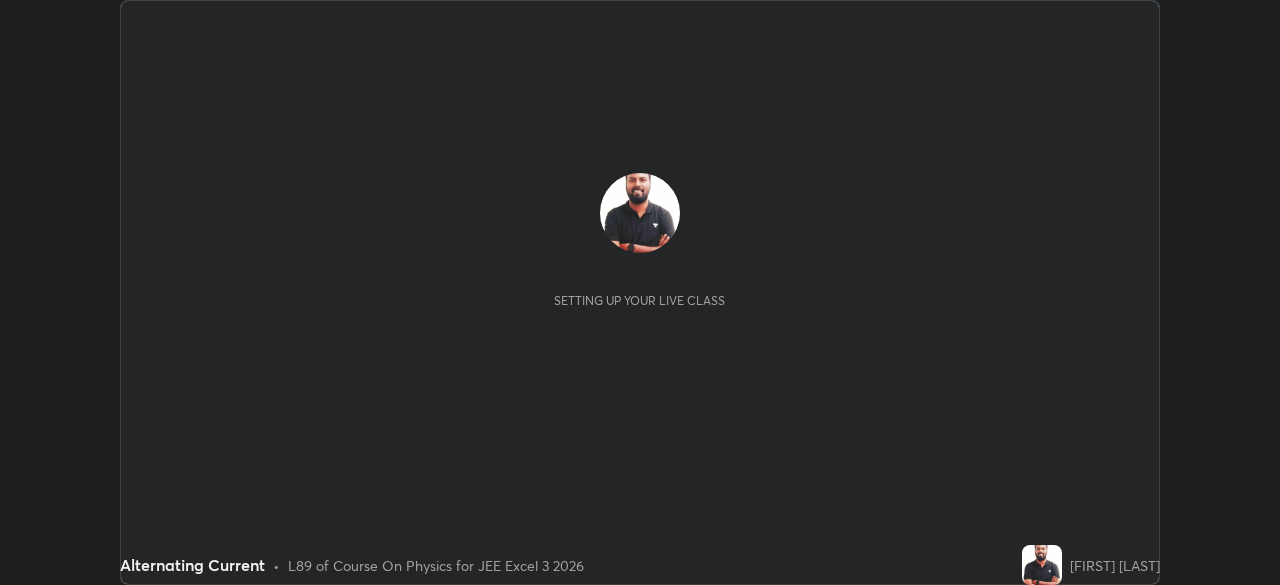 scroll, scrollTop: 0, scrollLeft: 0, axis: both 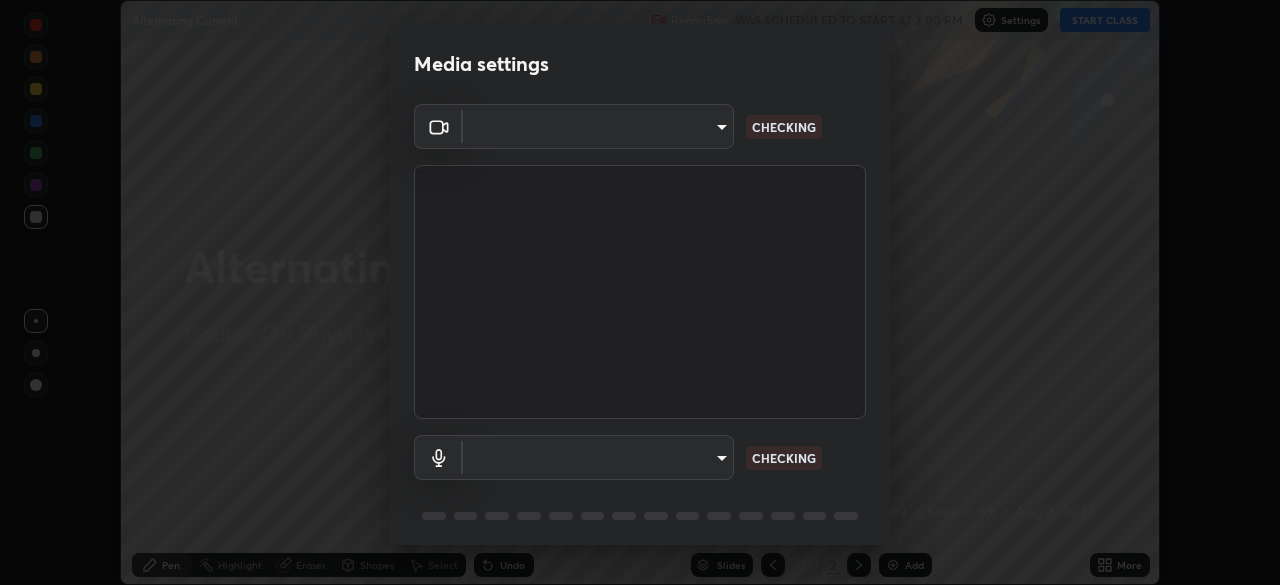 type on "718deecf834a2402e9859888758a2701a1d92989cf10273566d2a6ce3300f65d" 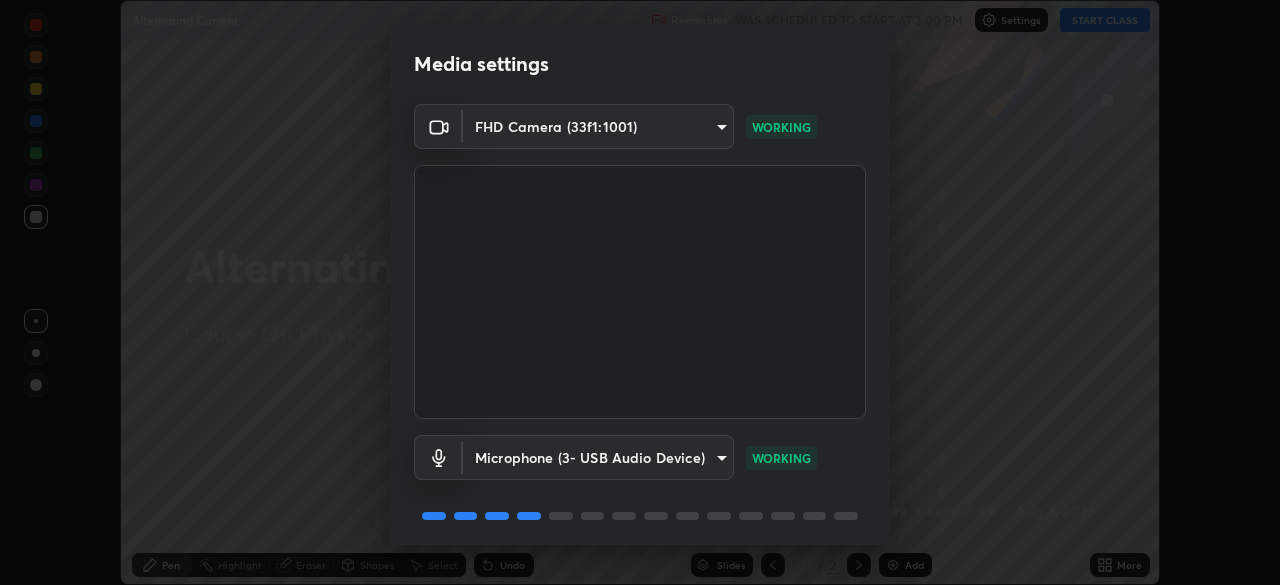 scroll, scrollTop: 70, scrollLeft: 0, axis: vertical 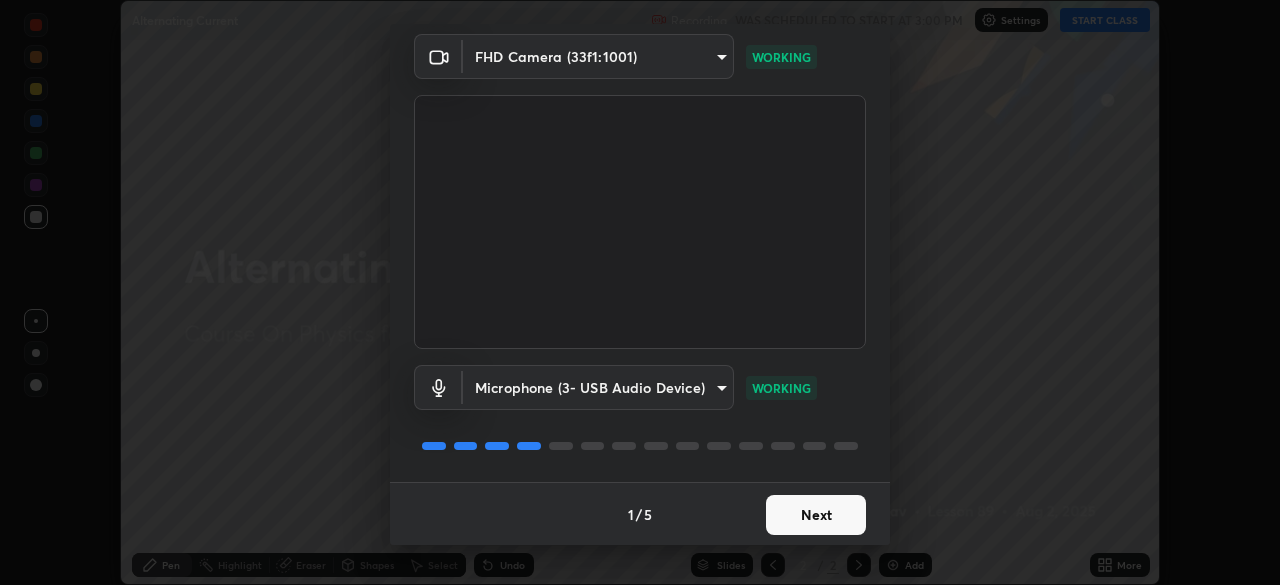 click on "Next" at bounding box center [816, 515] 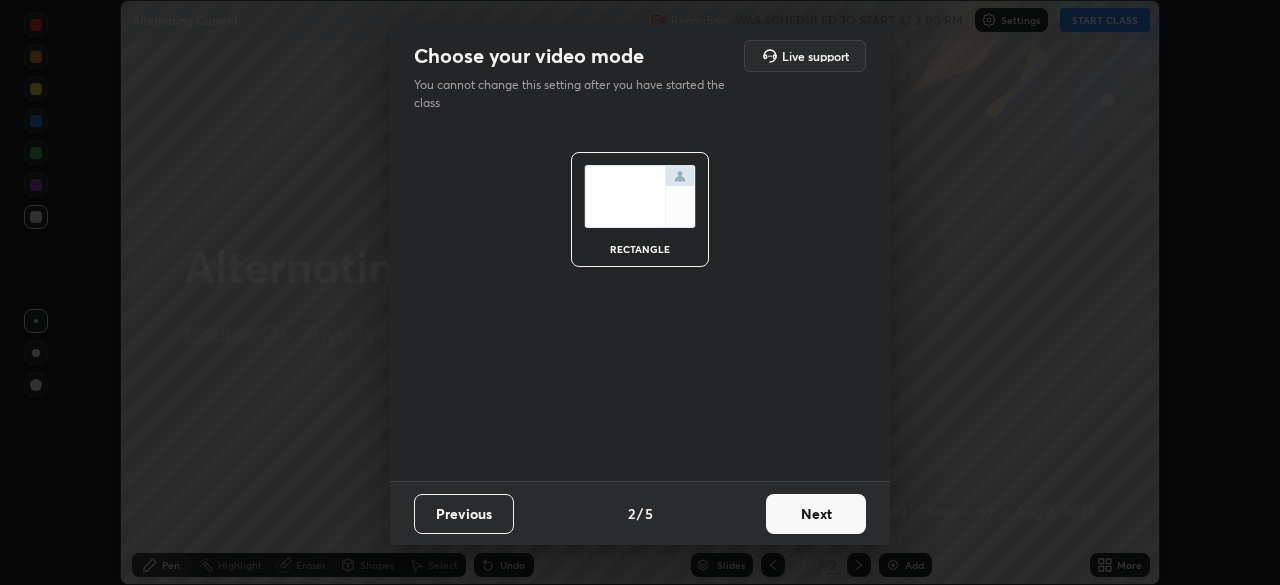 scroll, scrollTop: 0, scrollLeft: 0, axis: both 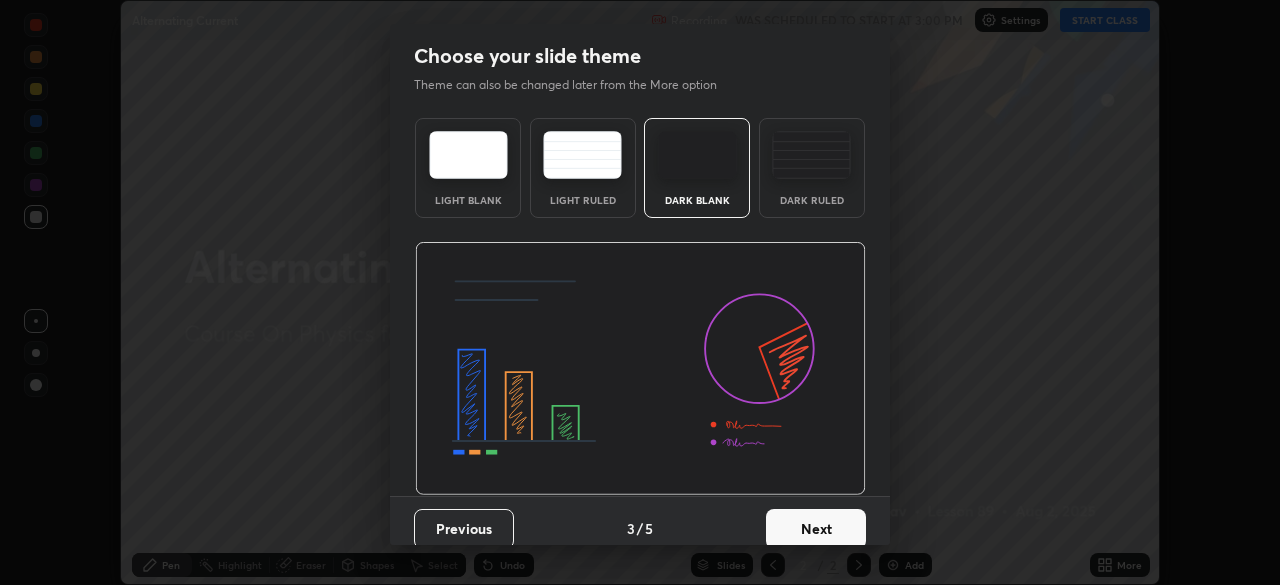 click on "Next" at bounding box center [816, 529] 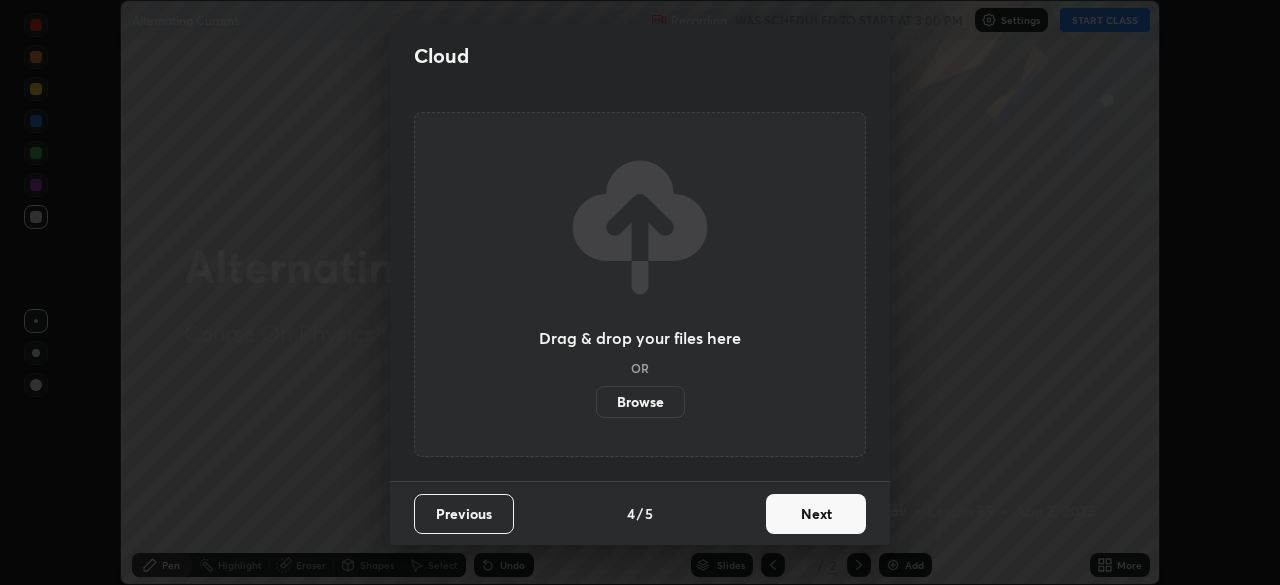 click on "Next" at bounding box center (816, 514) 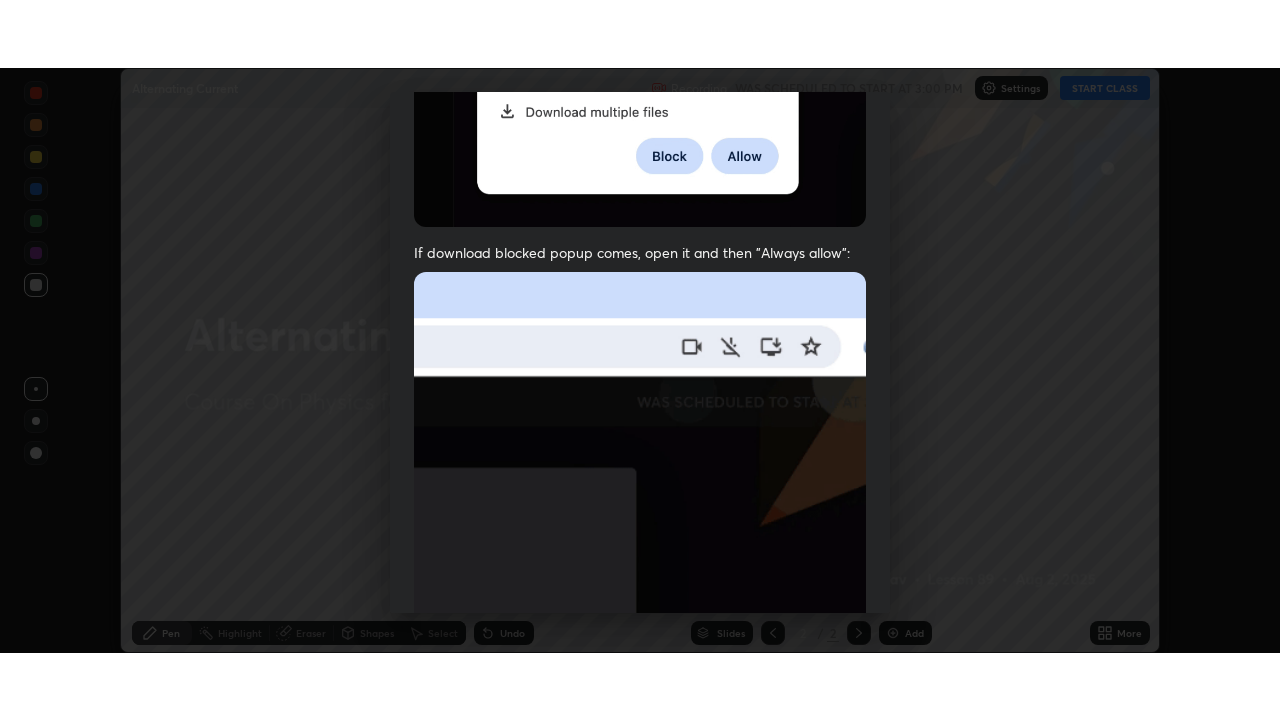 scroll, scrollTop: 478, scrollLeft: 0, axis: vertical 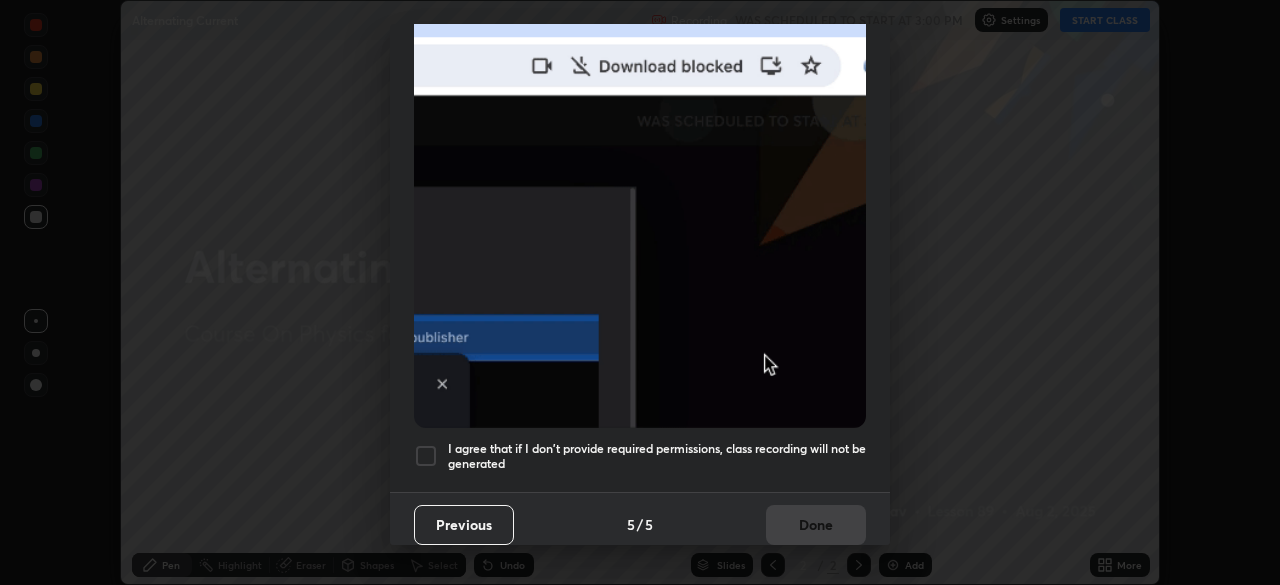 click at bounding box center [426, 456] 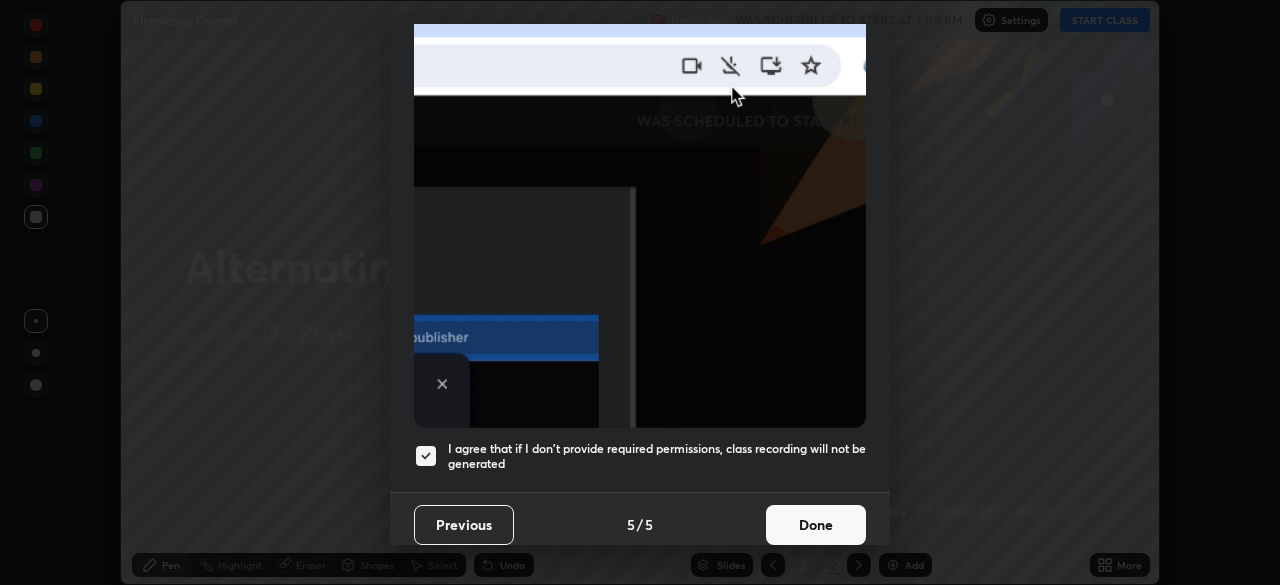 click on "Done" at bounding box center [816, 525] 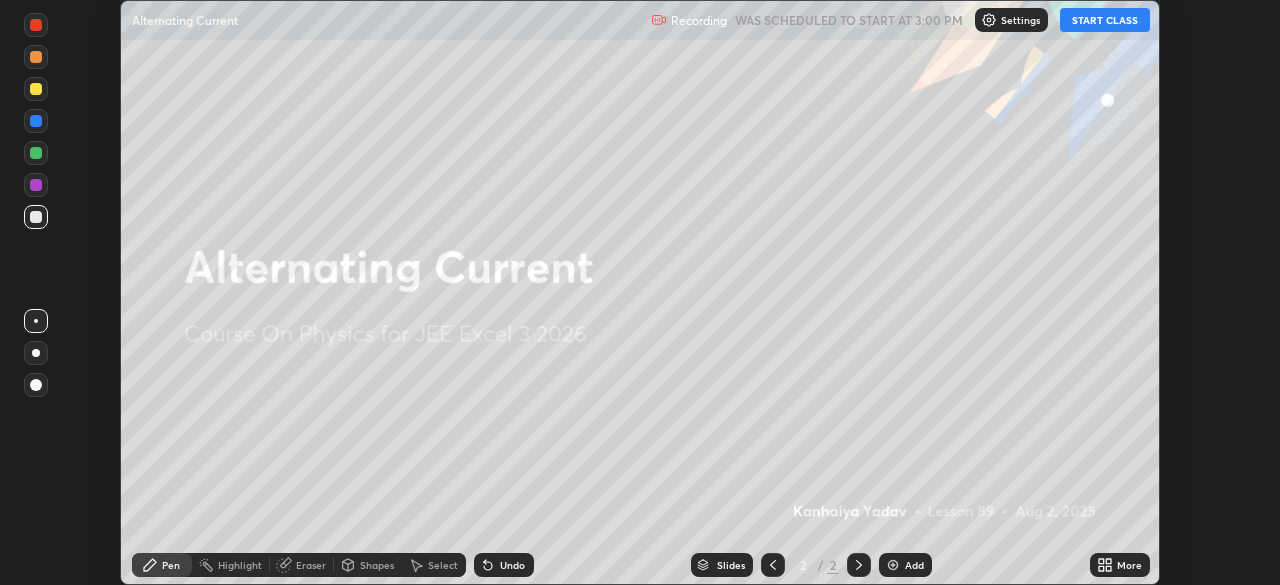 click on "START CLASS" at bounding box center (1105, 20) 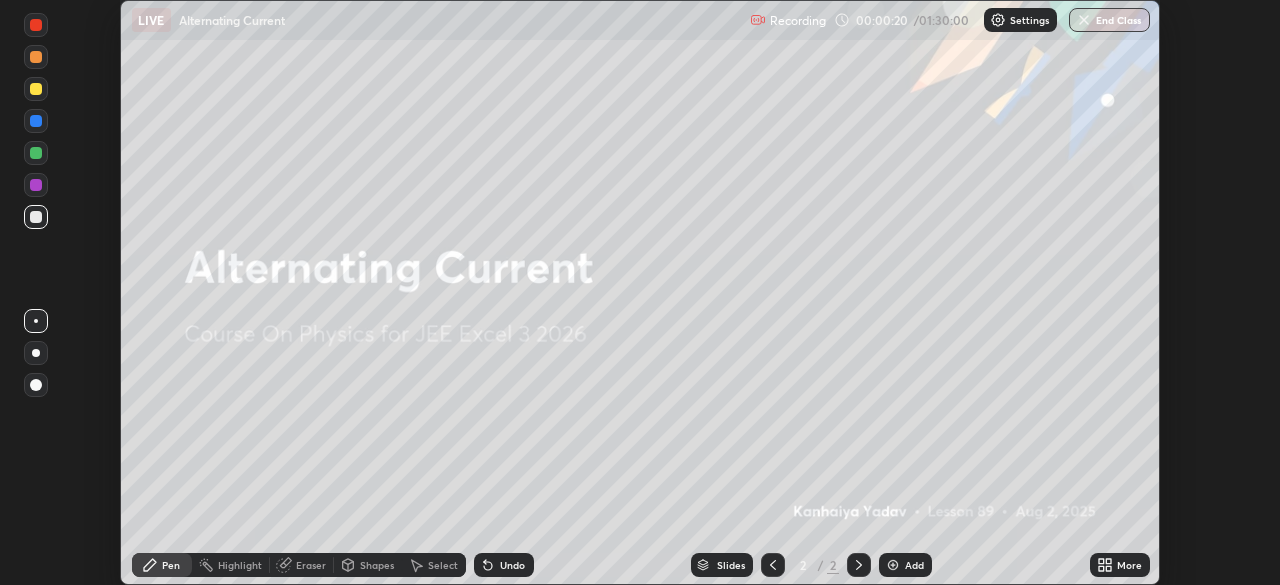 click 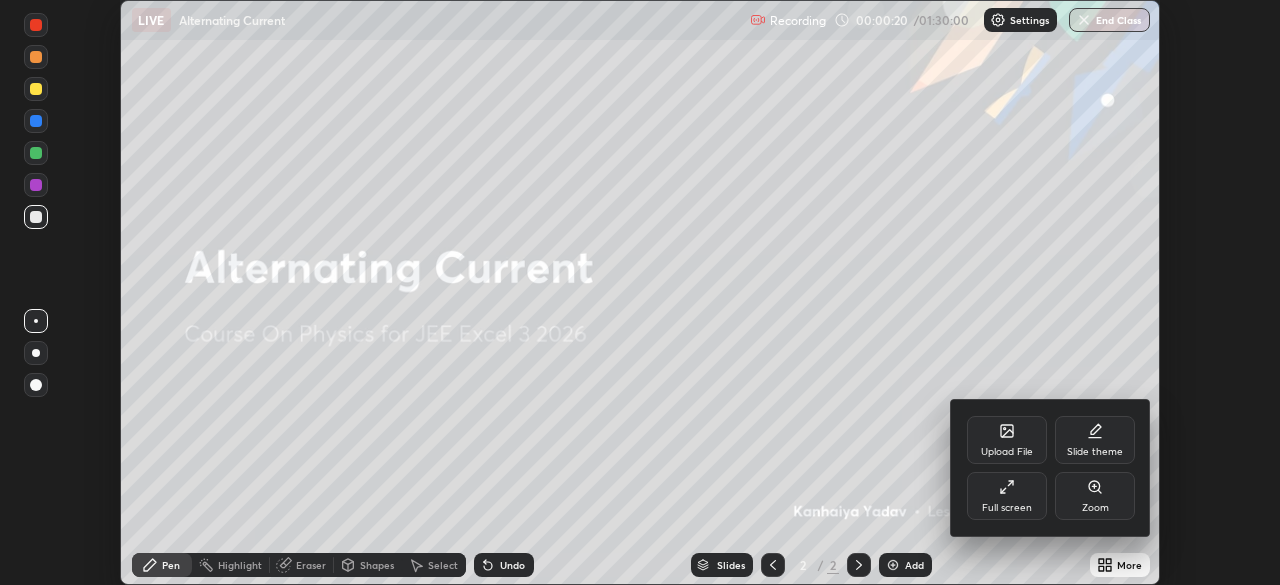 click on "Upload File" at bounding box center (1007, 452) 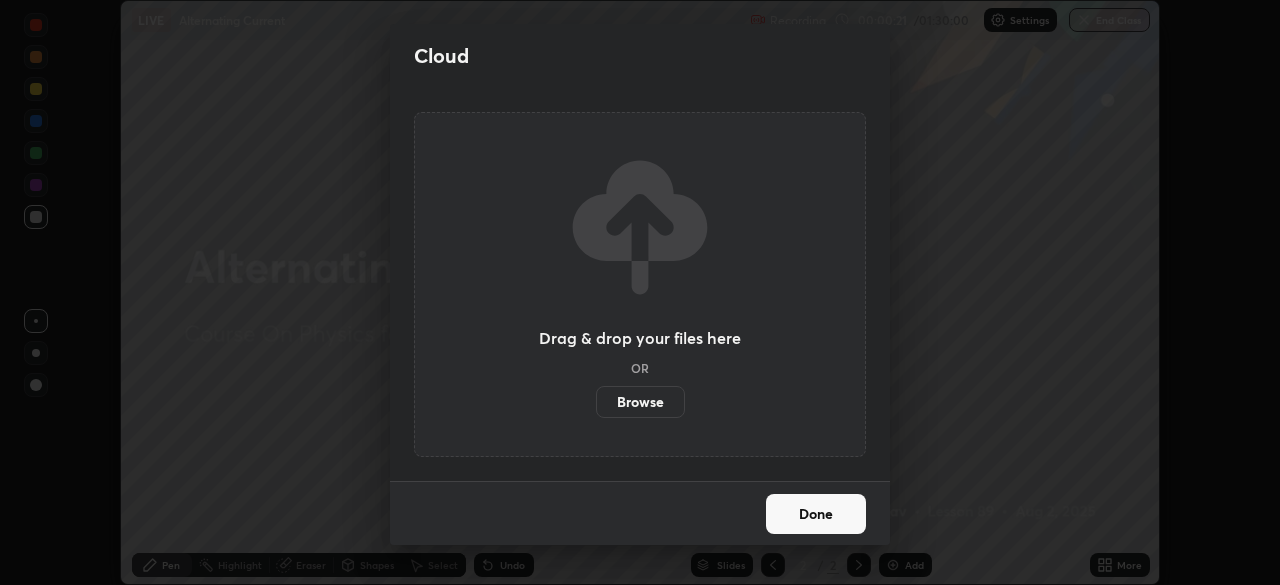 click on "Browse" at bounding box center [640, 402] 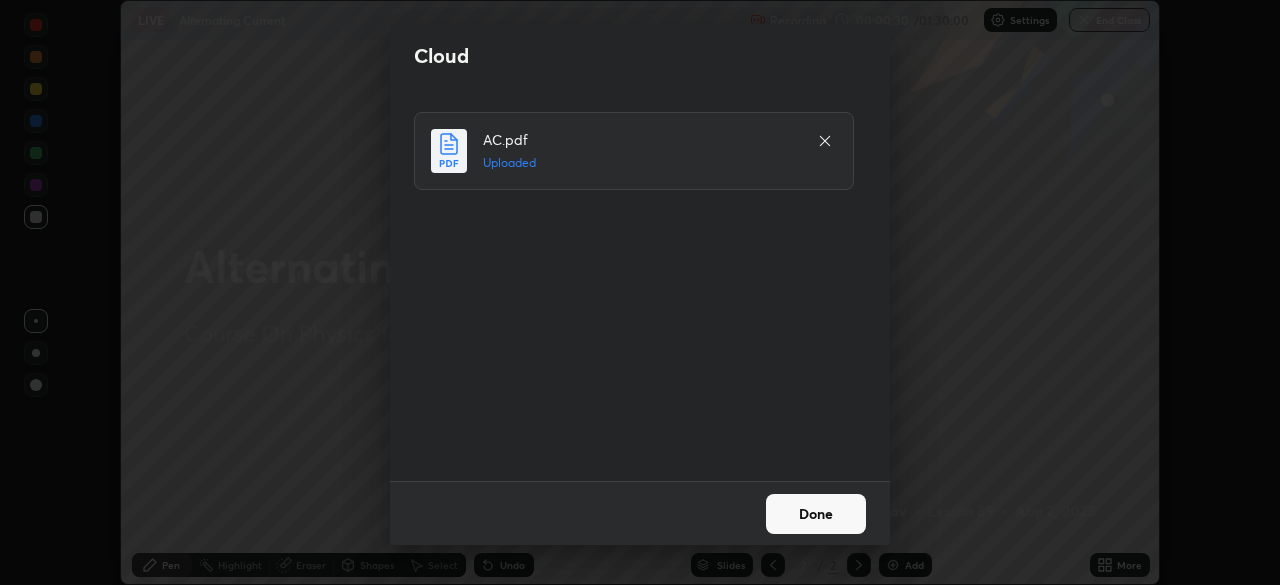 click on "Done" at bounding box center [816, 514] 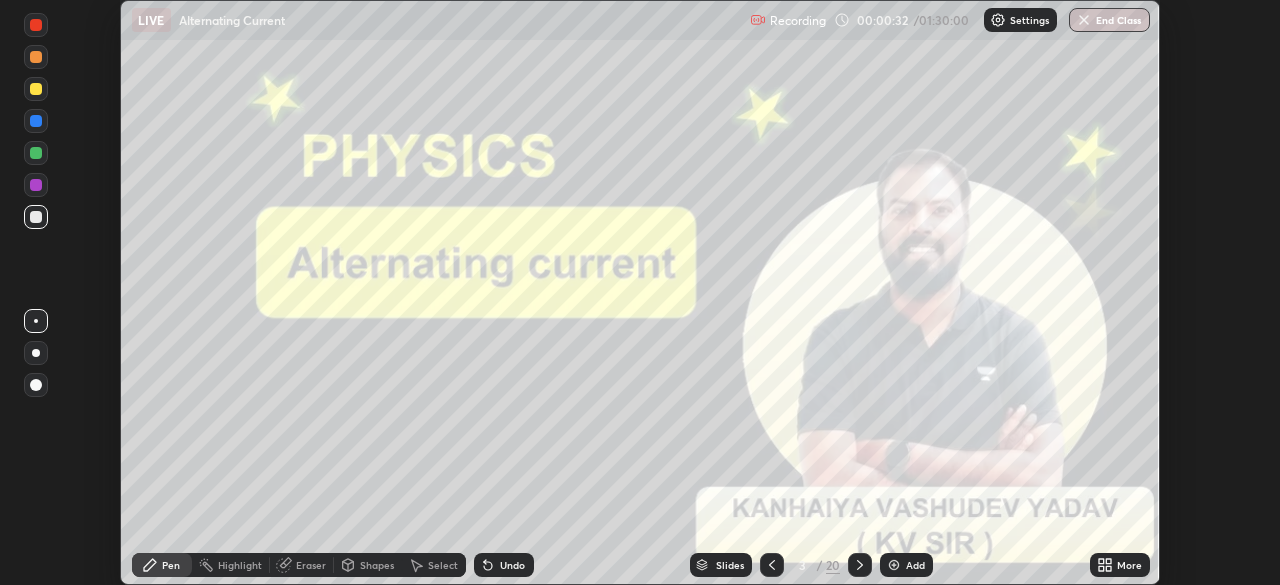 click 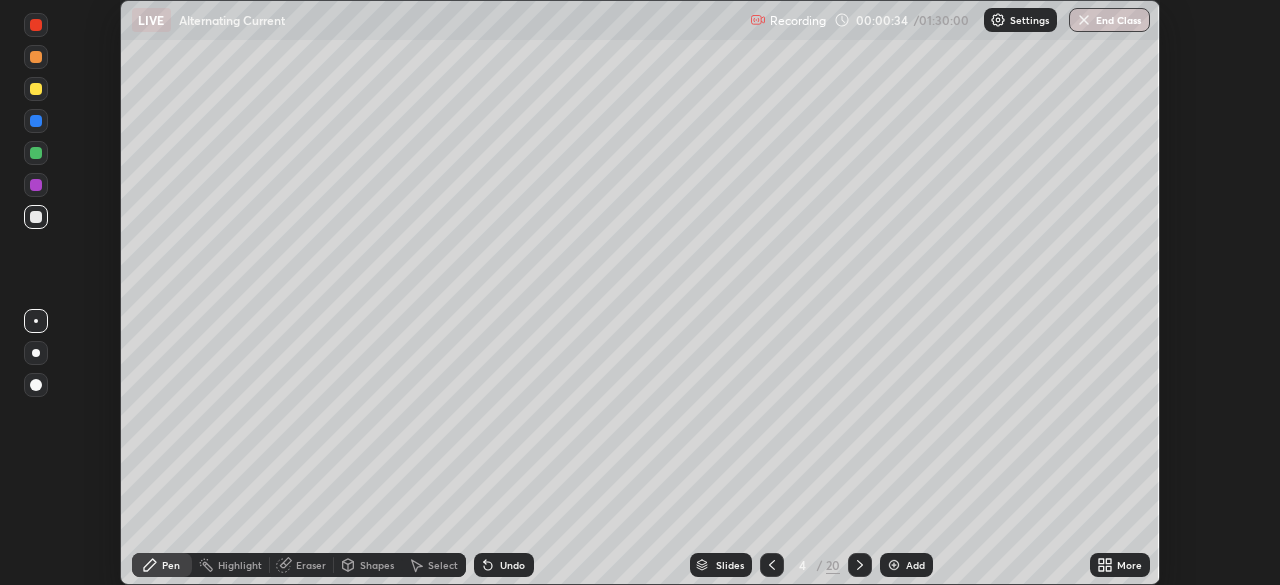 click 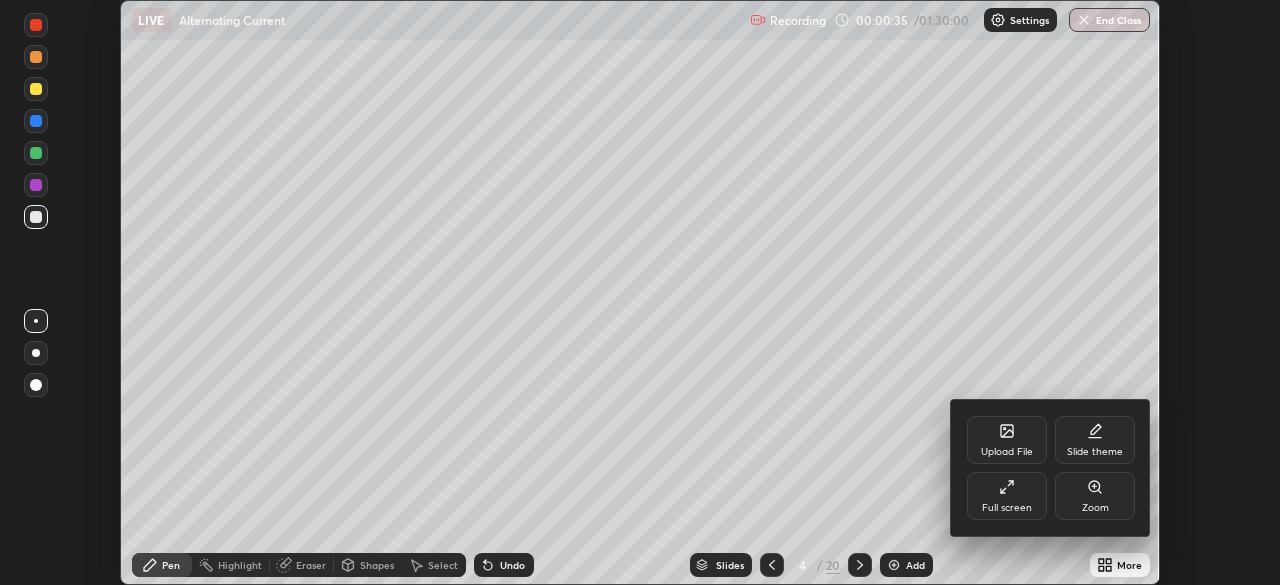 click 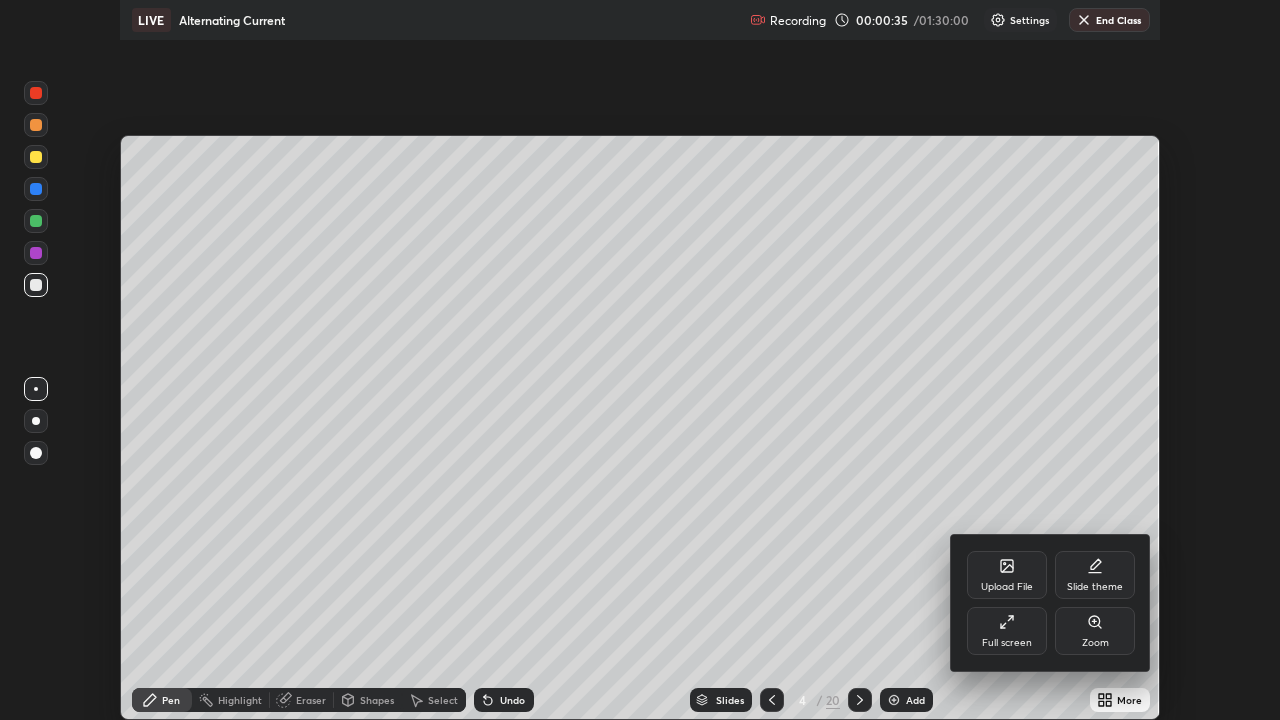 scroll, scrollTop: 99280, scrollLeft: 98720, axis: both 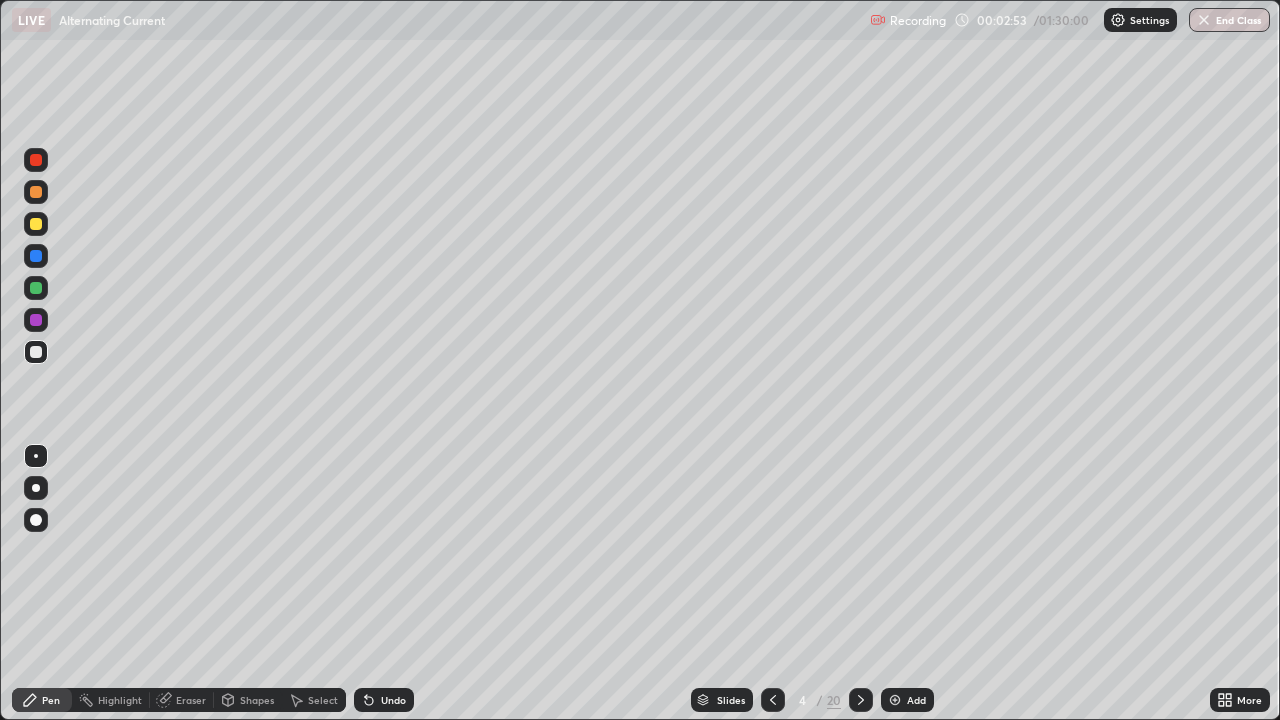 click at bounding box center [36, 352] 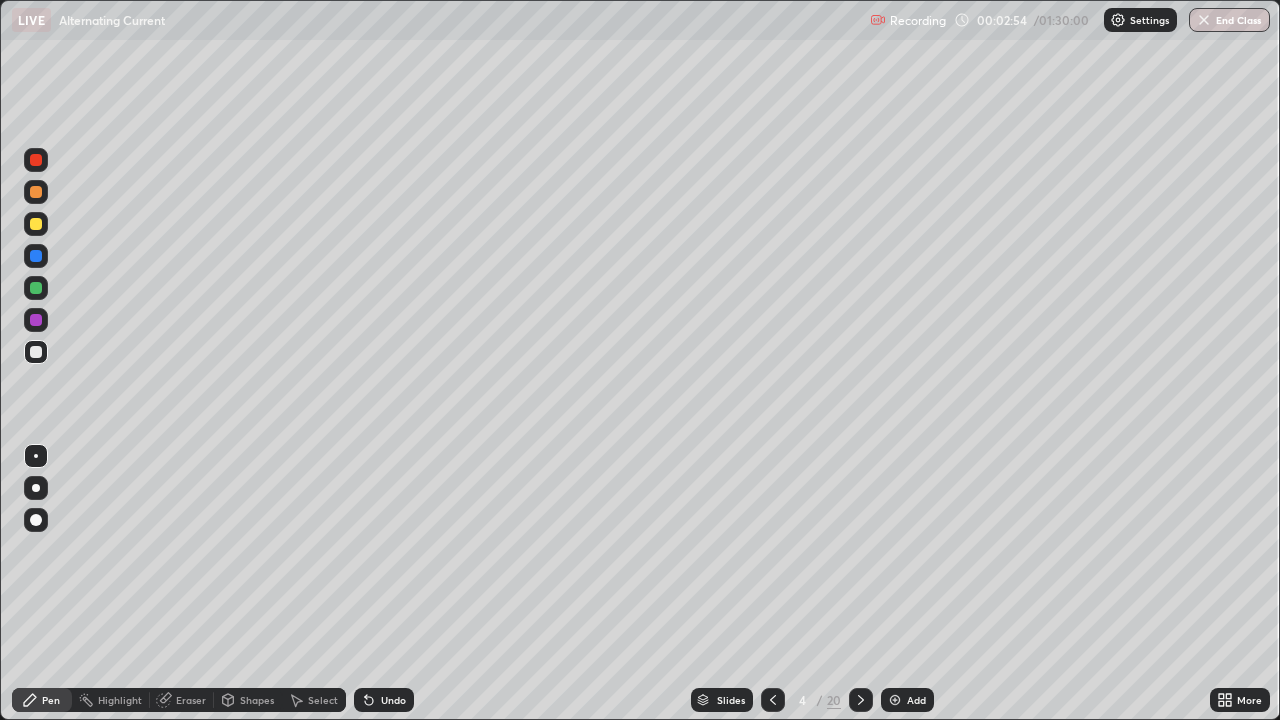 click at bounding box center [36, 224] 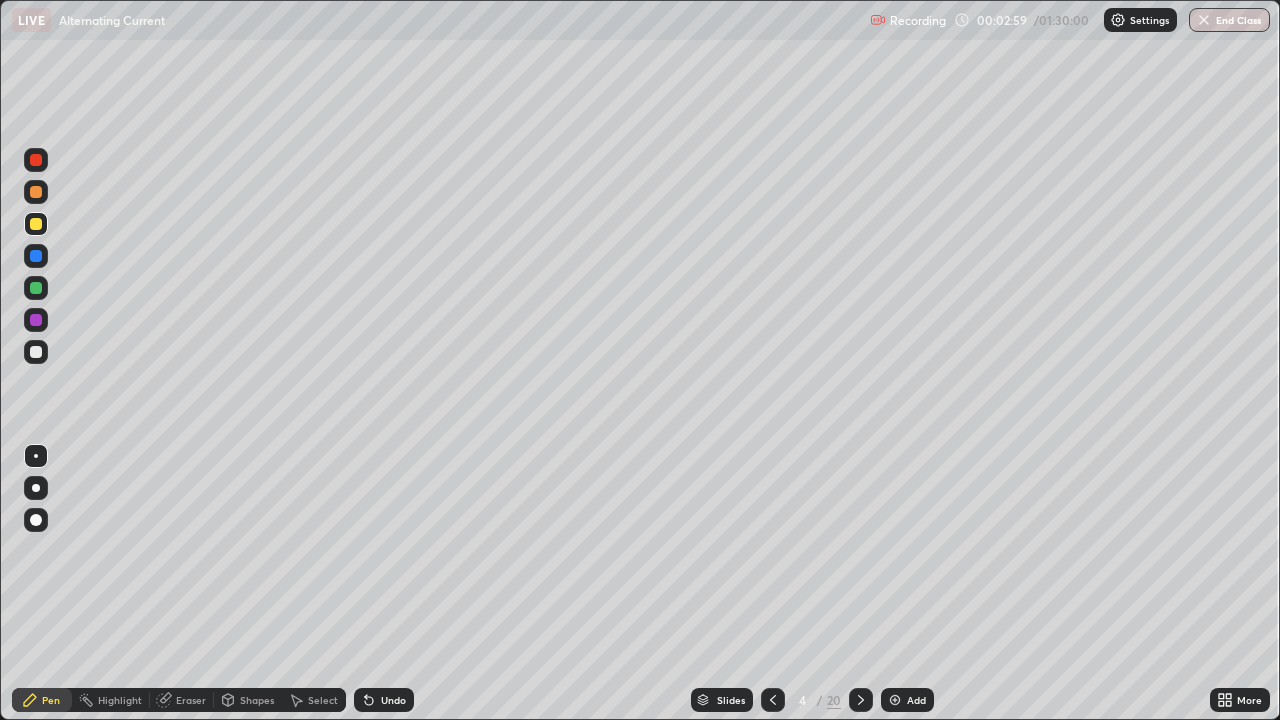 click at bounding box center (36, 520) 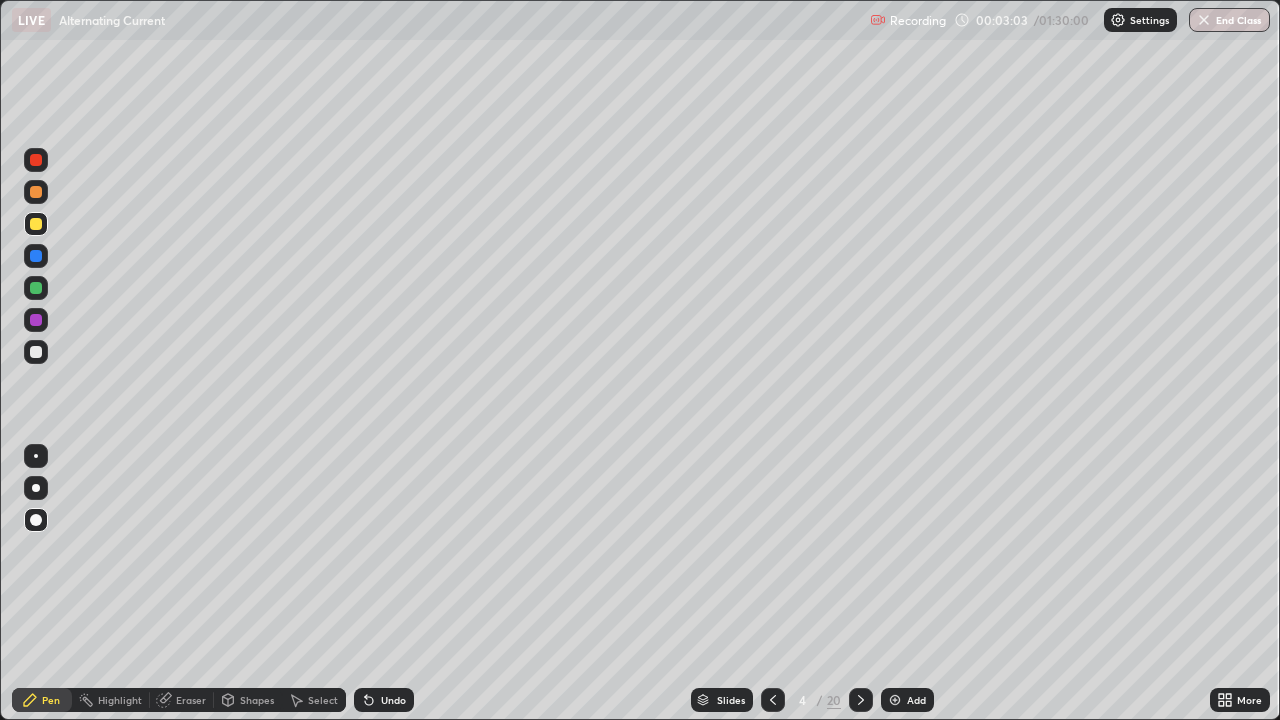 click on "Undo" at bounding box center [384, 700] 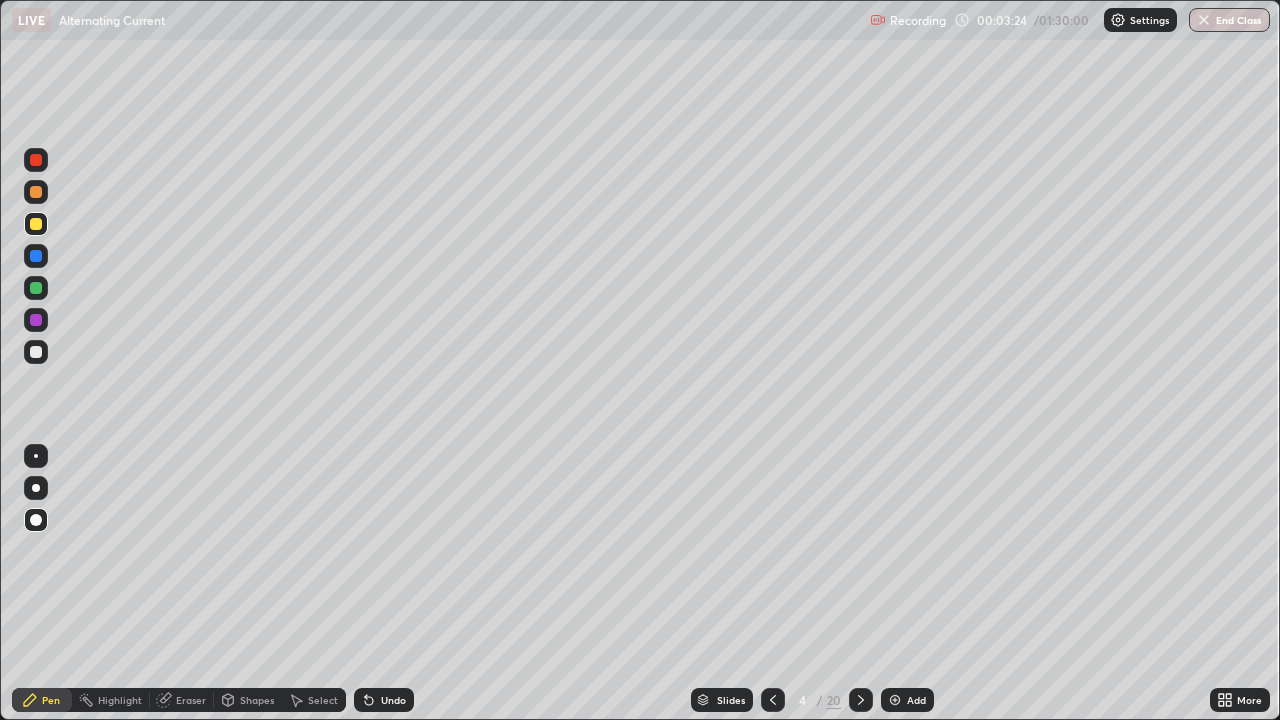 click at bounding box center [36, 352] 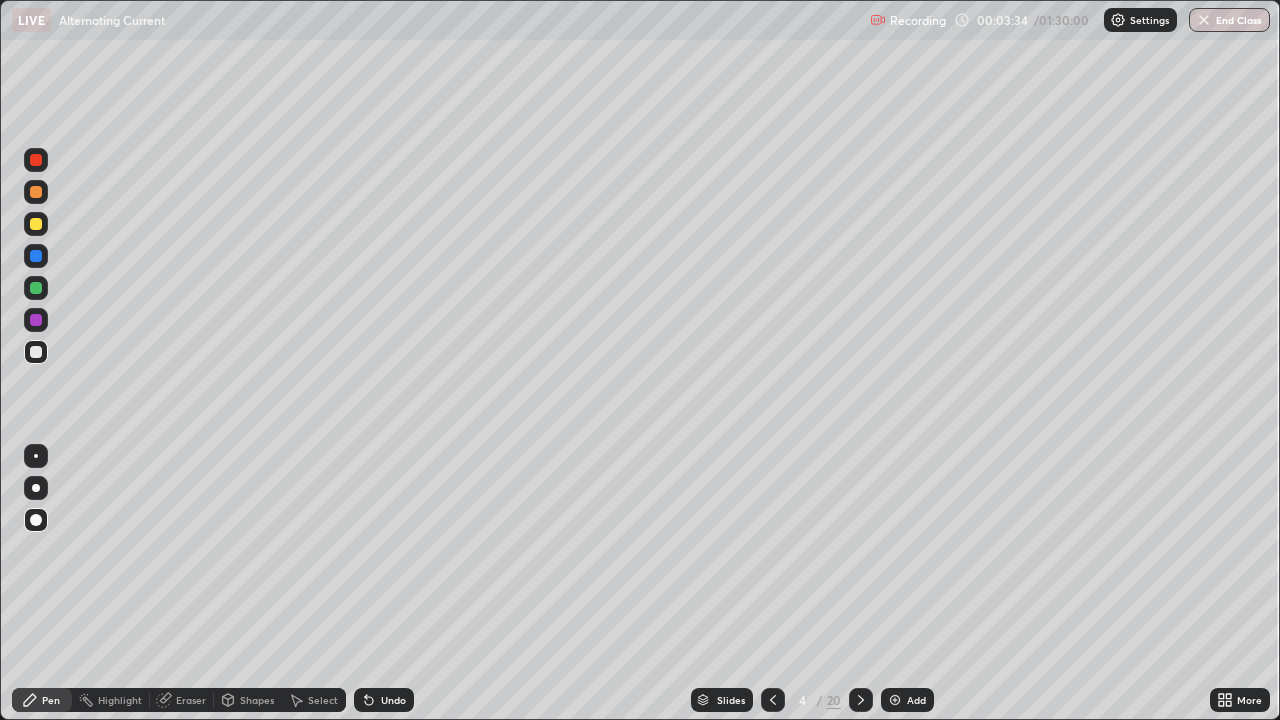 click at bounding box center (36, 224) 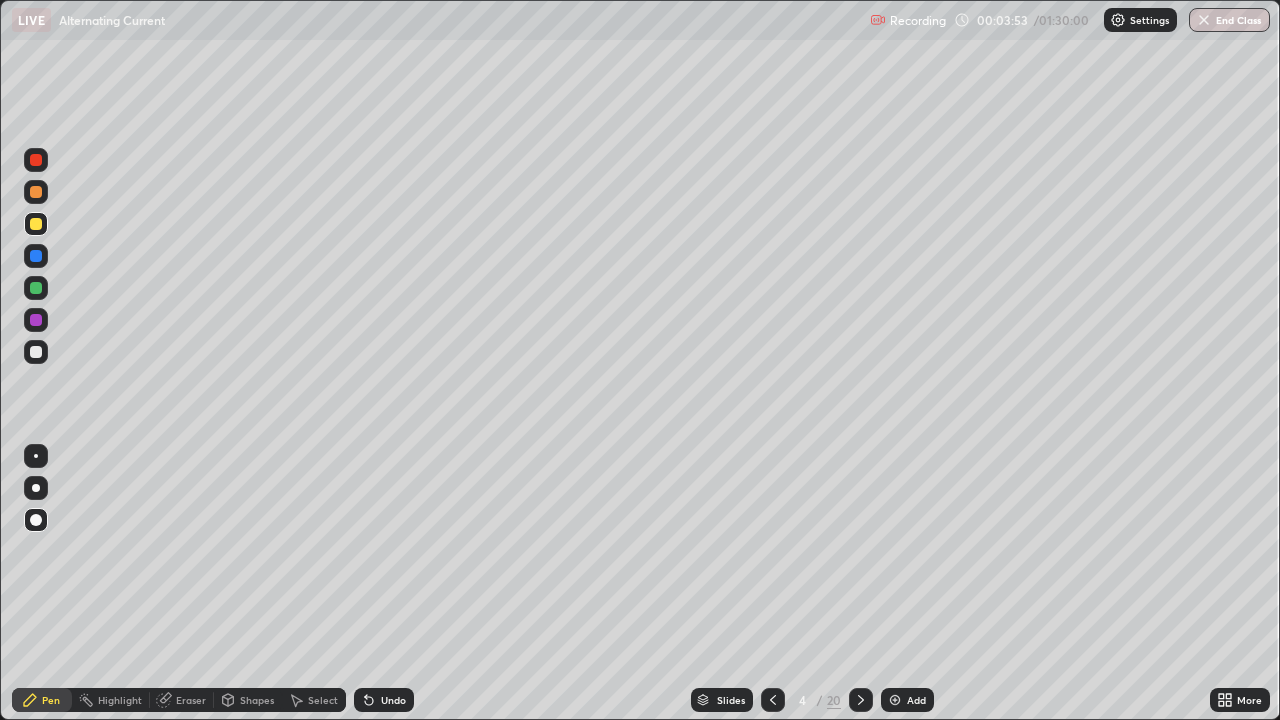 click 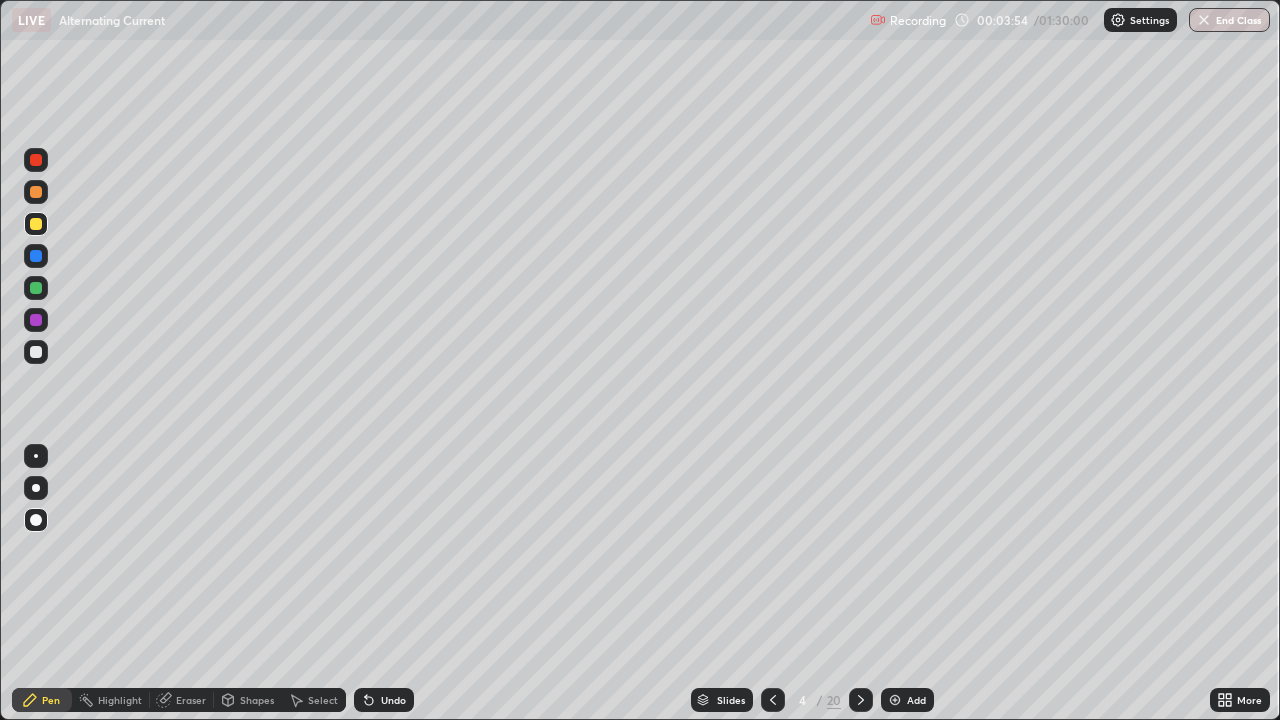 click on "Undo" at bounding box center (393, 700) 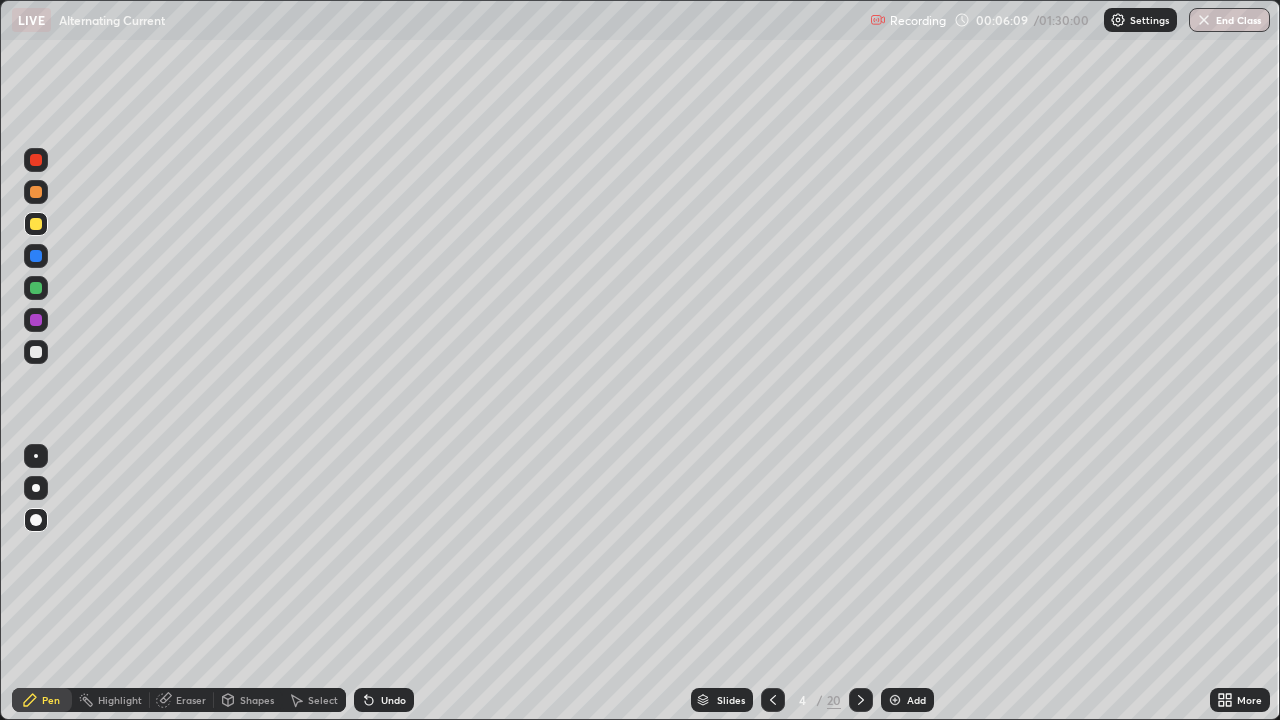 click at bounding box center [36, 352] 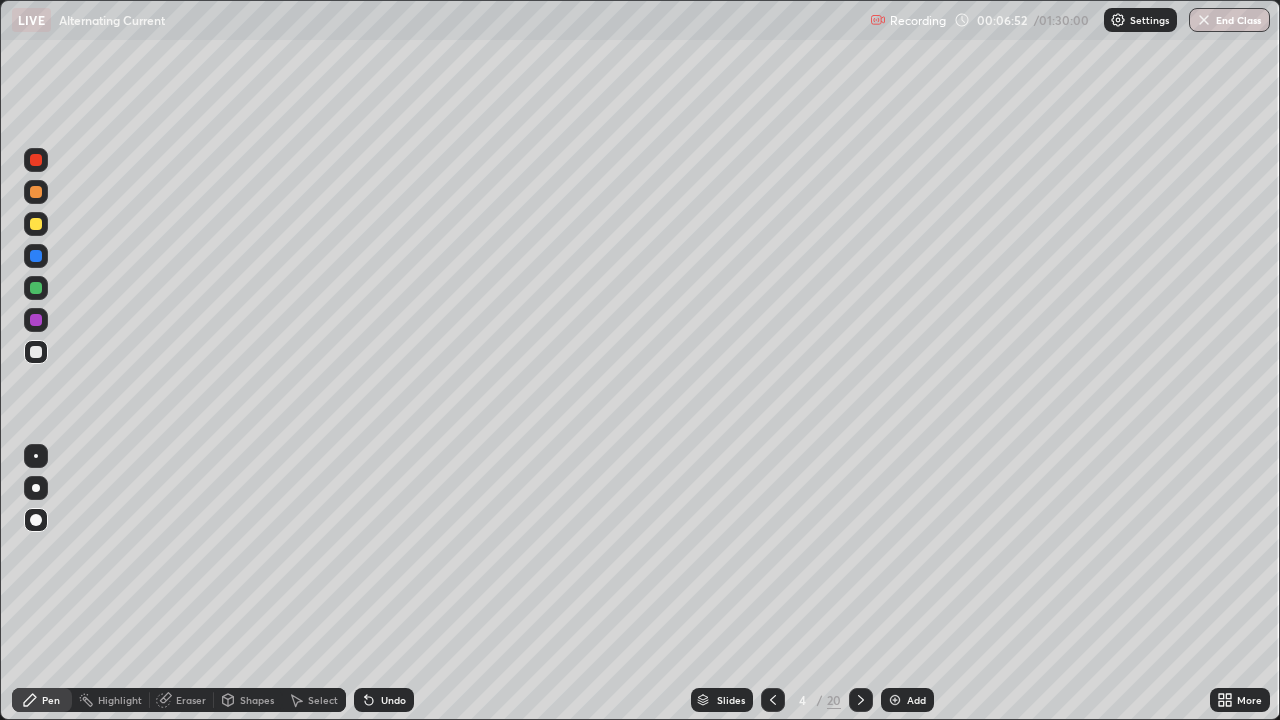 click 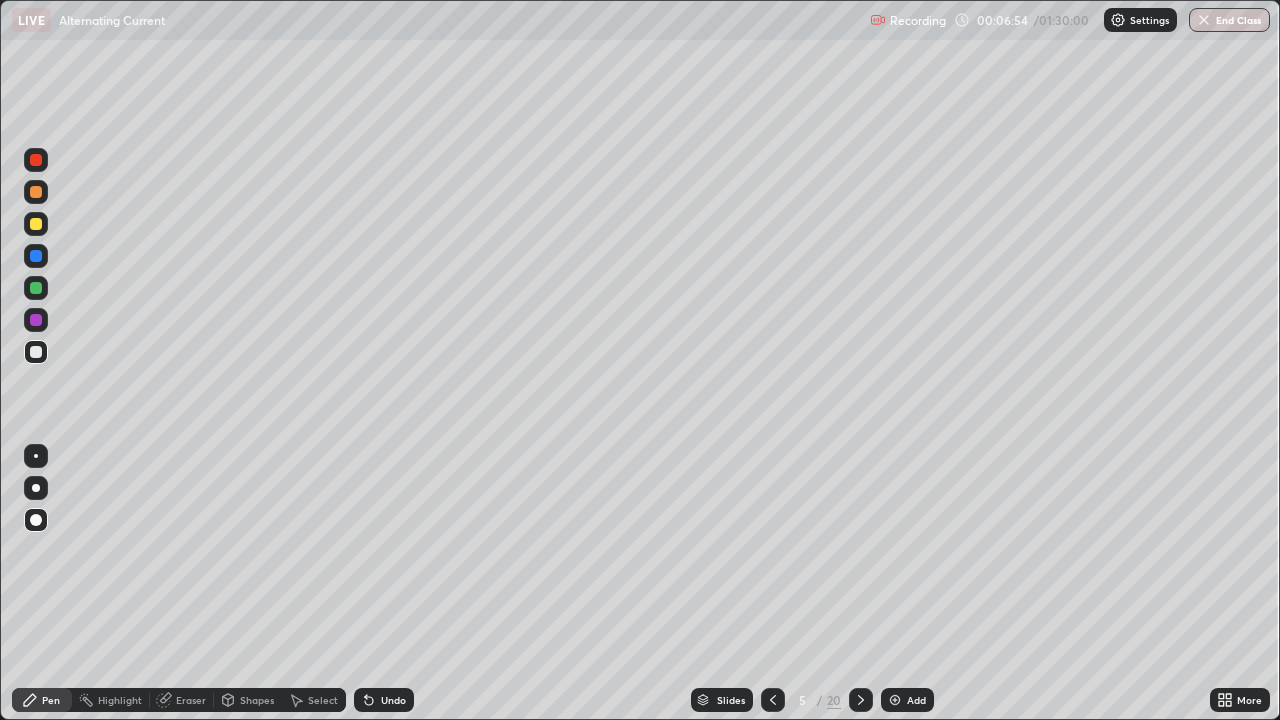 click at bounding box center [36, 224] 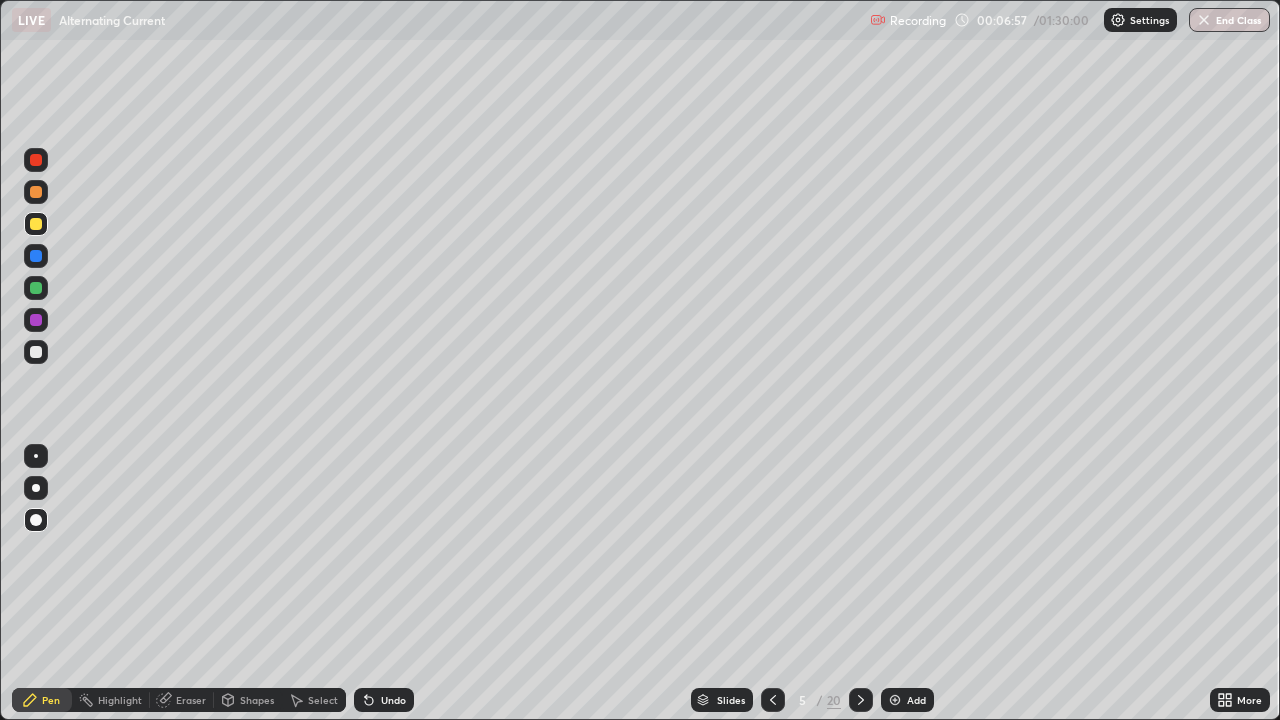 click 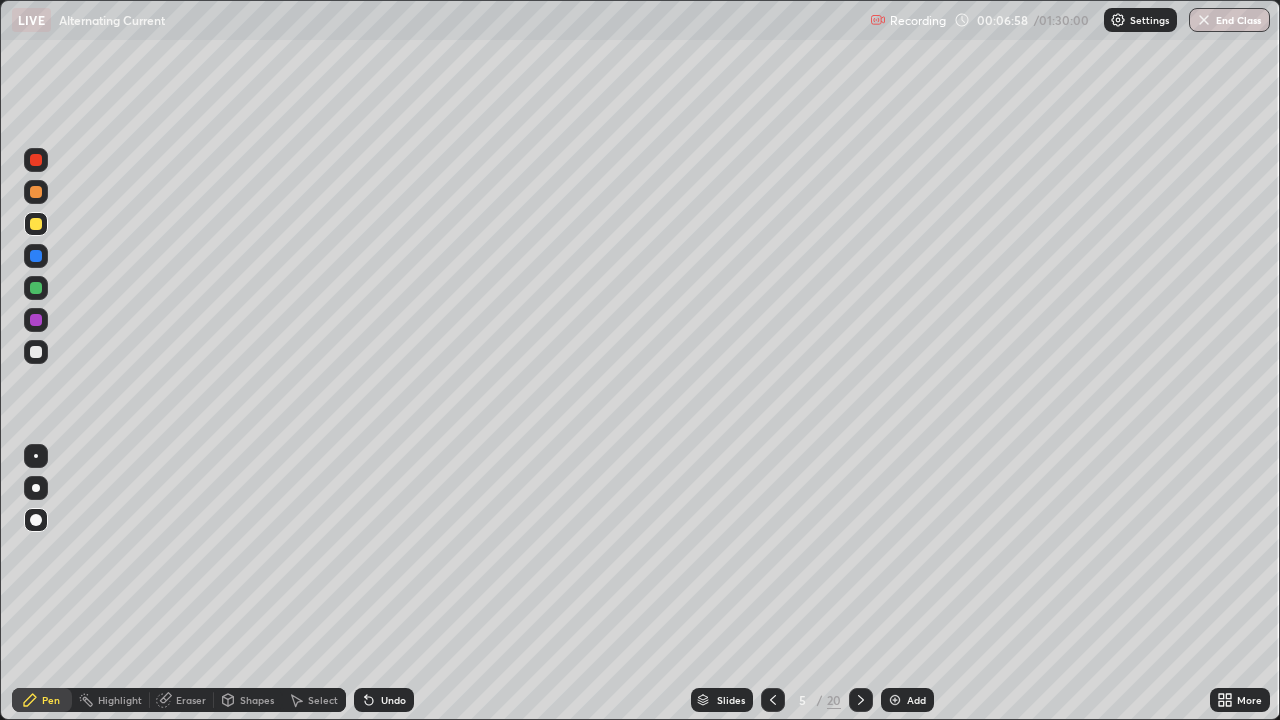 click on "Undo" at bounding box center [393, 700] 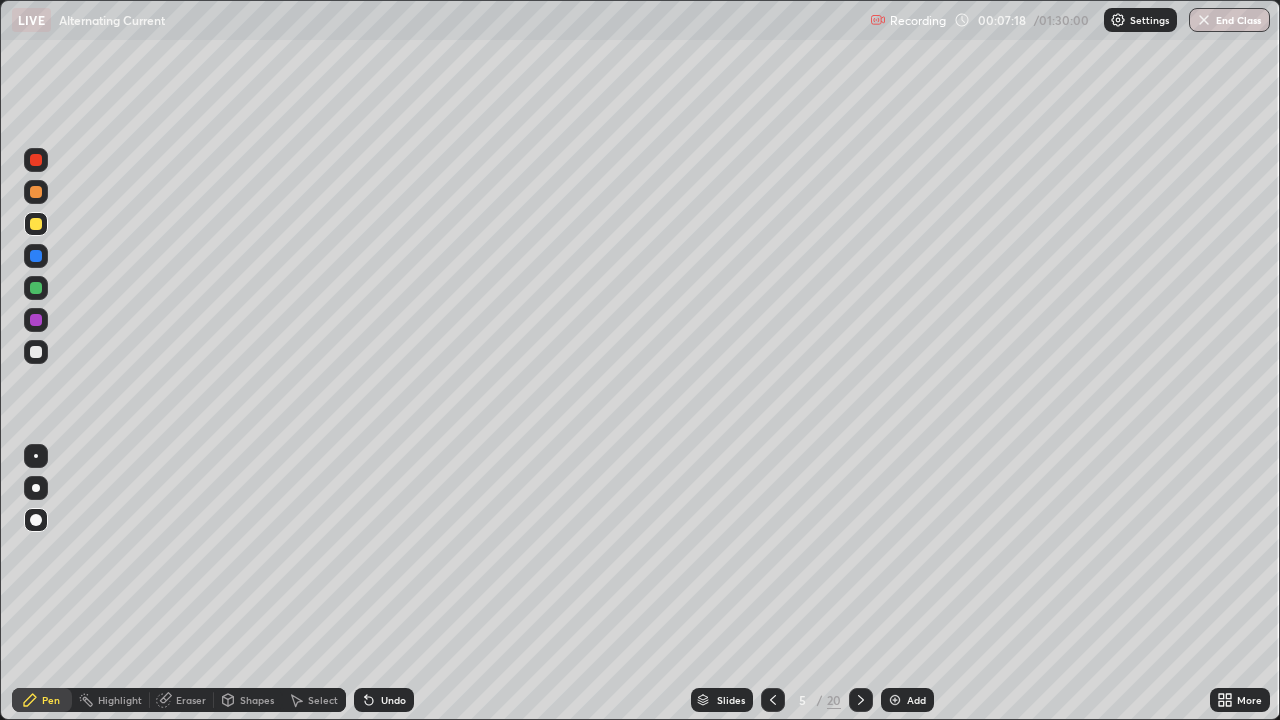 click at bounding box center [36, 352] 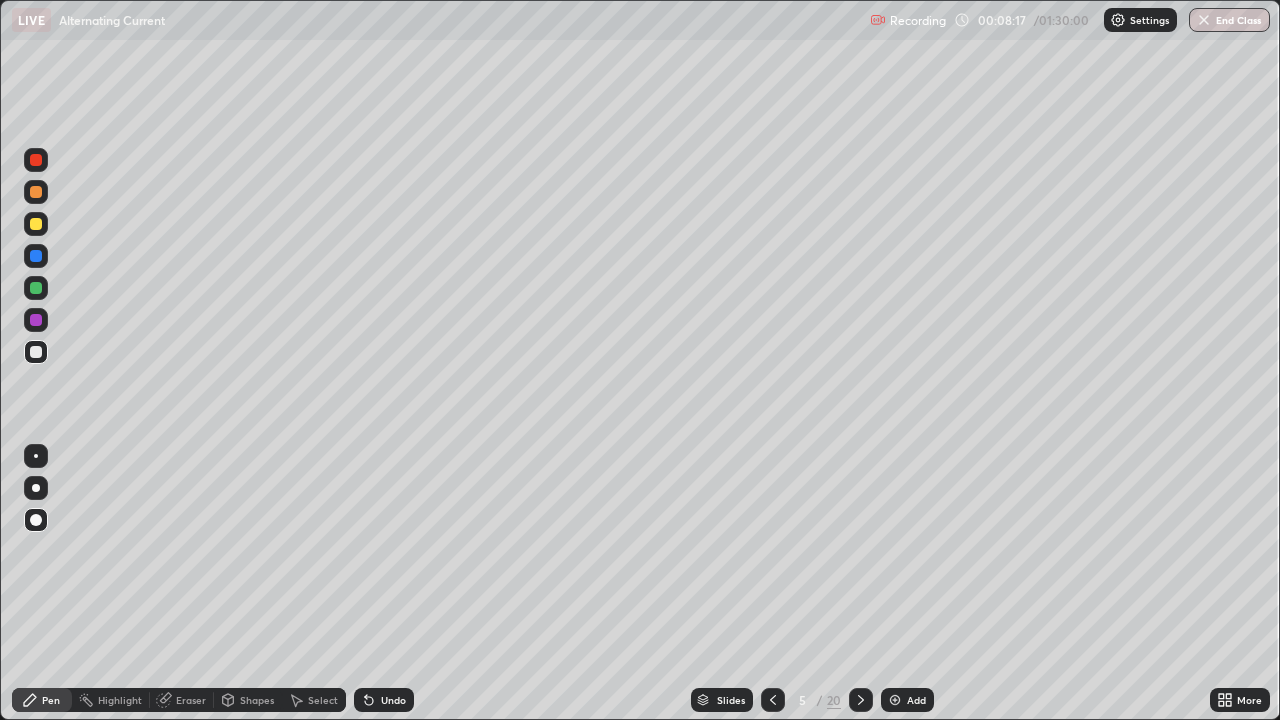 click 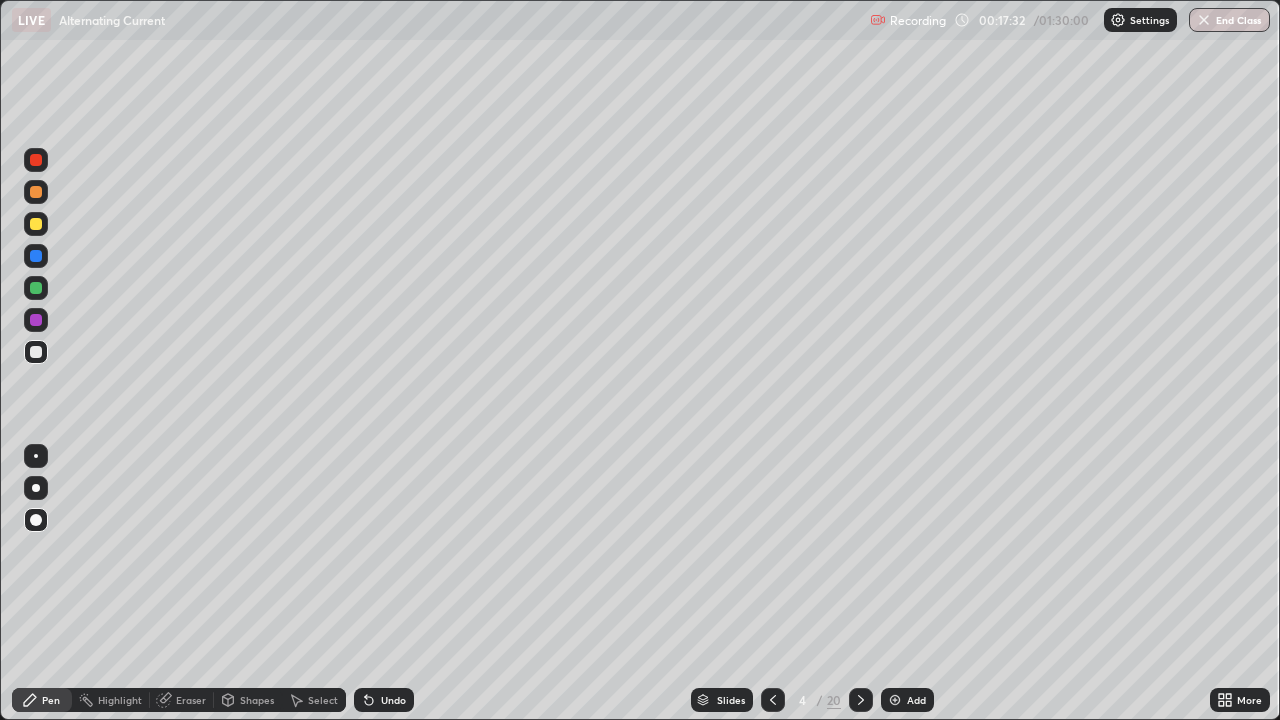 click 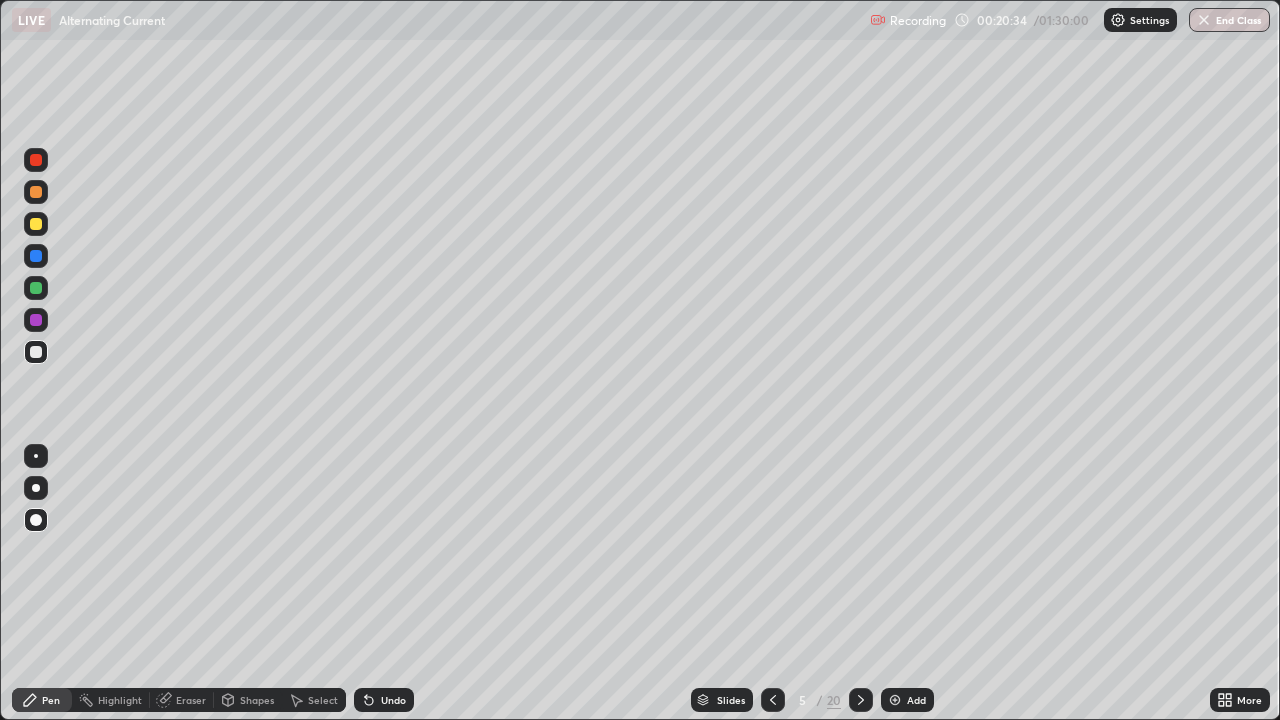 click 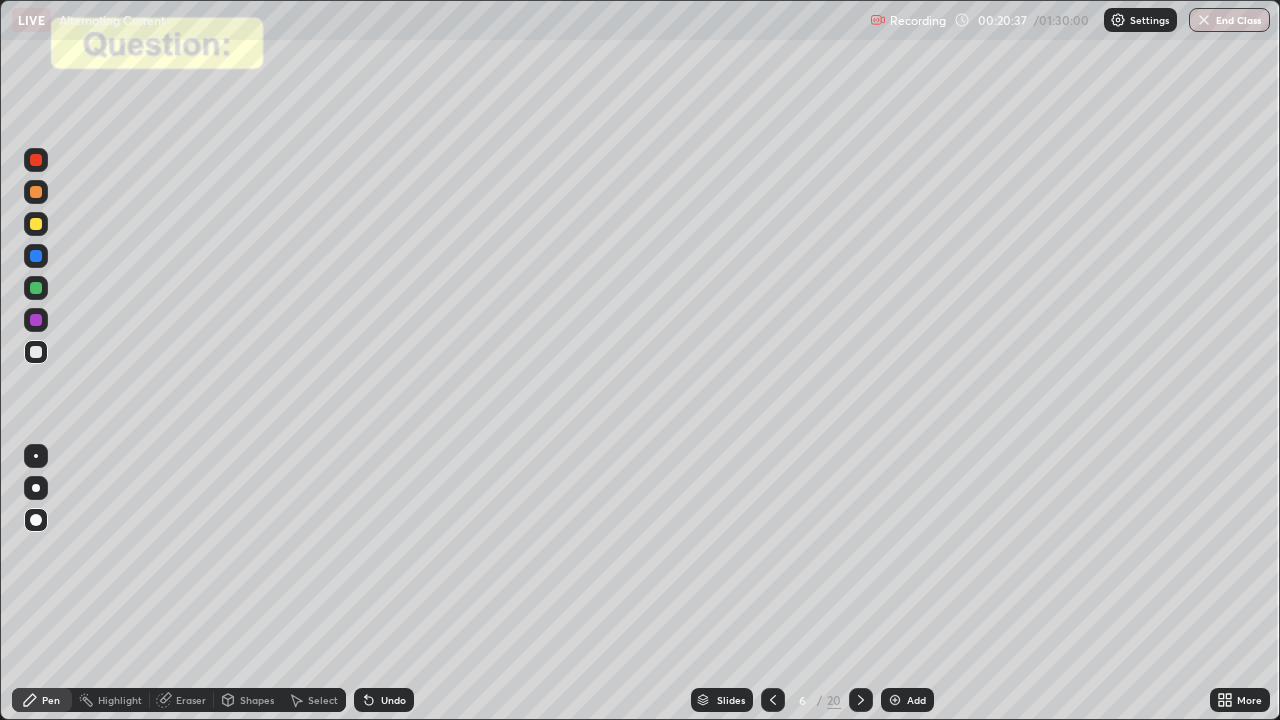click at bounding box center (36, 224) 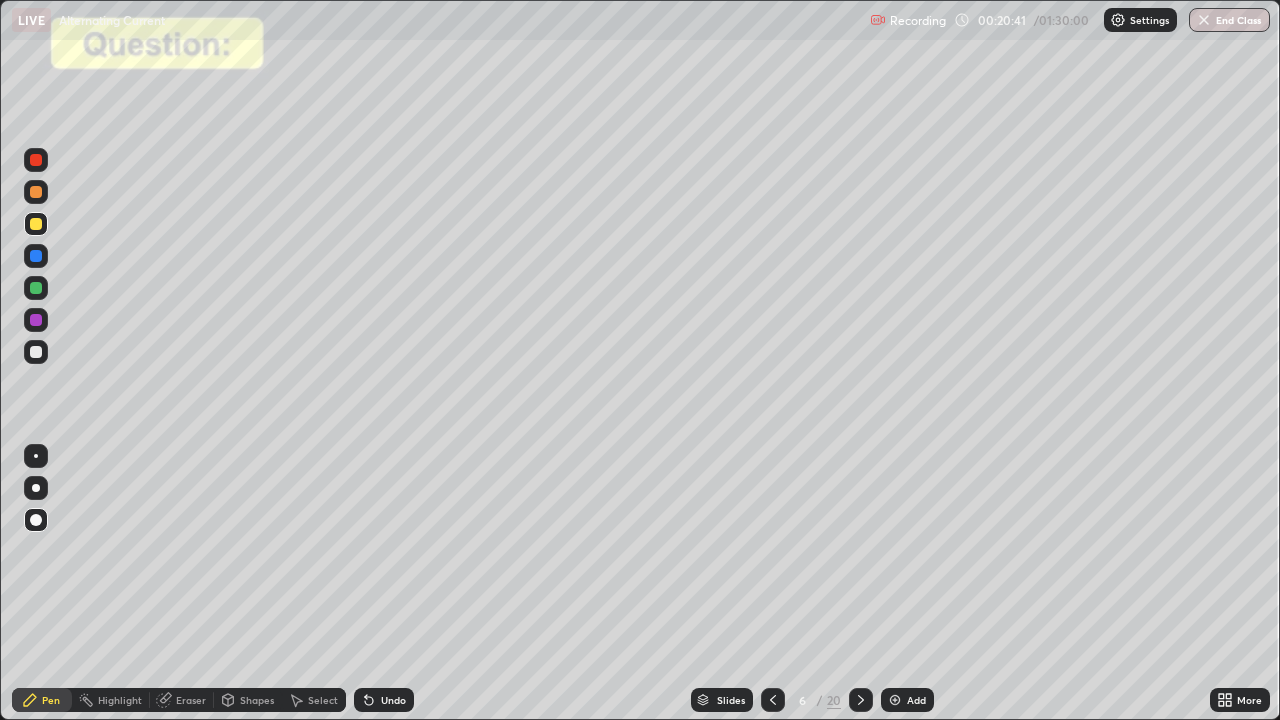 click at bounding box center [36, 352] 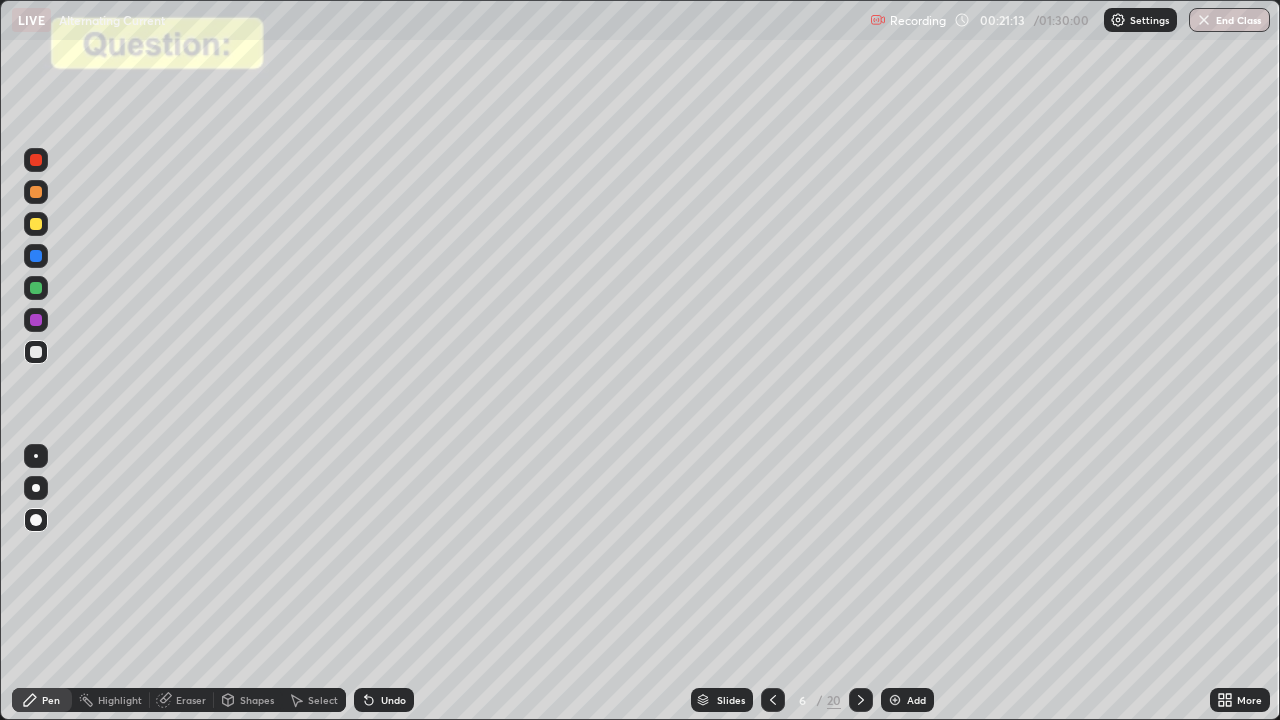 click 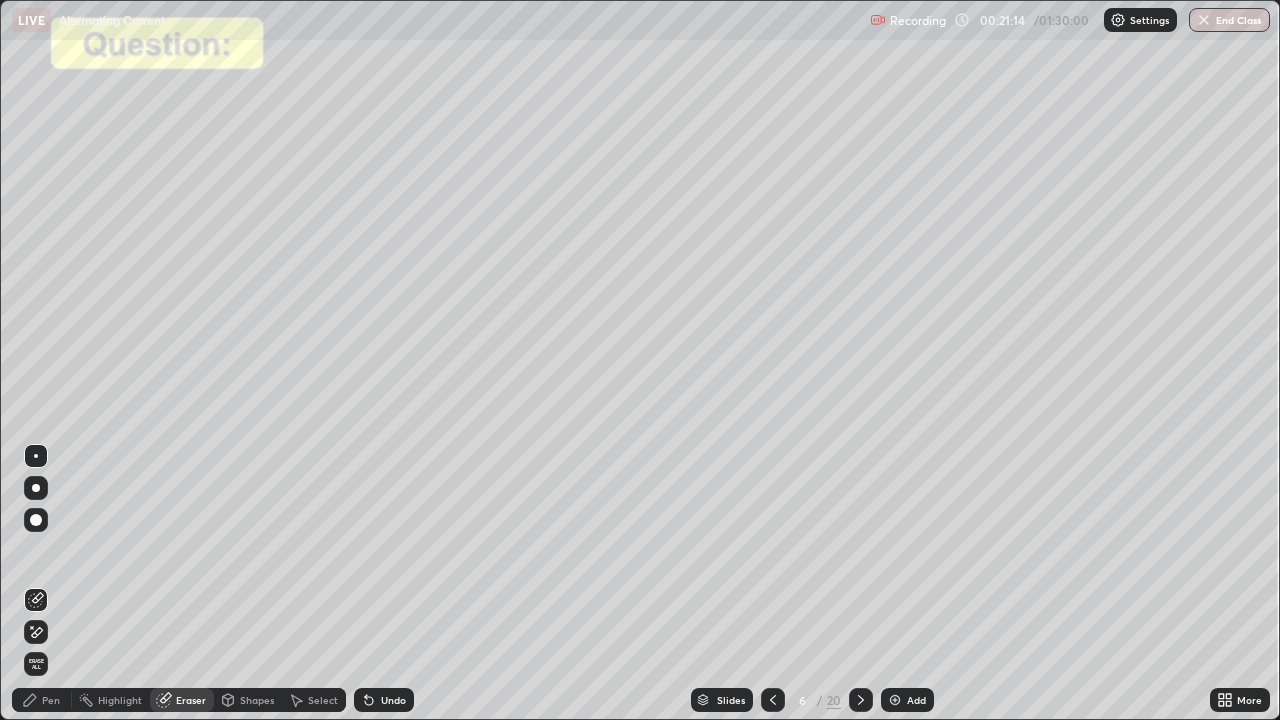 click on "Pen" at bounding box center (51, 700) 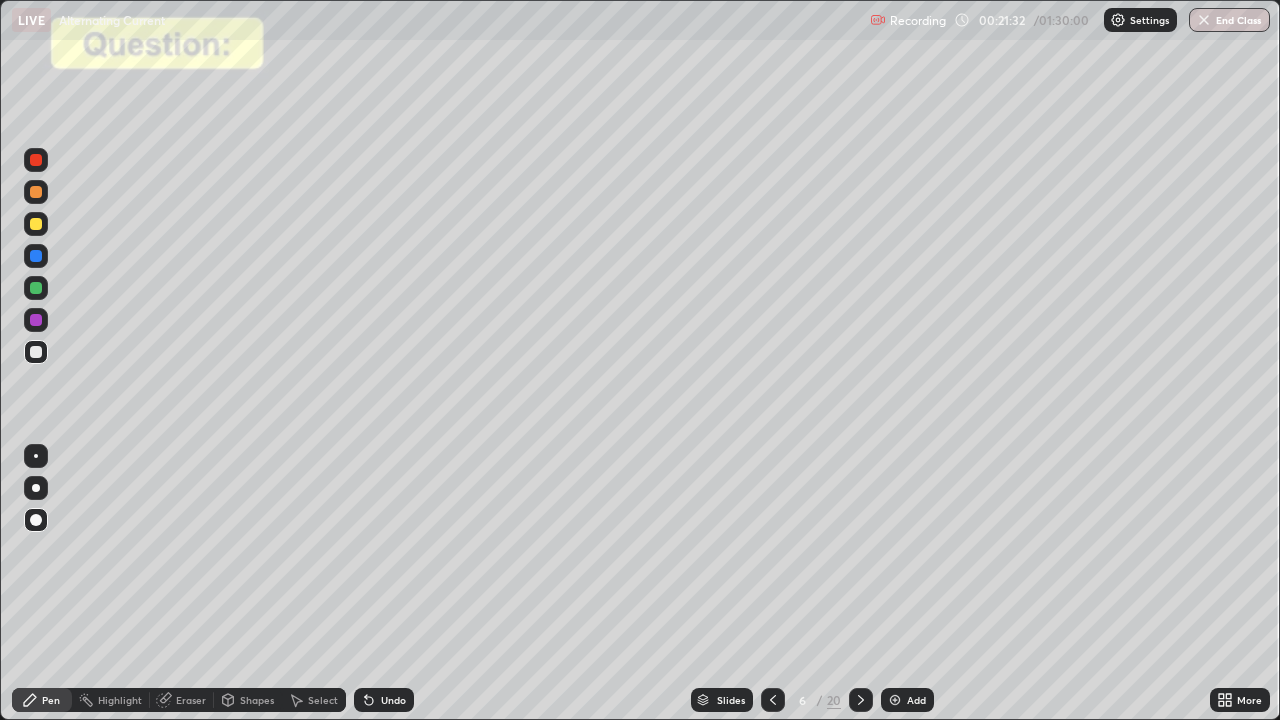 click on "Eraser" at bounding box center (191, 700) 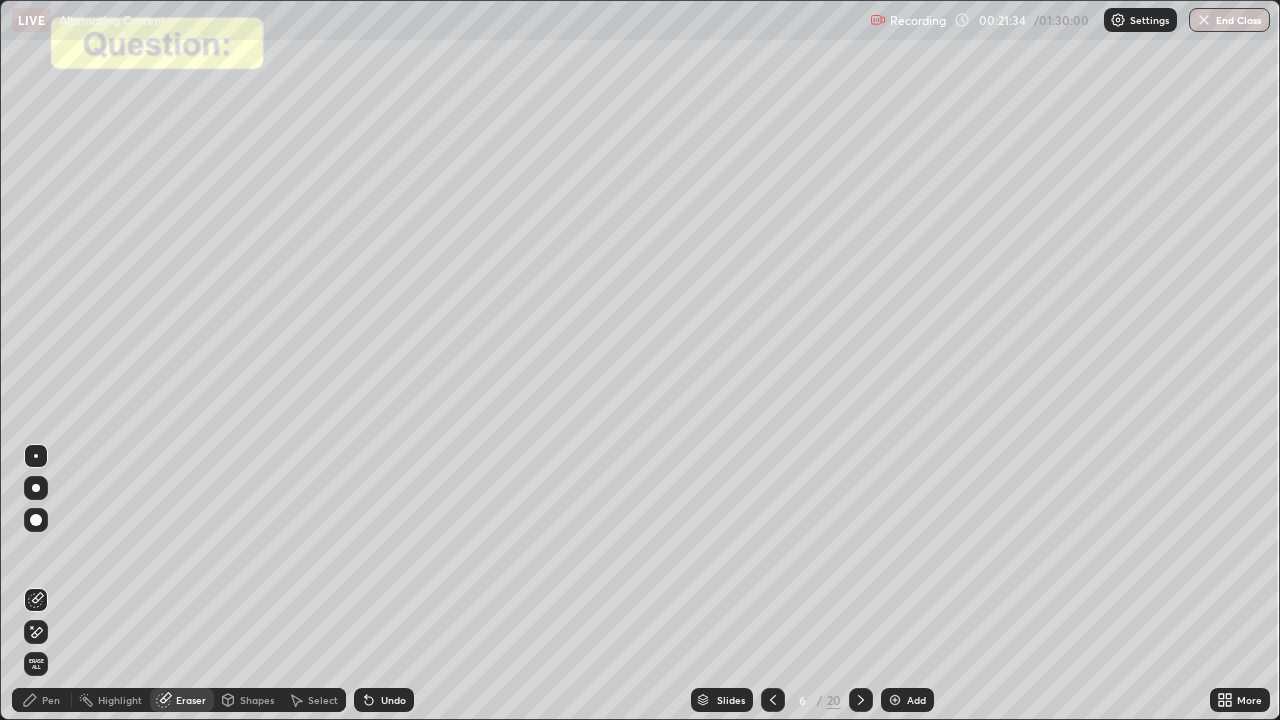 click on "Pen" at bounding box center (51, 700) 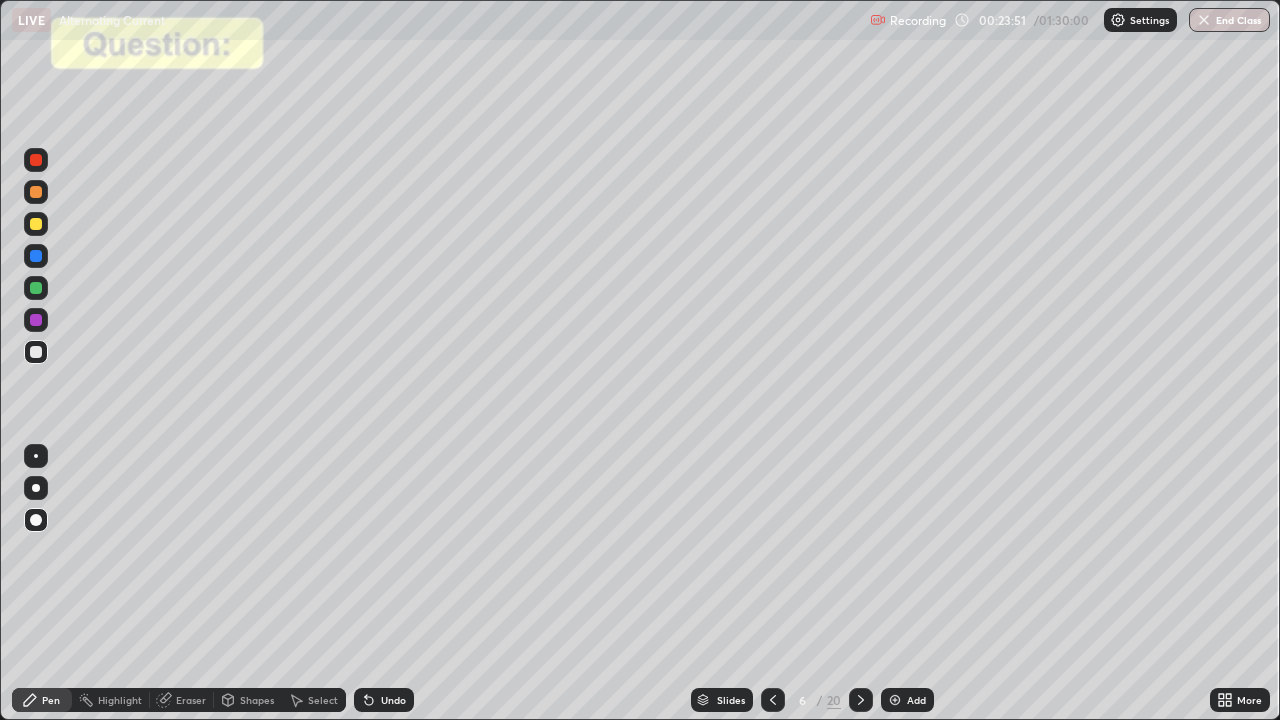 click 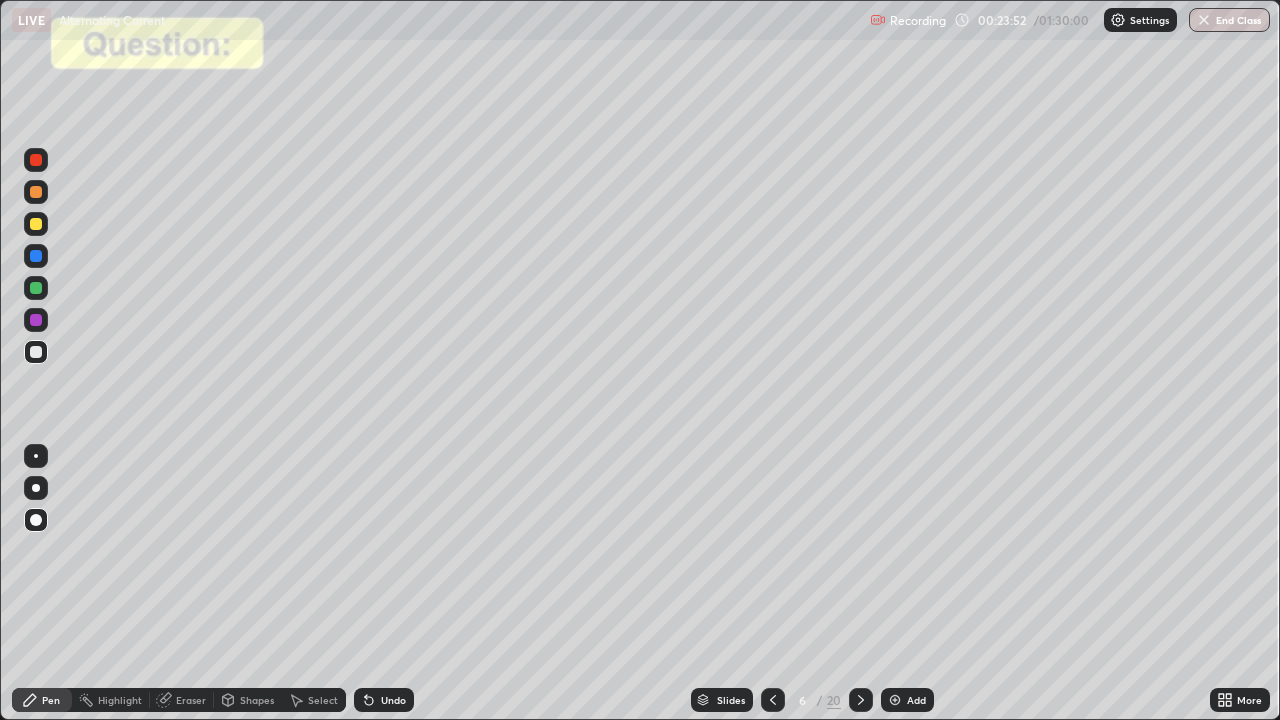 click on "Undo" at bounding box center (384, 700) 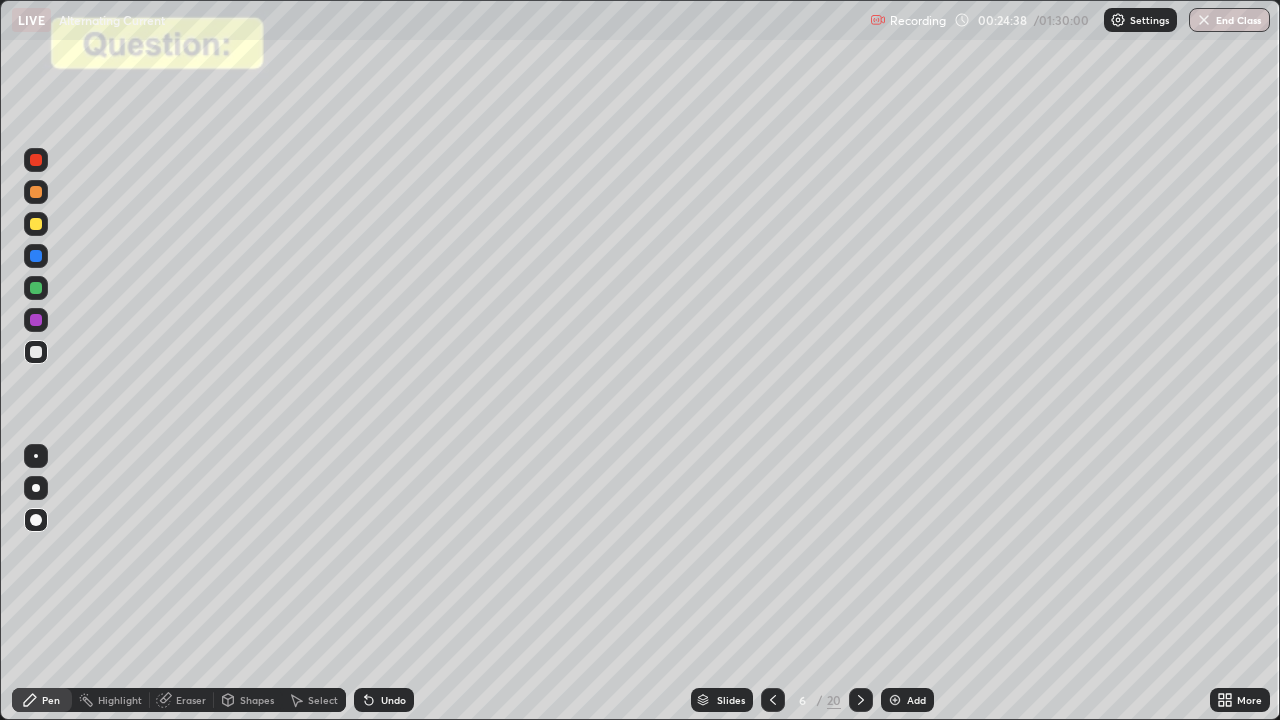 click at bounding box center [36, 352] 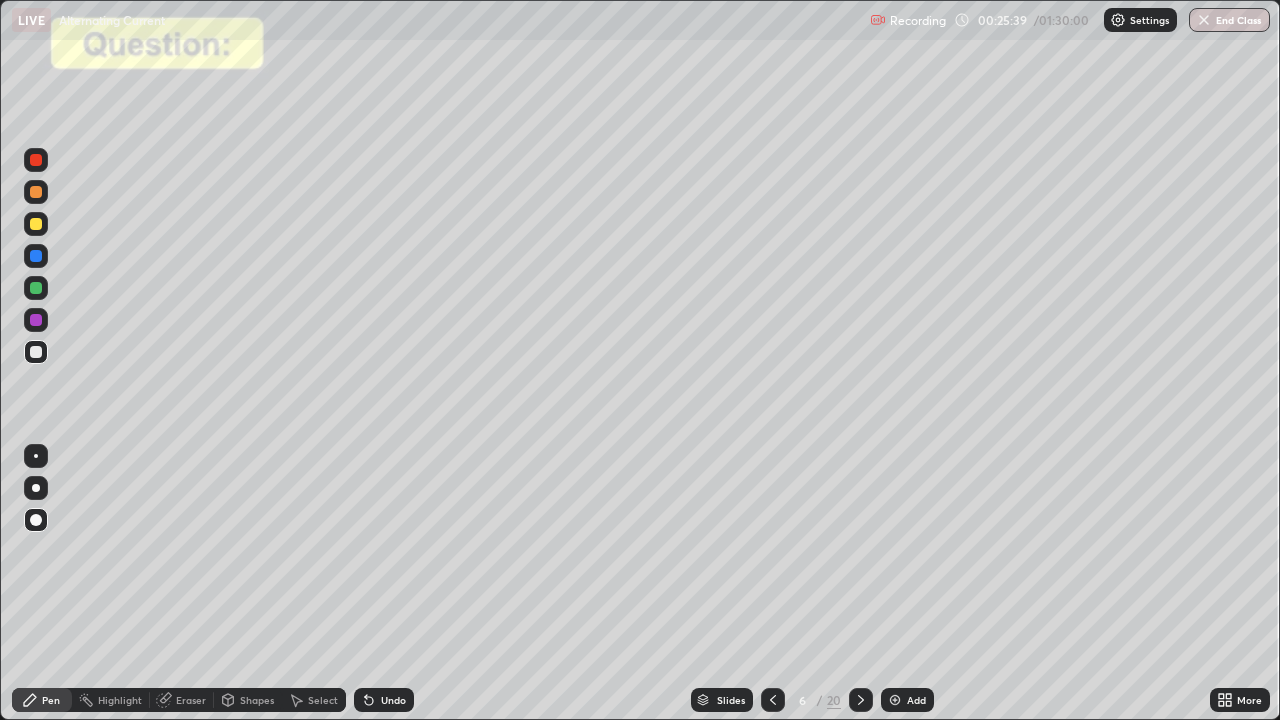 click at bounding box center (36, 224) 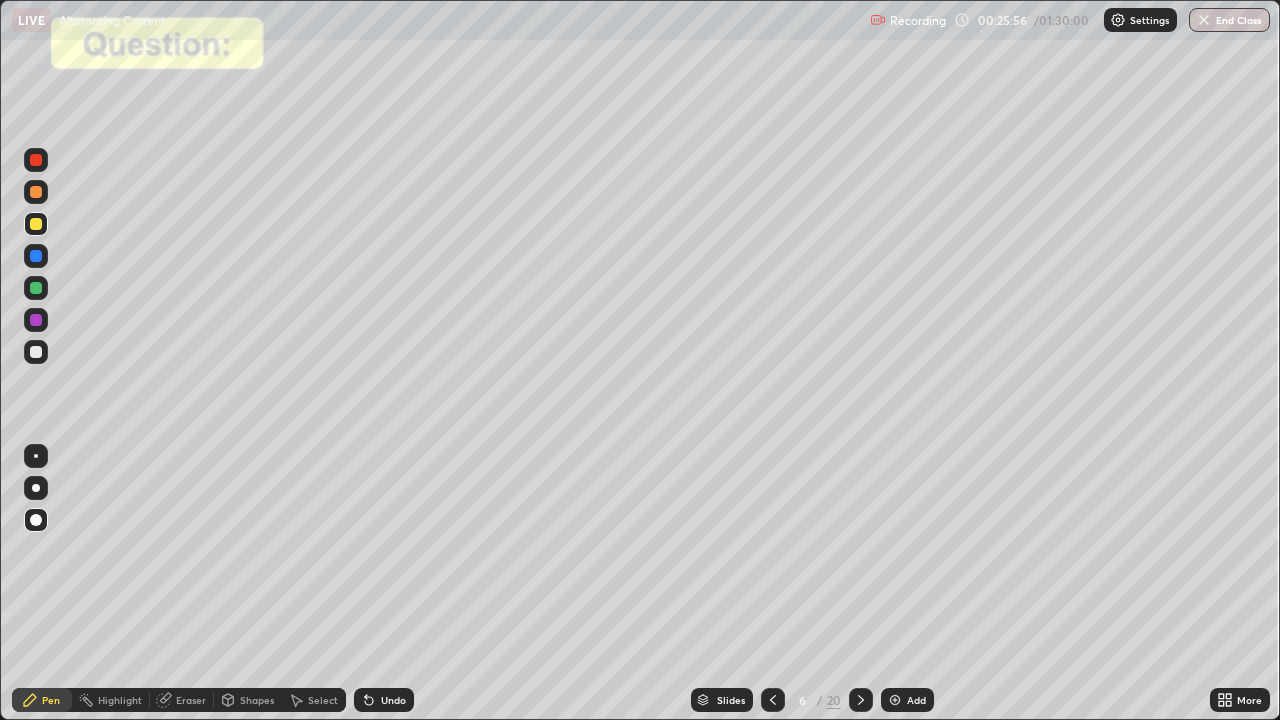 click 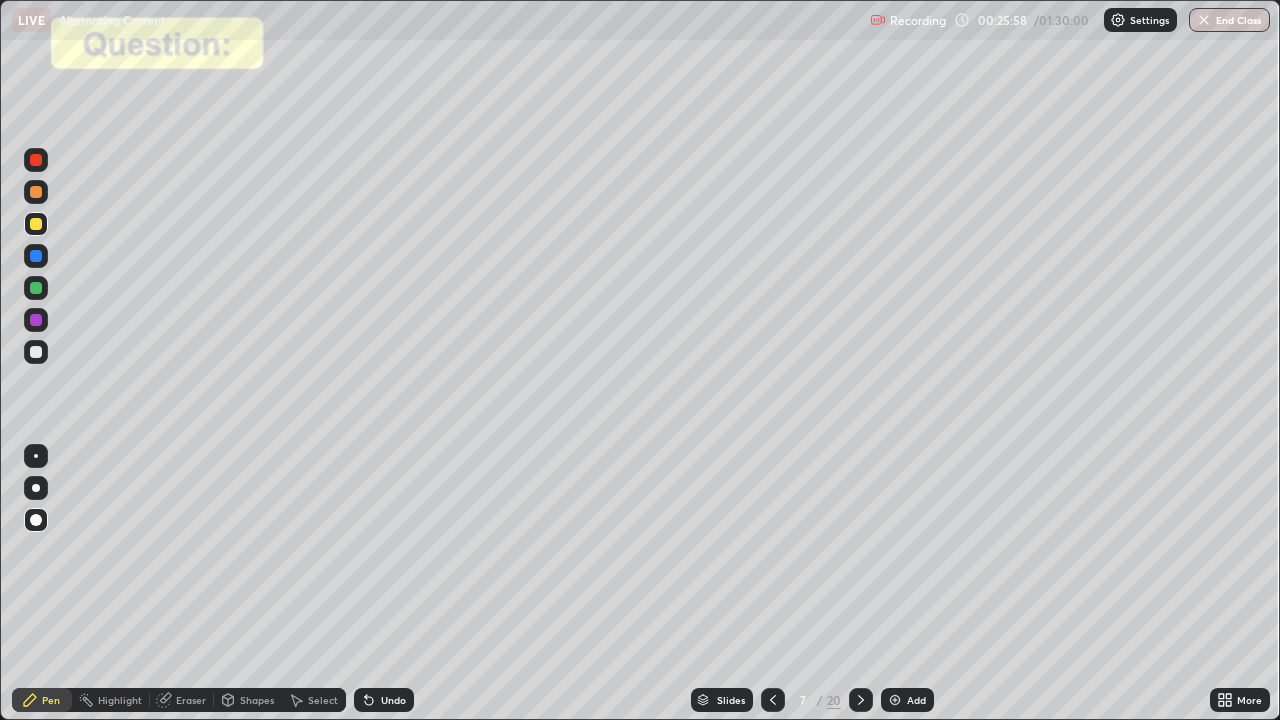 click at bounding box center [36, 224] 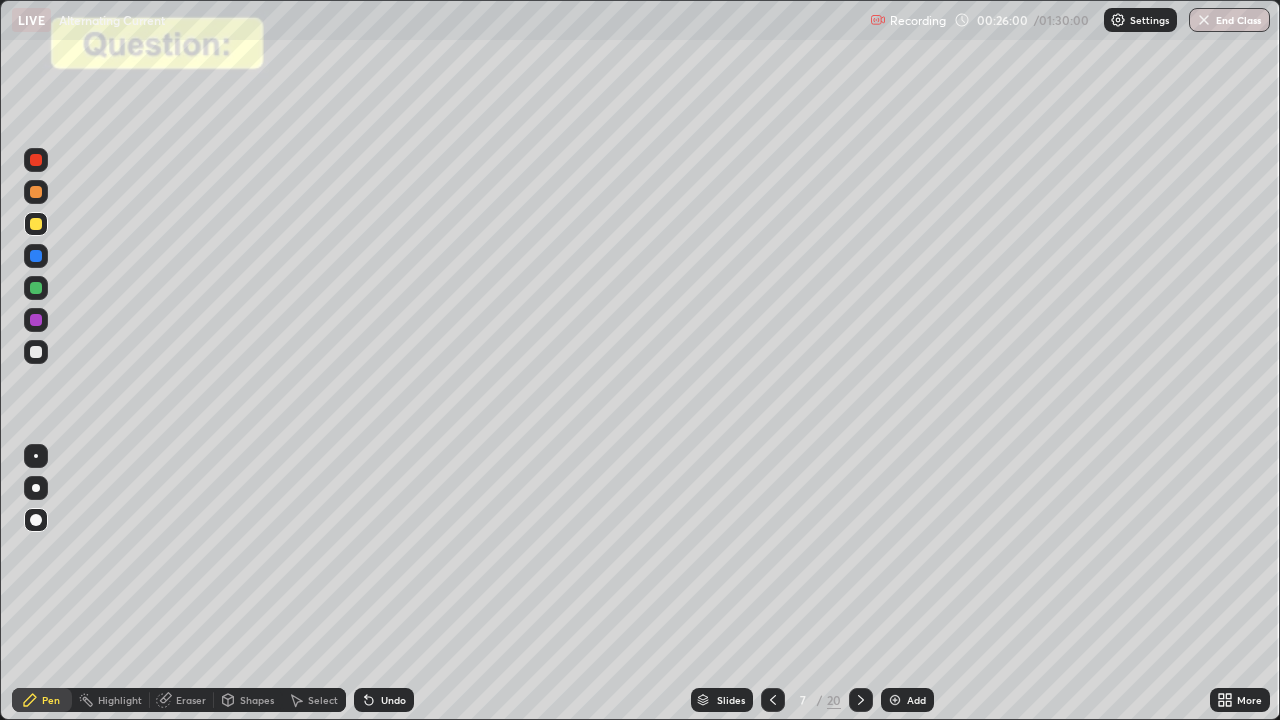 click at bounding box center (36, 352) 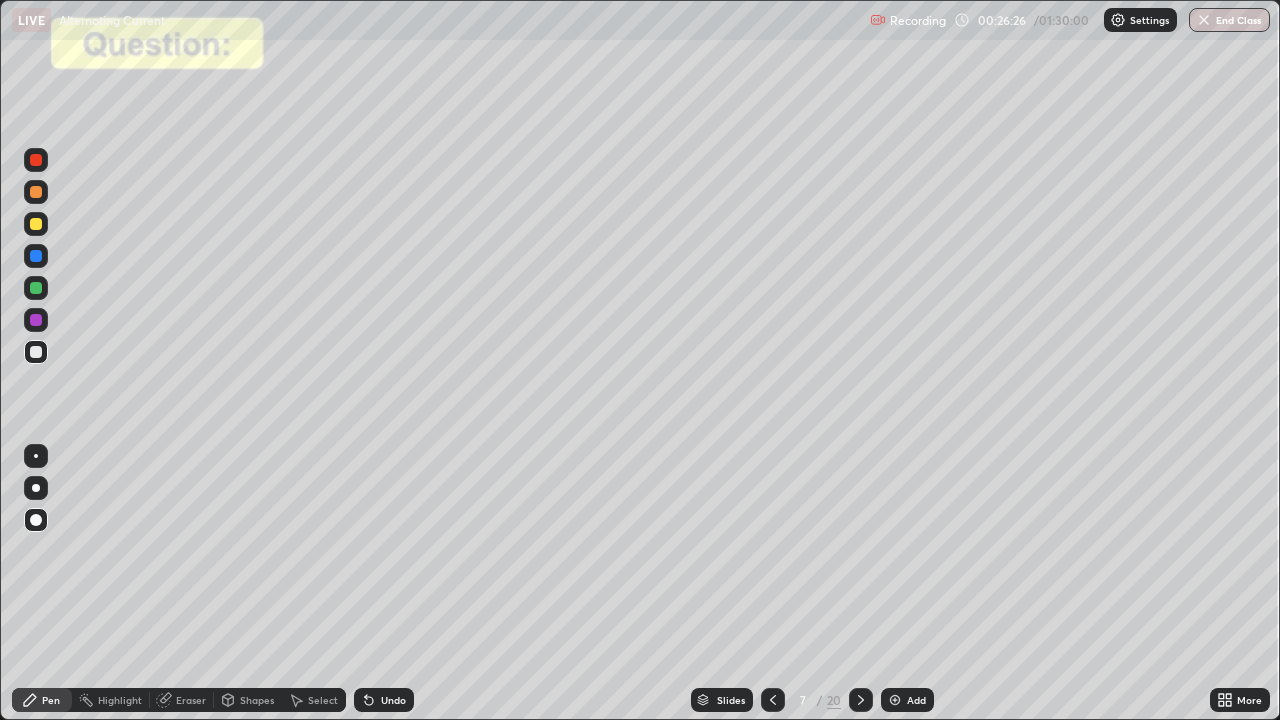 click 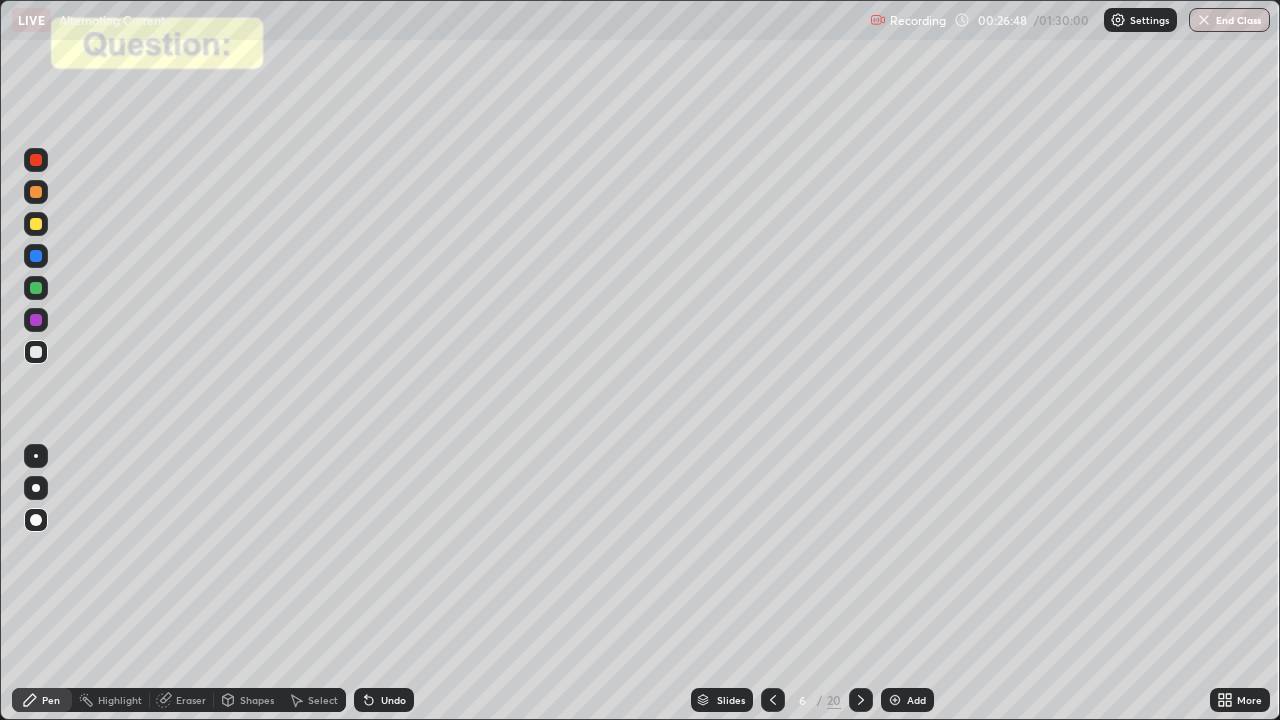click at bounding box center [861, 700] 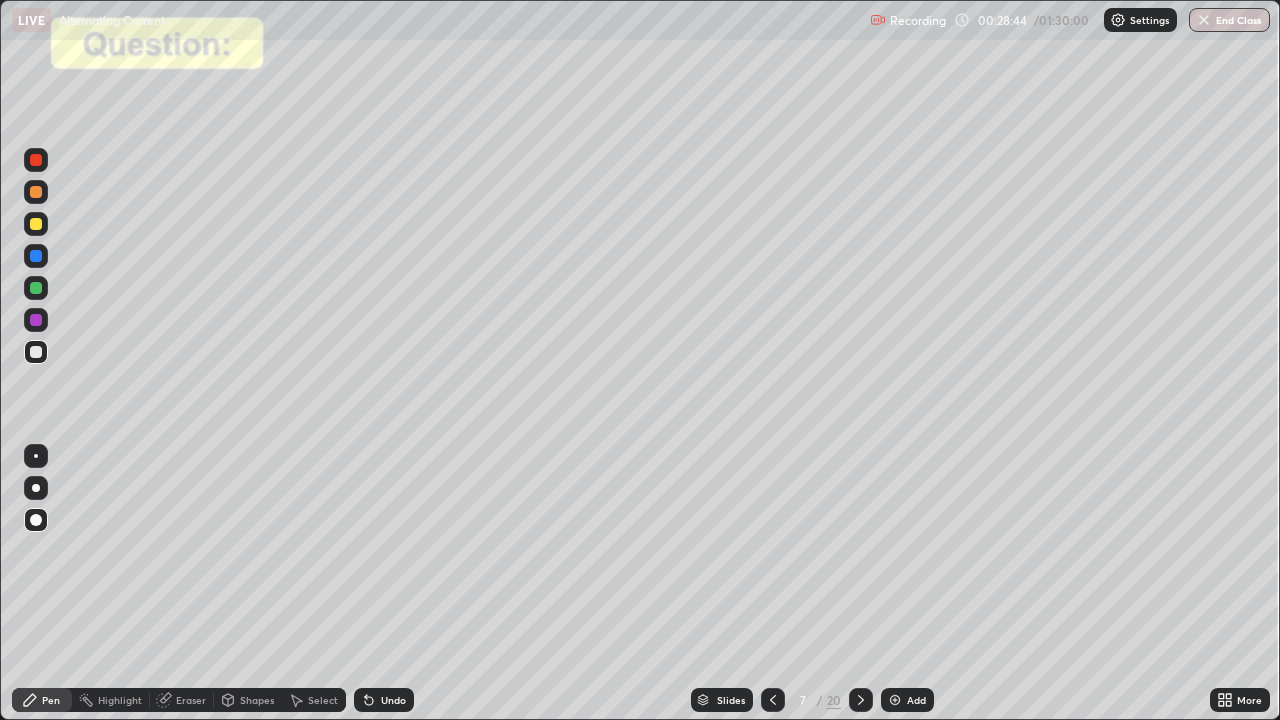 click 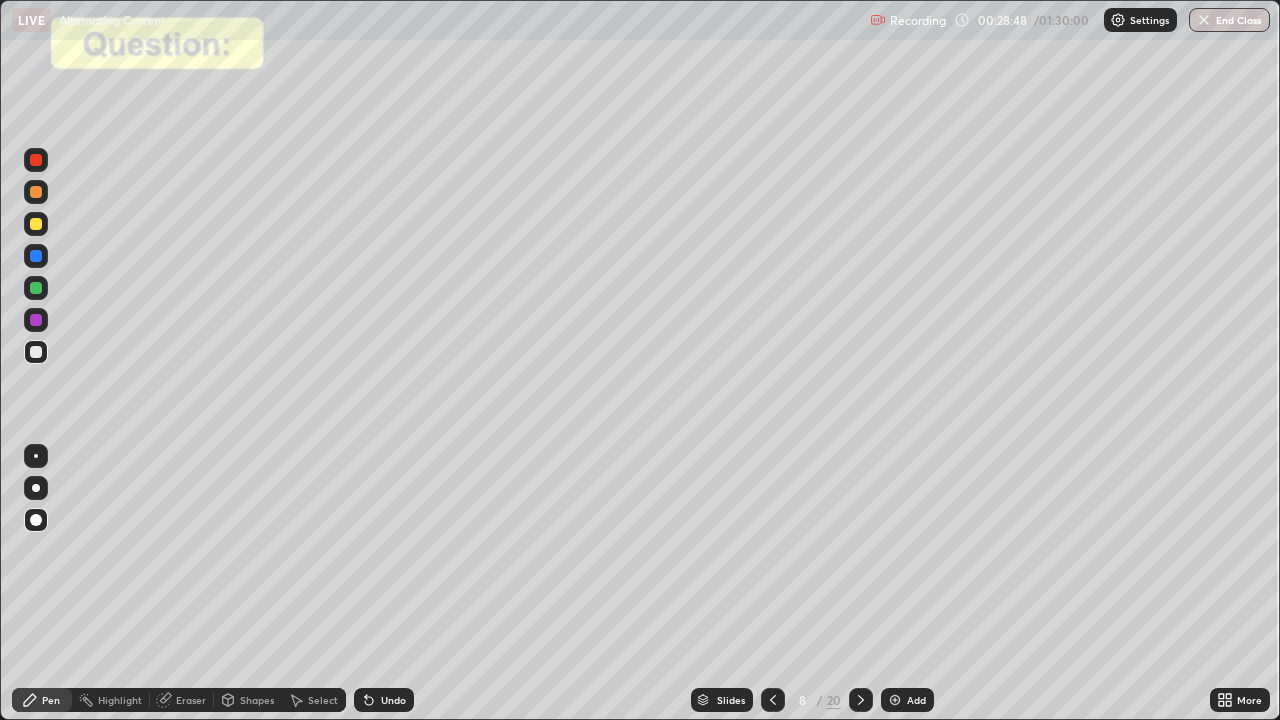 click at bounding box center [36, 224] 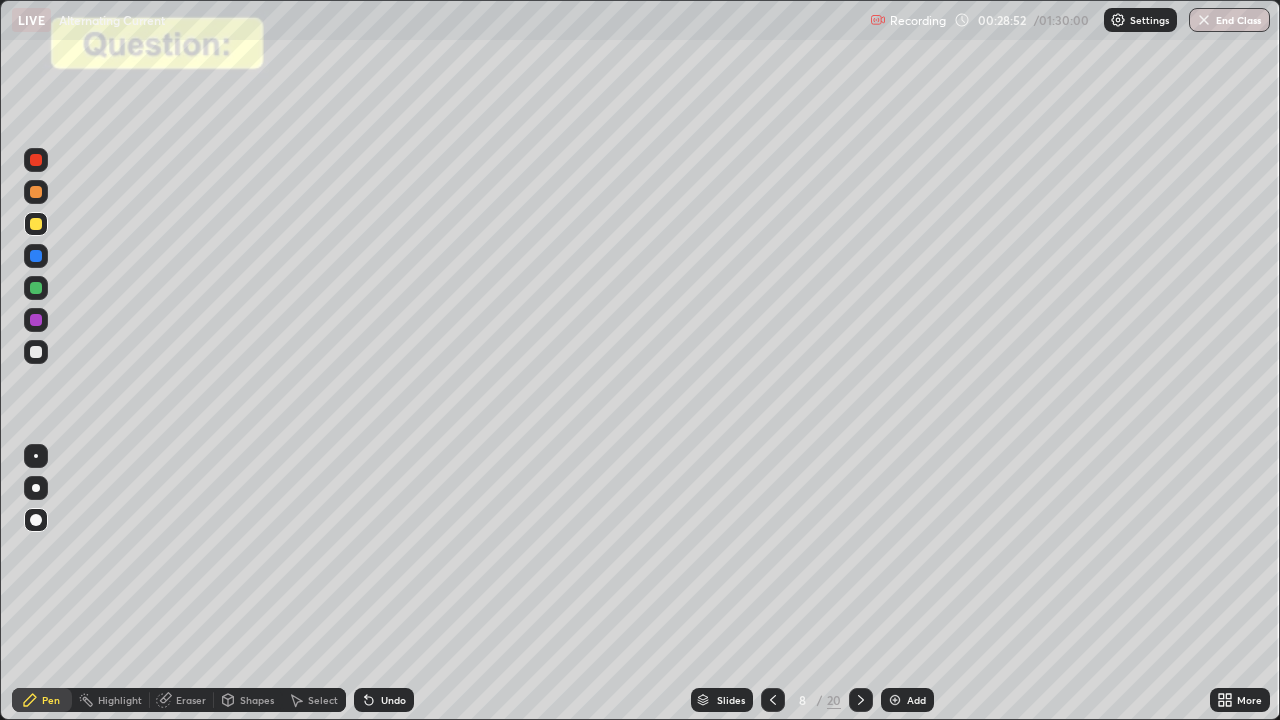 click at bounding box center [36, 352] 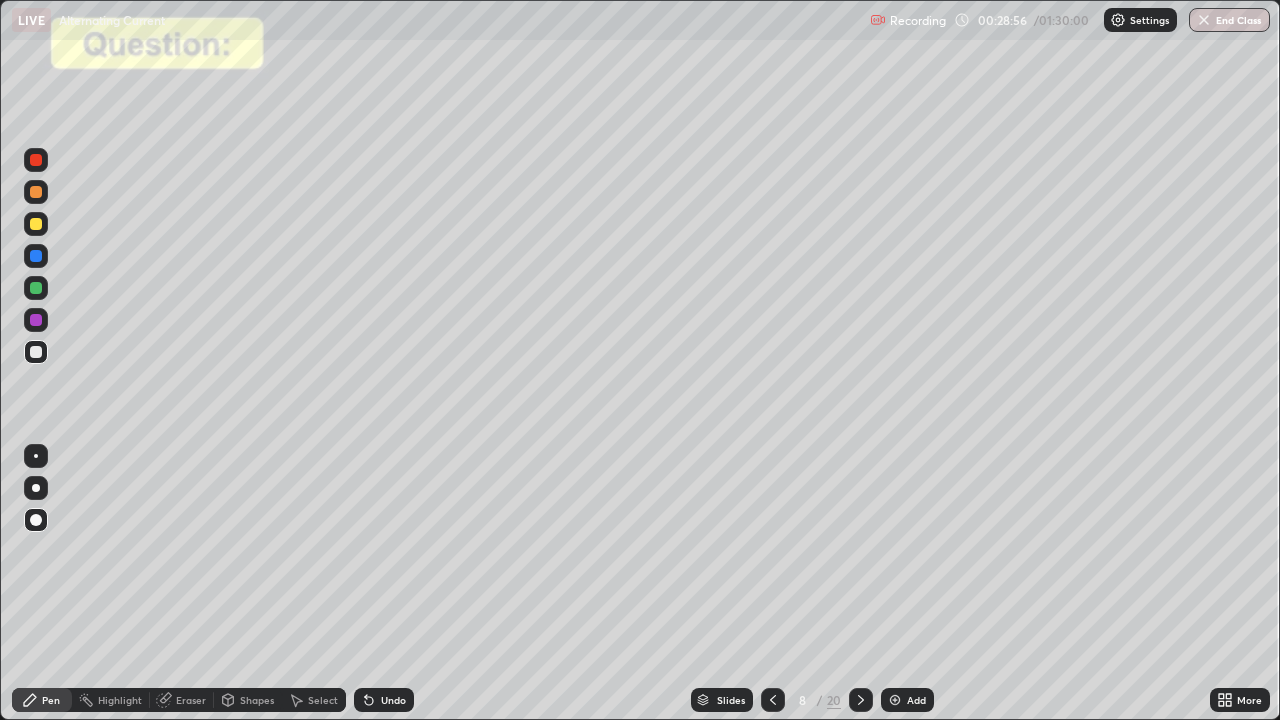 click 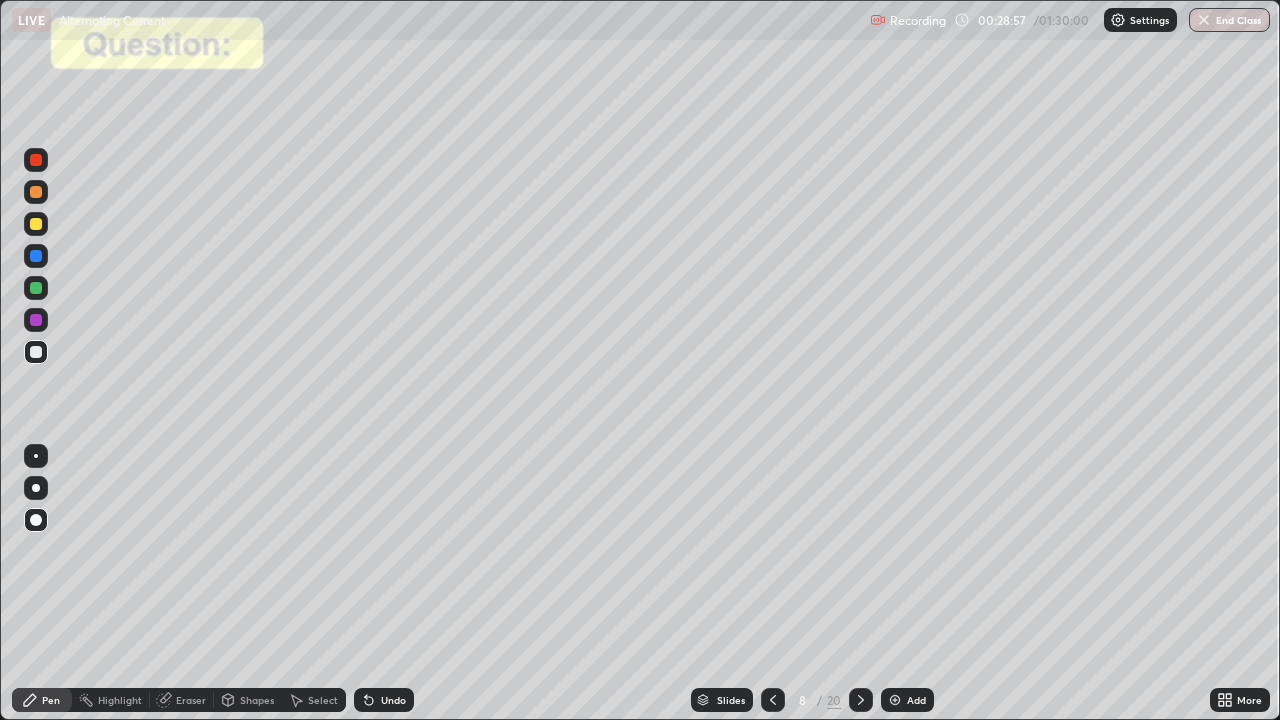 click 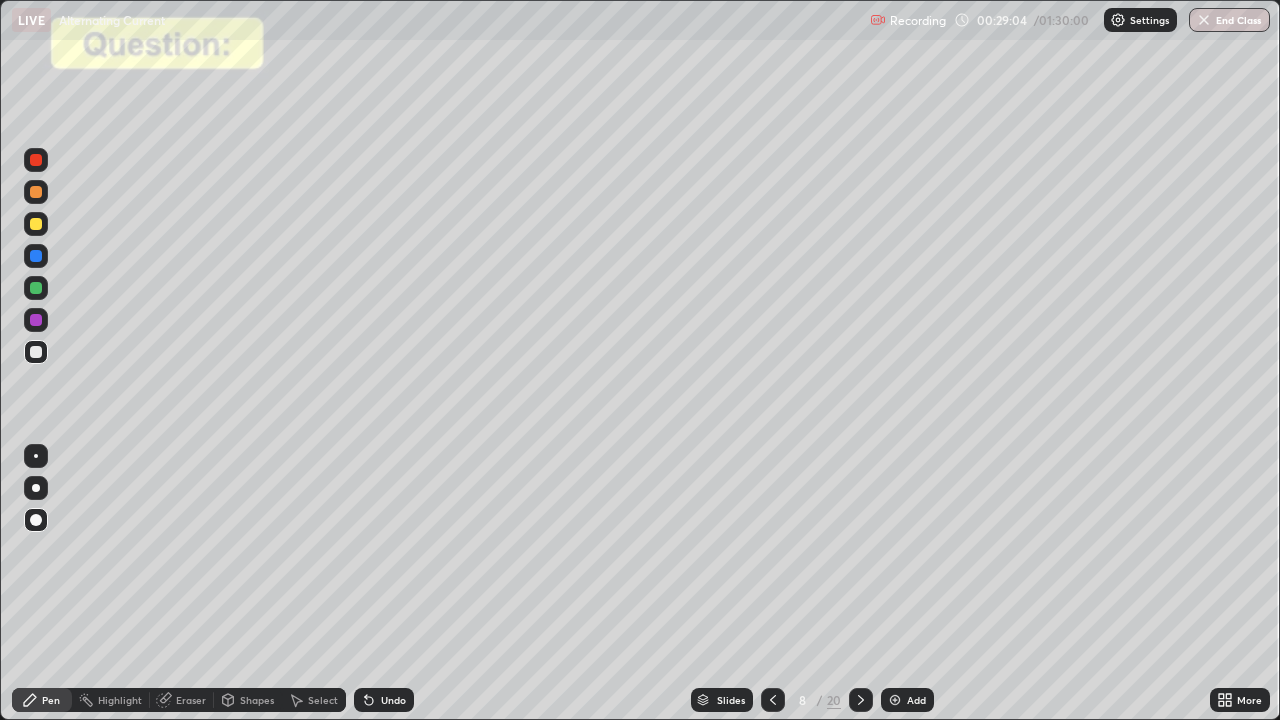 click 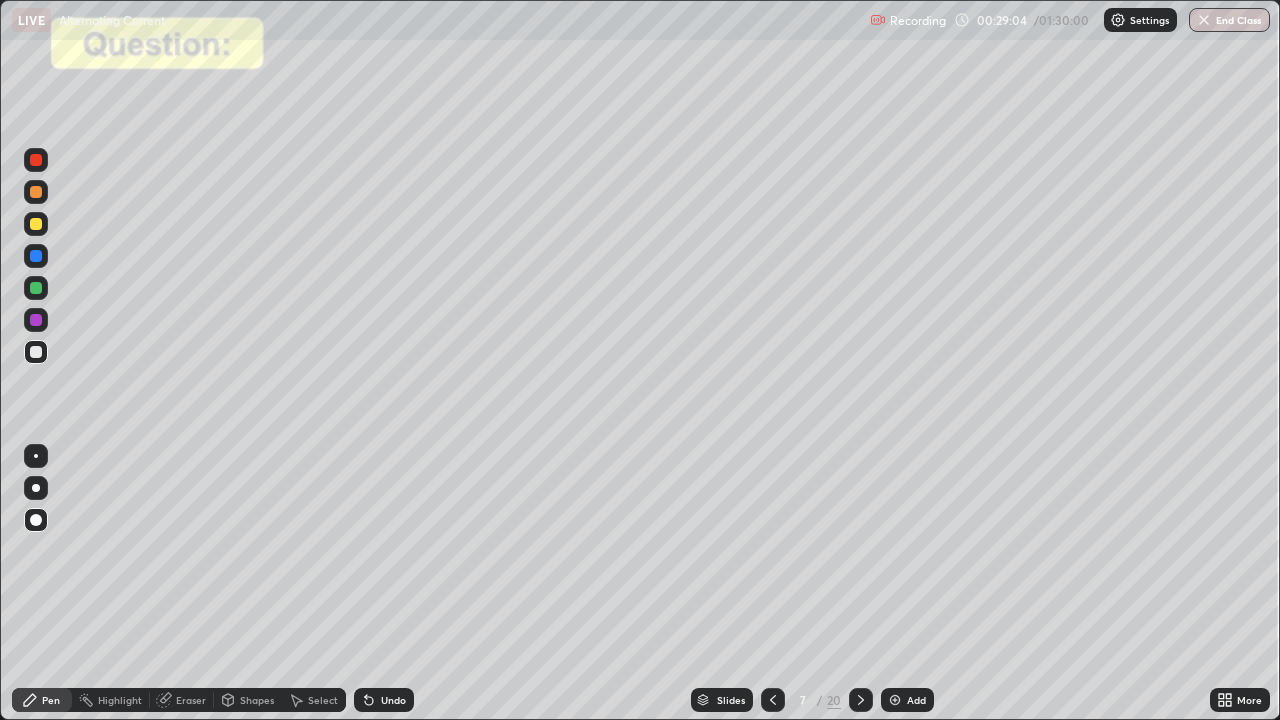 click 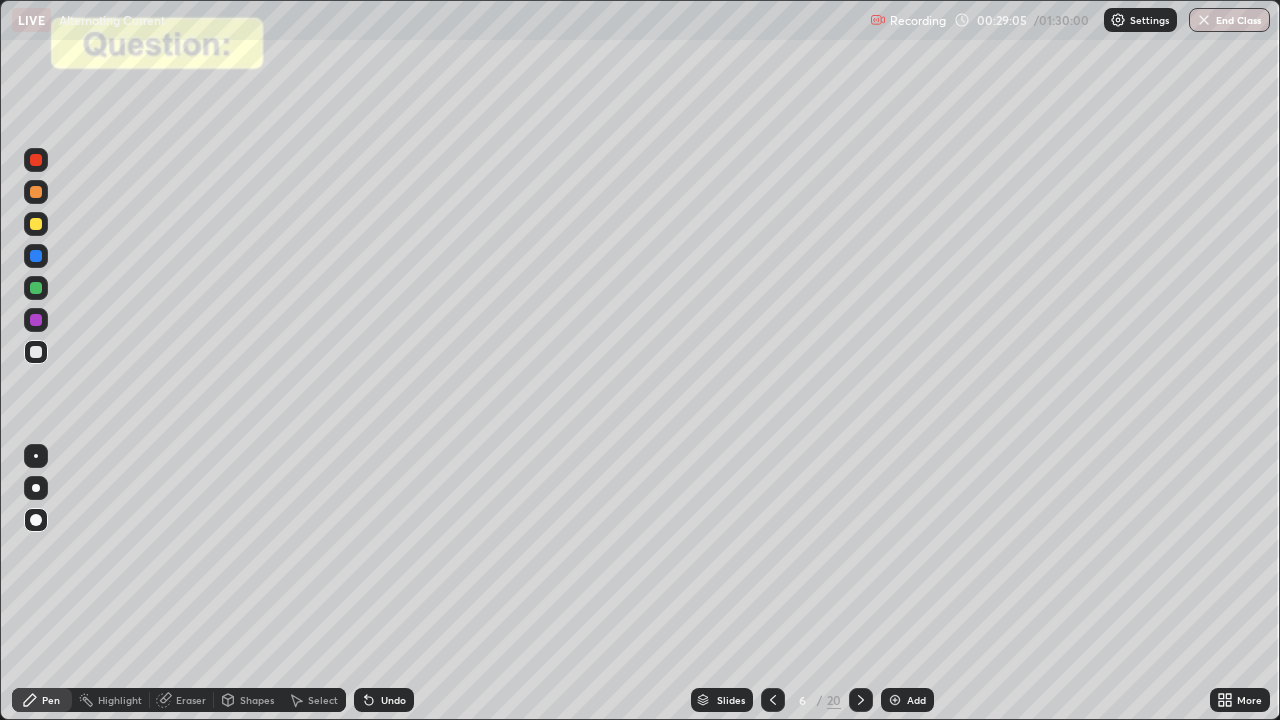 click 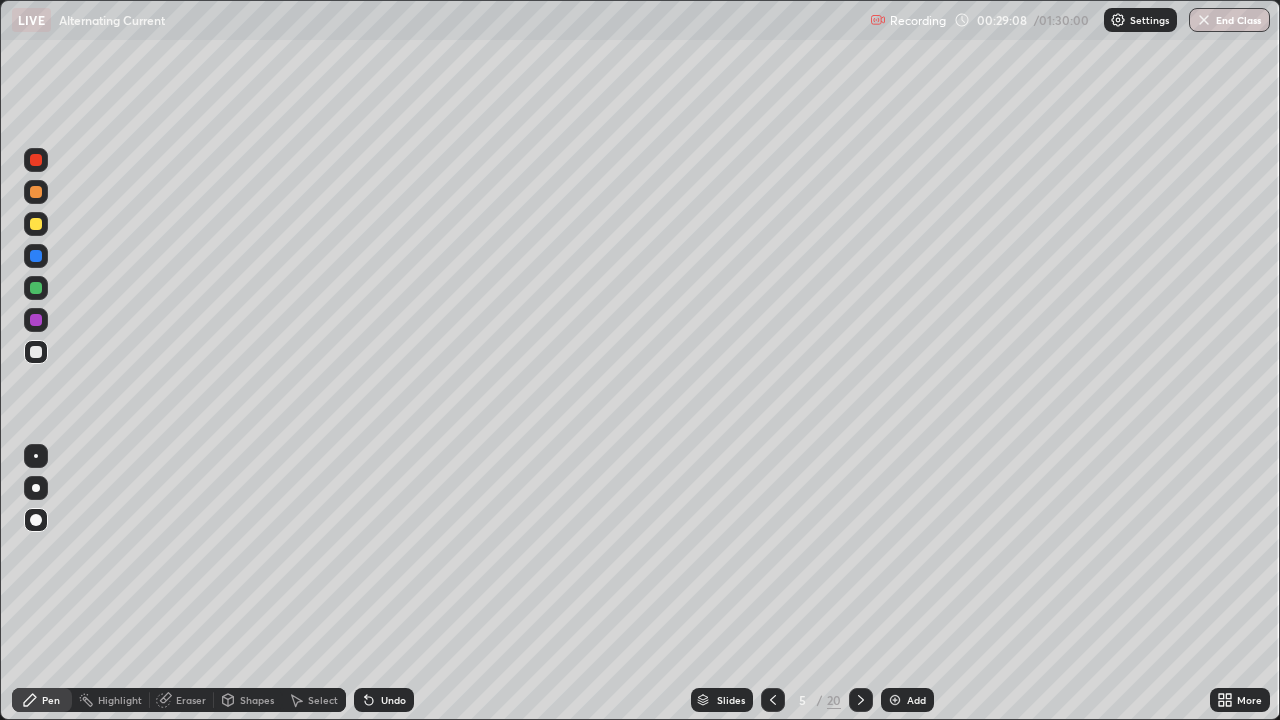 click 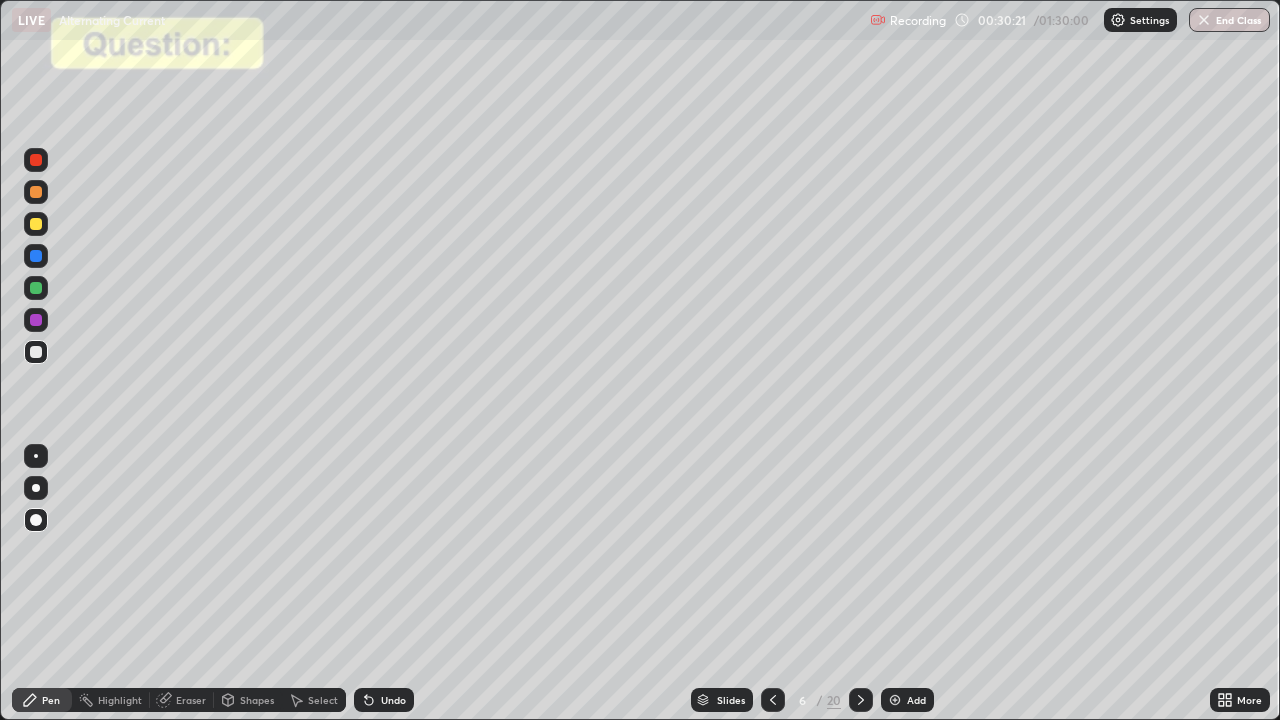 click 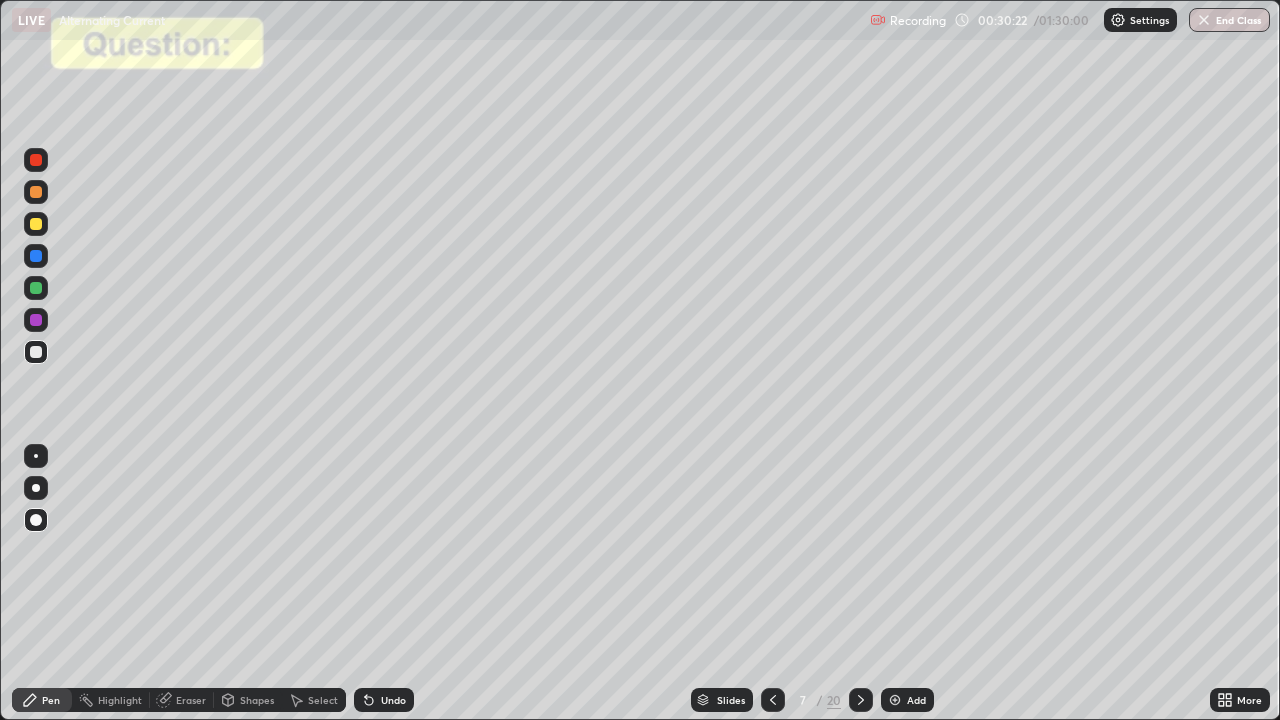 click 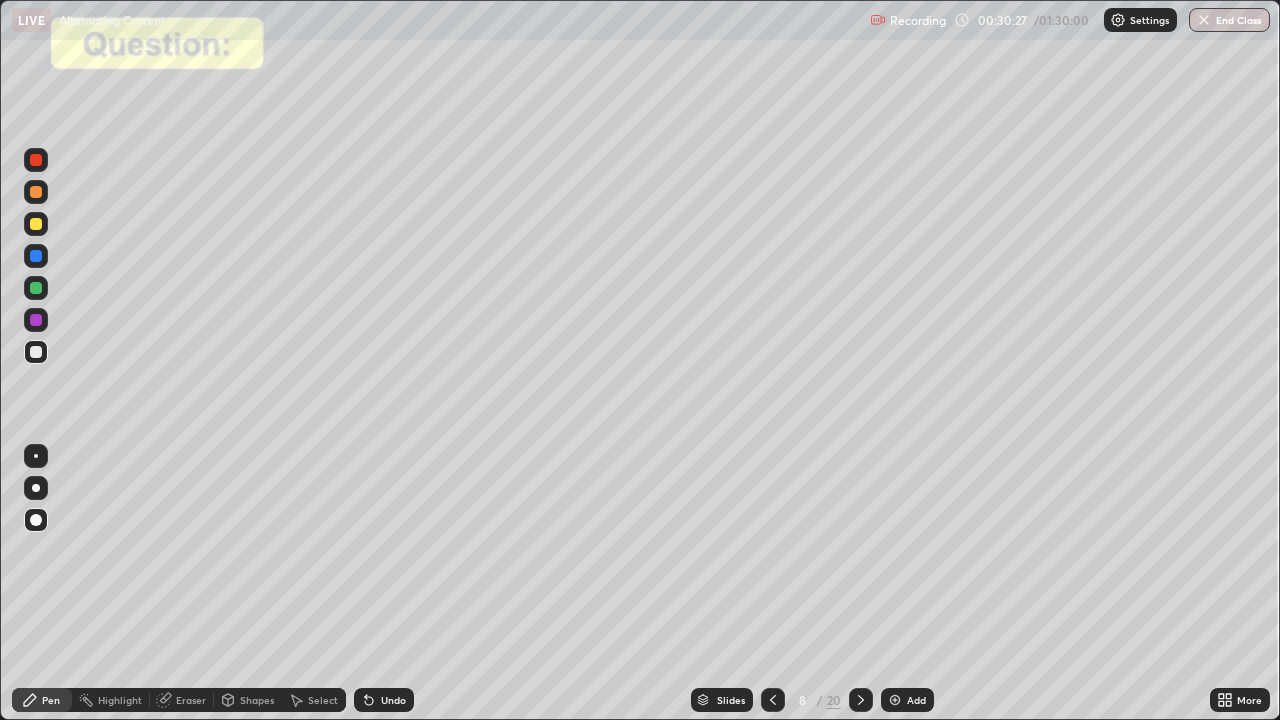 click on "Eraser" at bounding box center [182, 700] 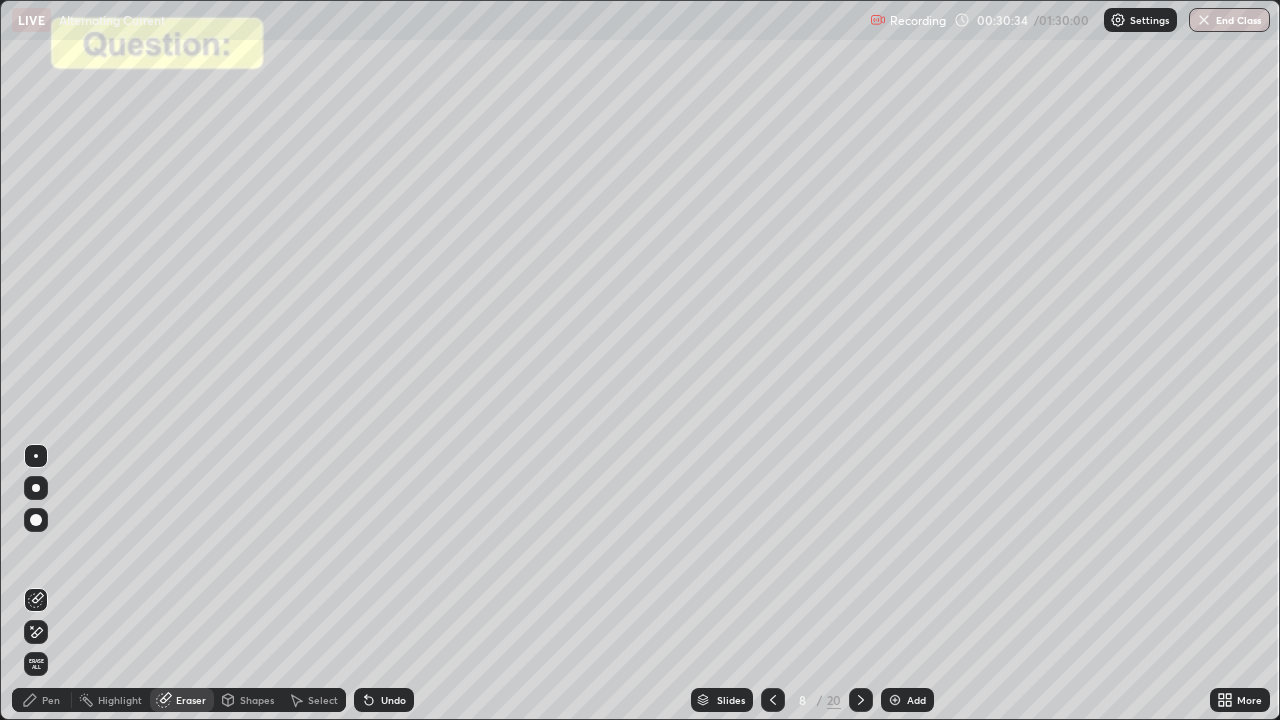 click on "Pen" at bounding box center [51, 700] 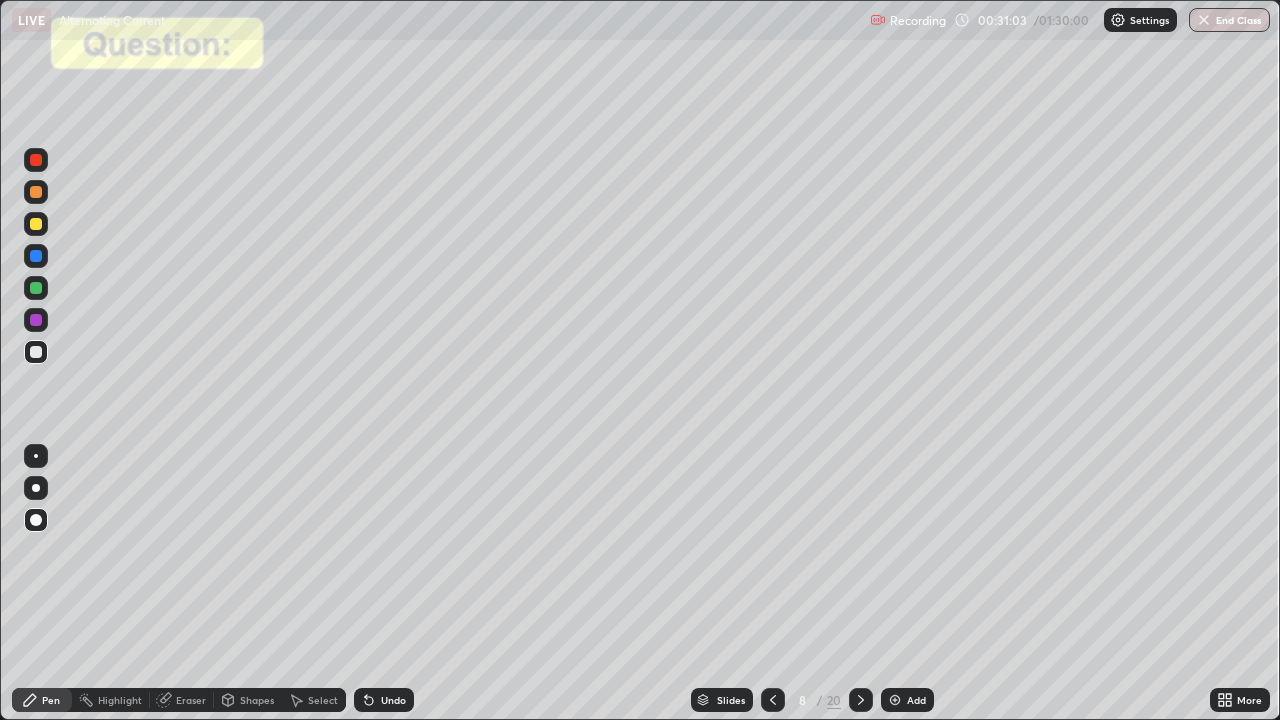 click 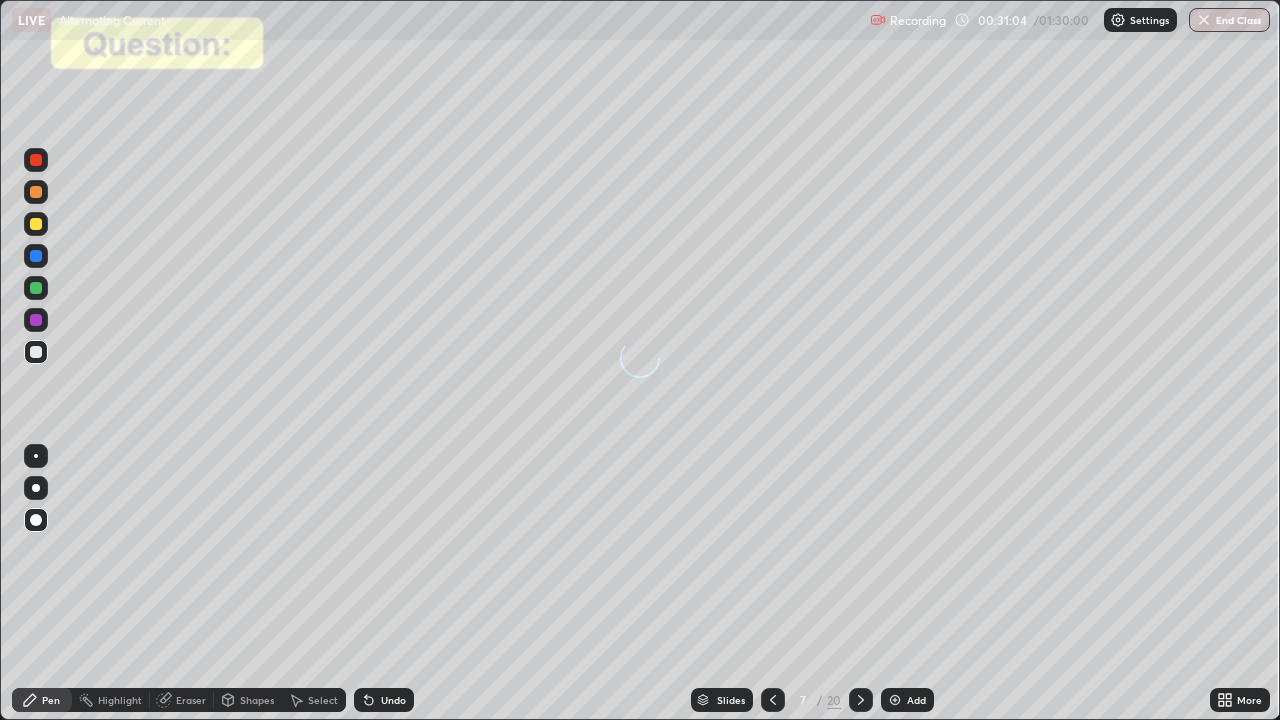 click 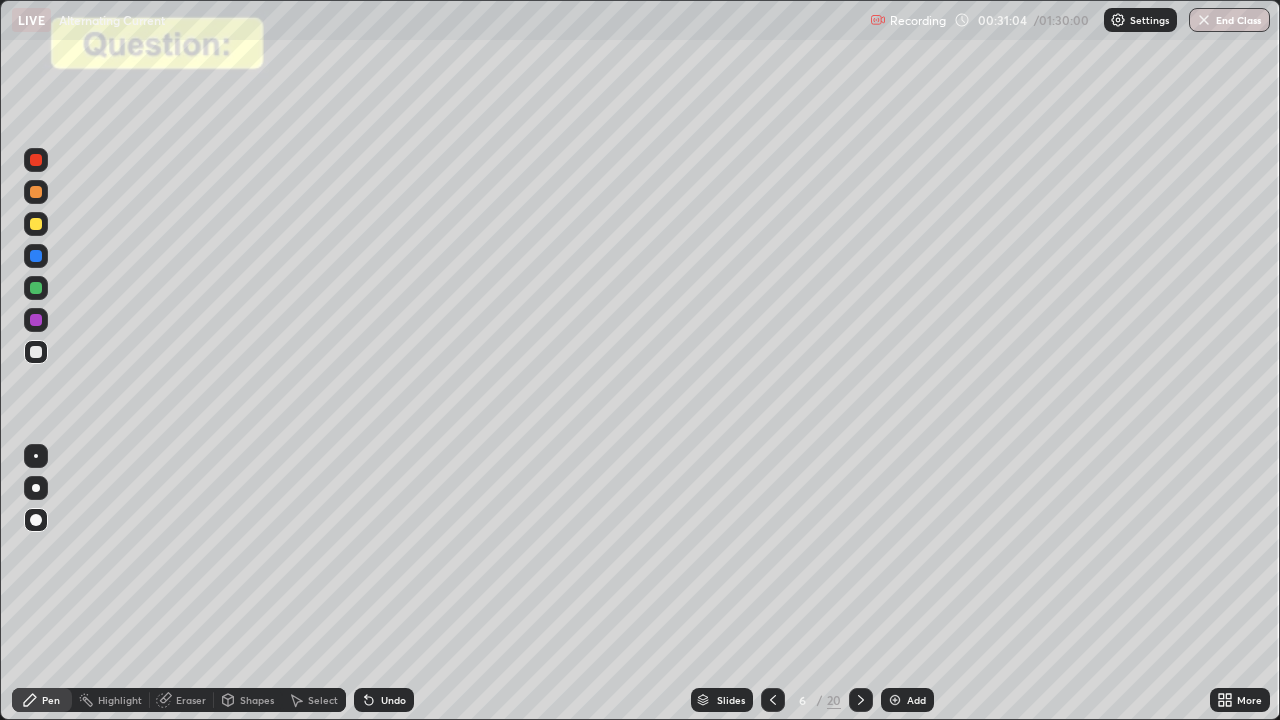 click 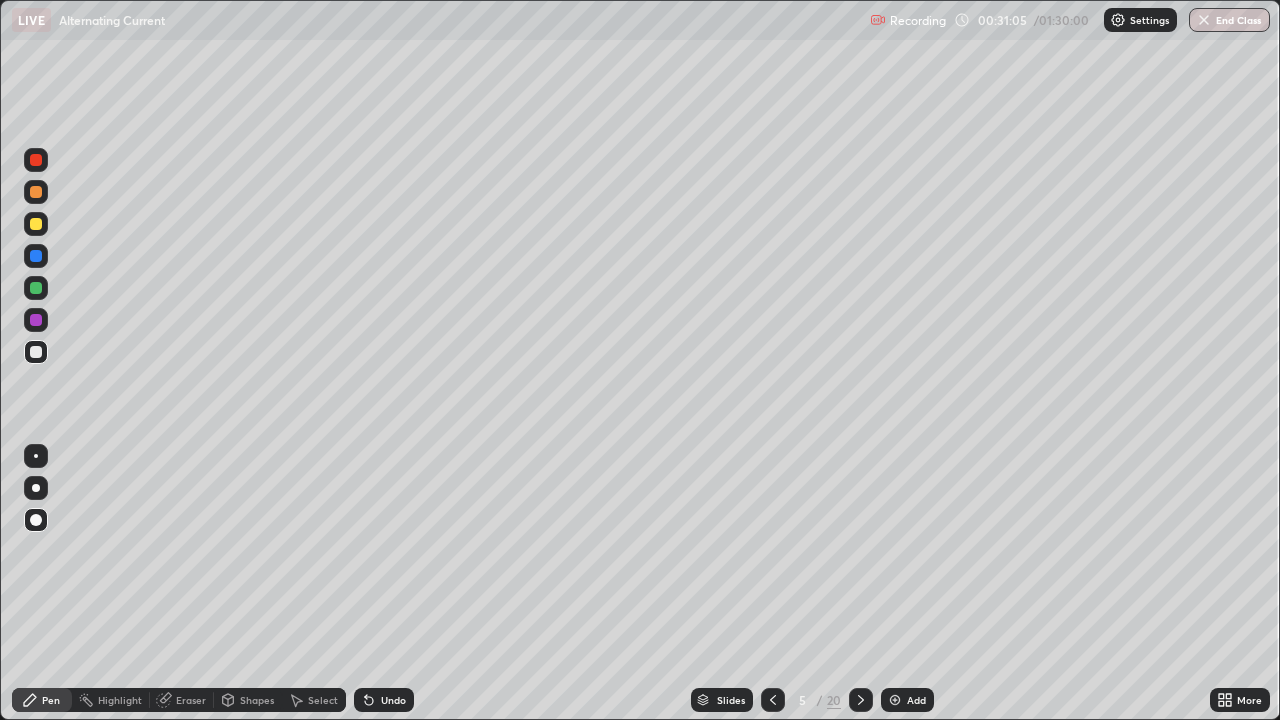 click 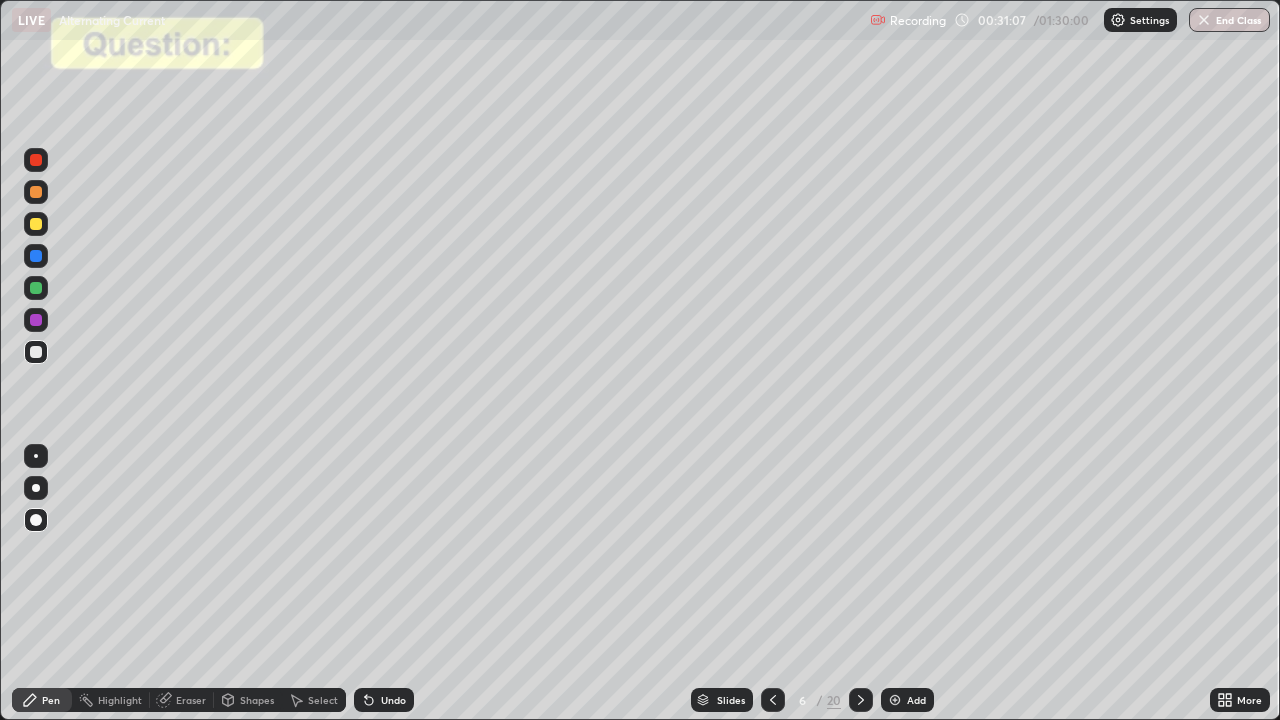 click at bounding box center [36, 224] 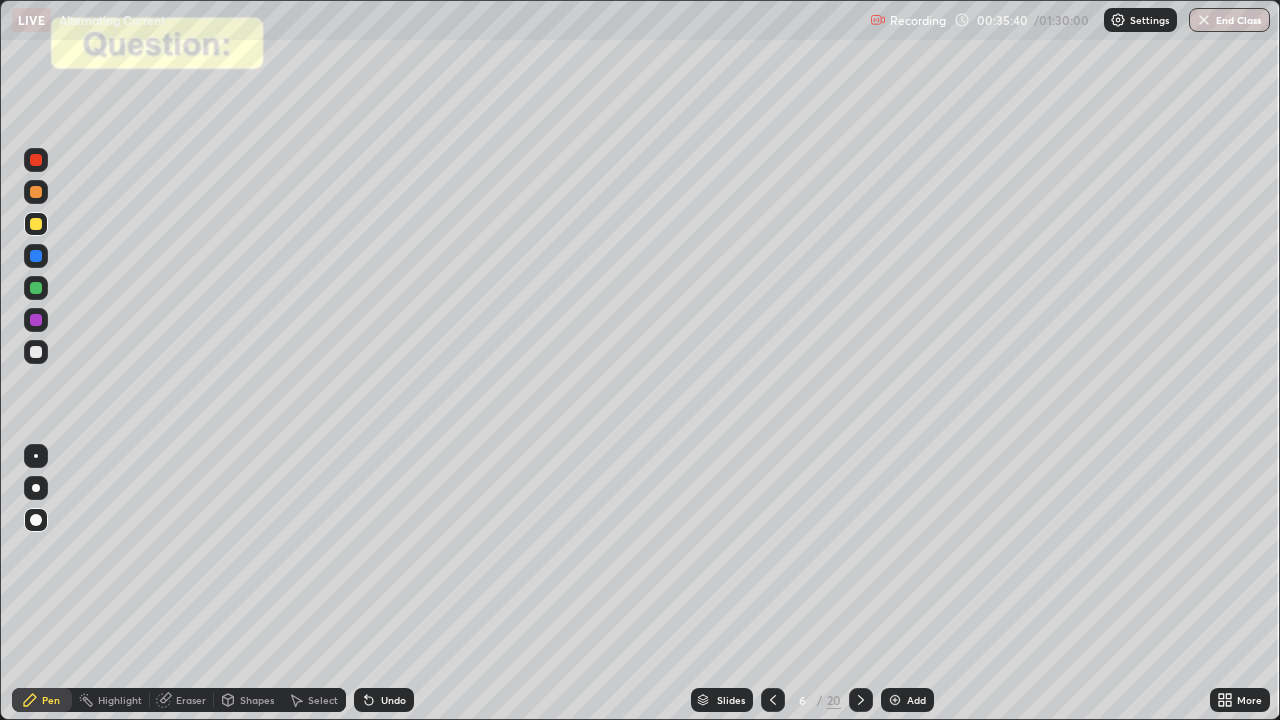 click 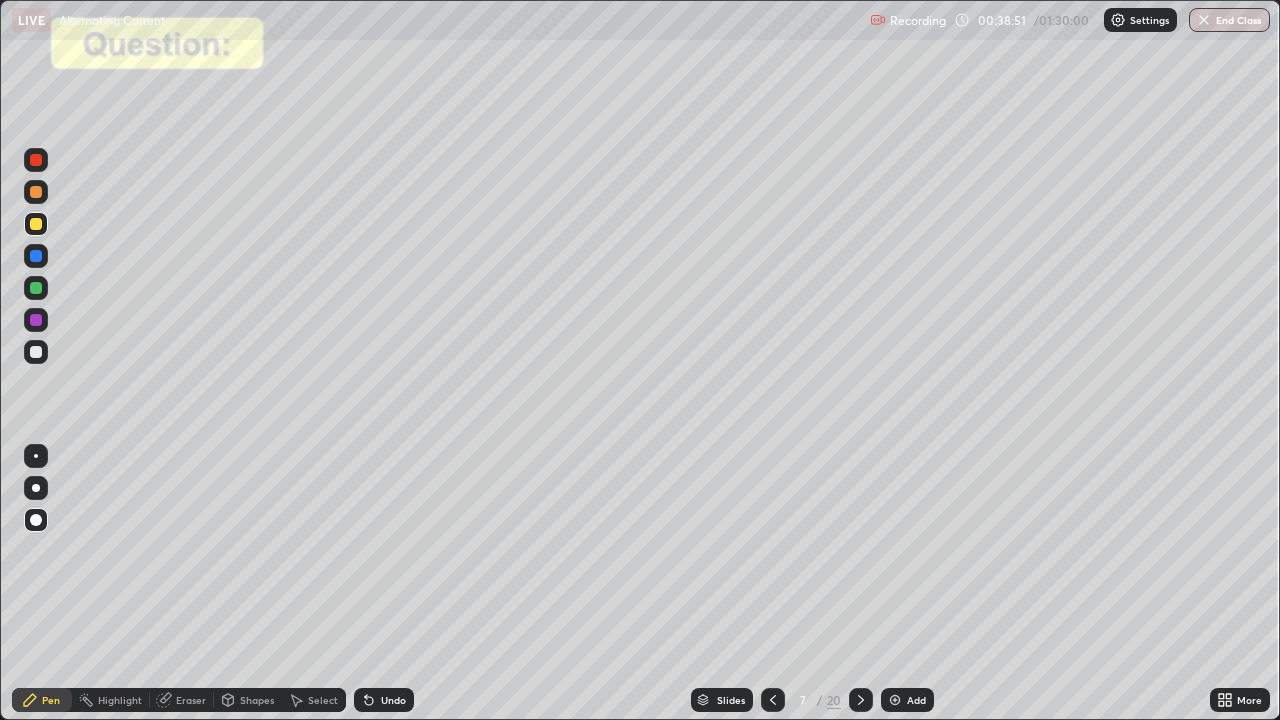 click 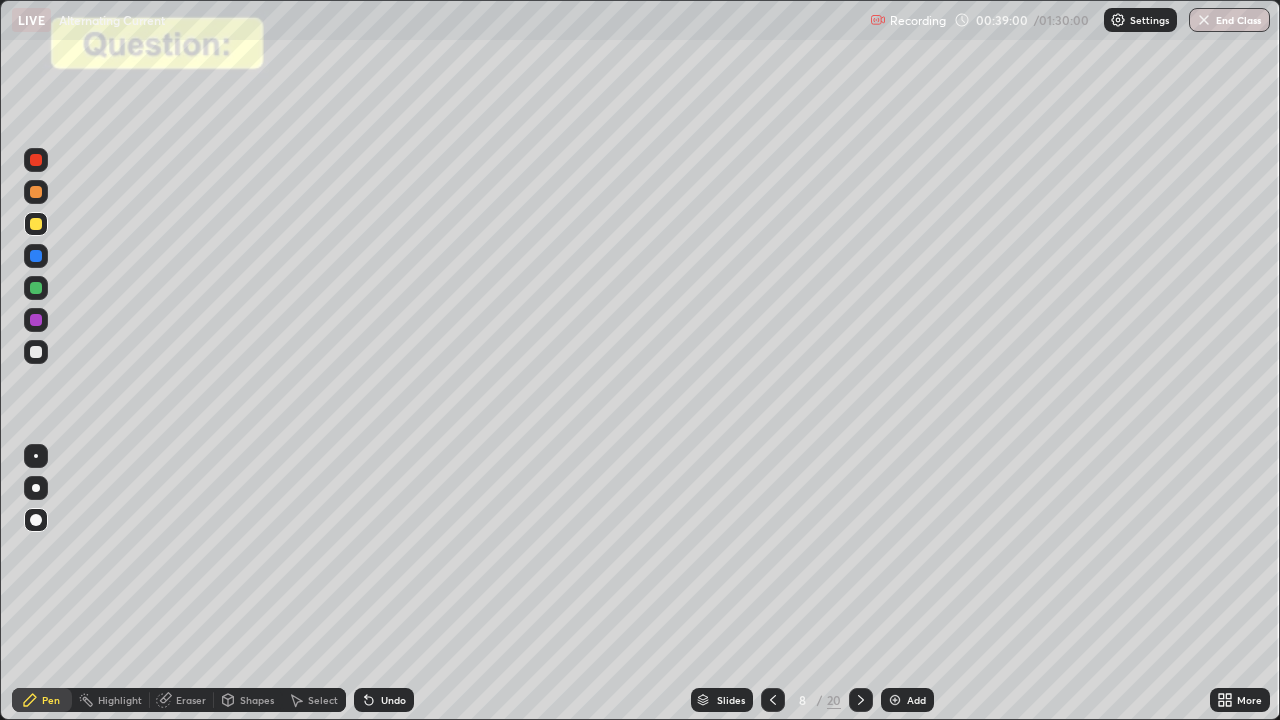 click at bounding box center (36, 224) 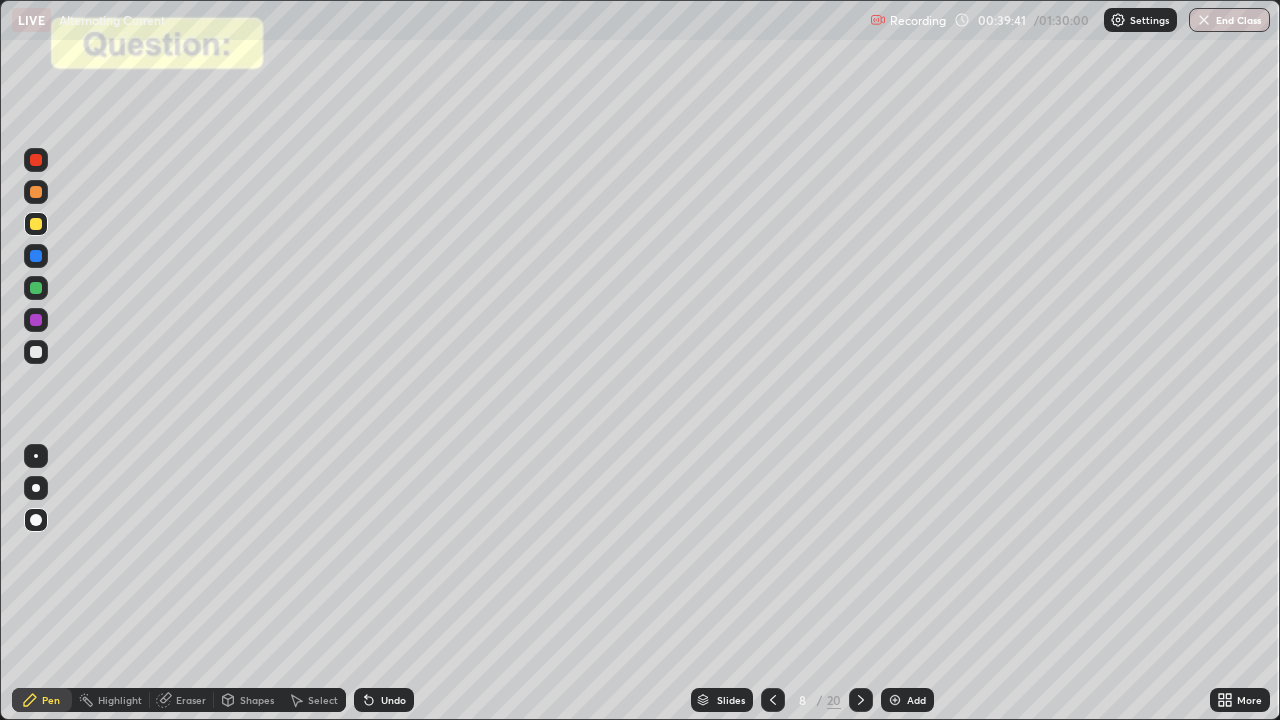 click at bounding box center [36, 352] 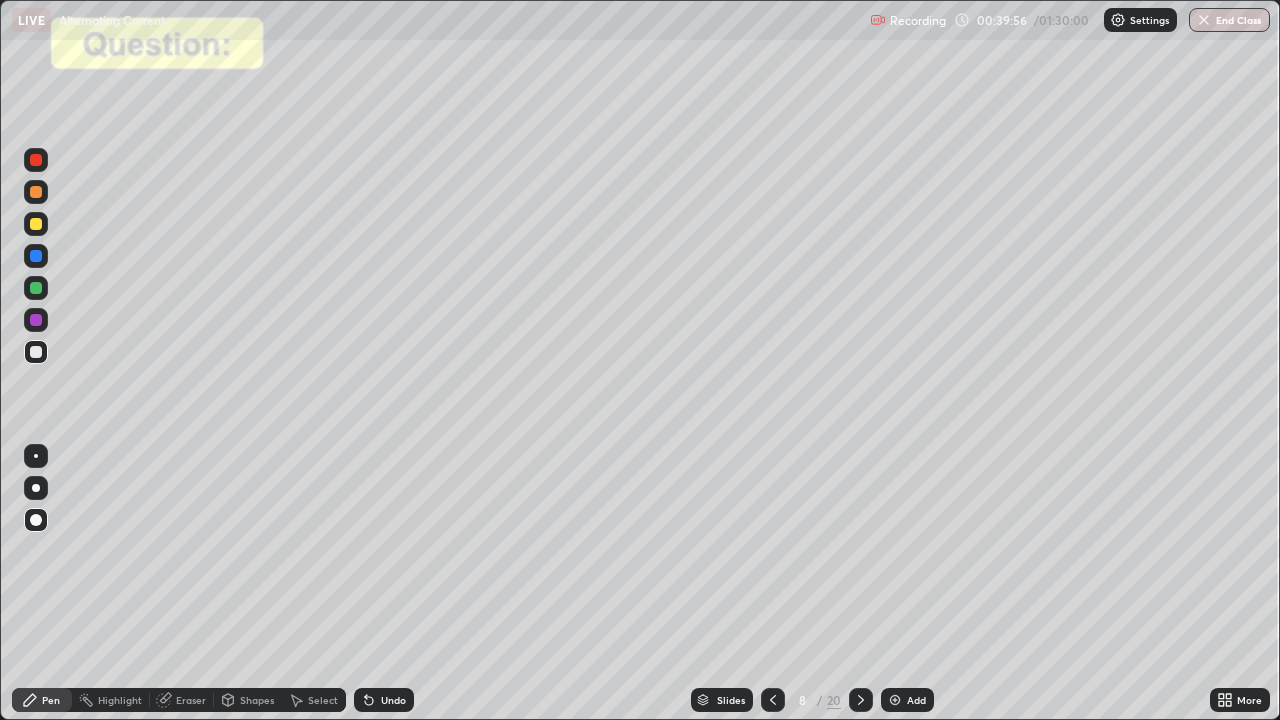 click 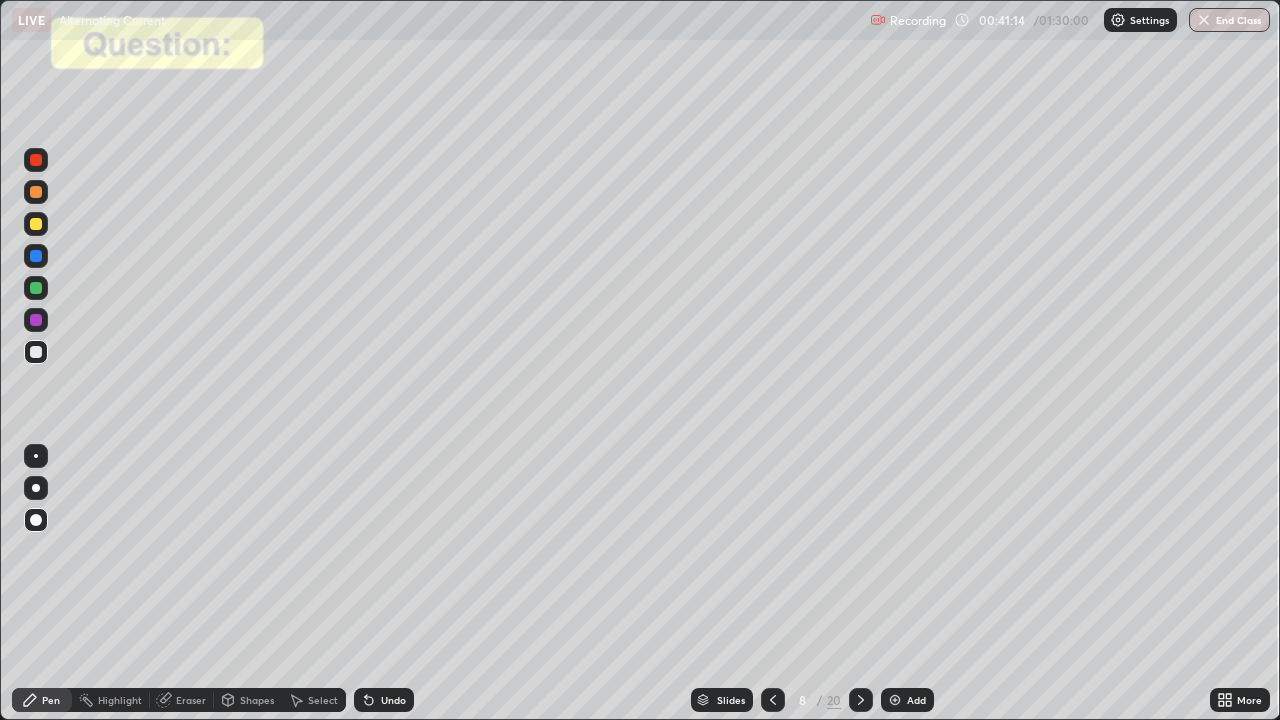 click on "Eraser" at bounding box center (191, 700) 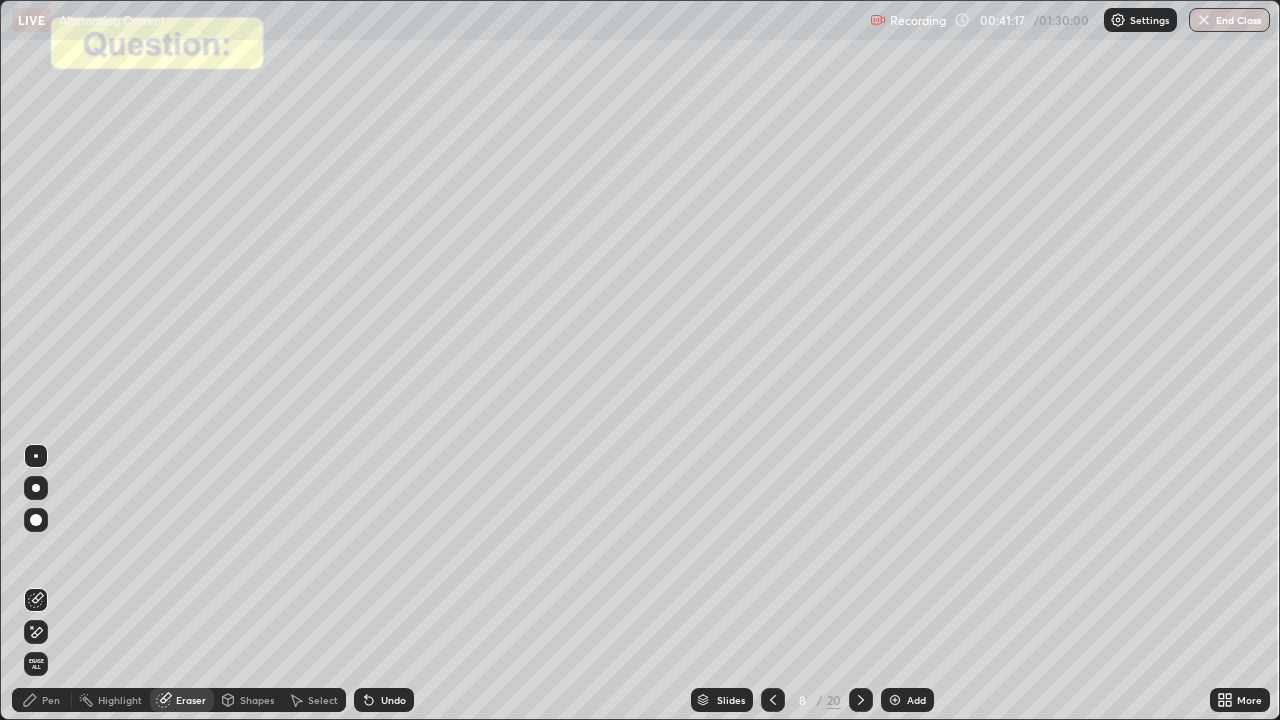 click on "Pen" at bounding box center [51, 700] 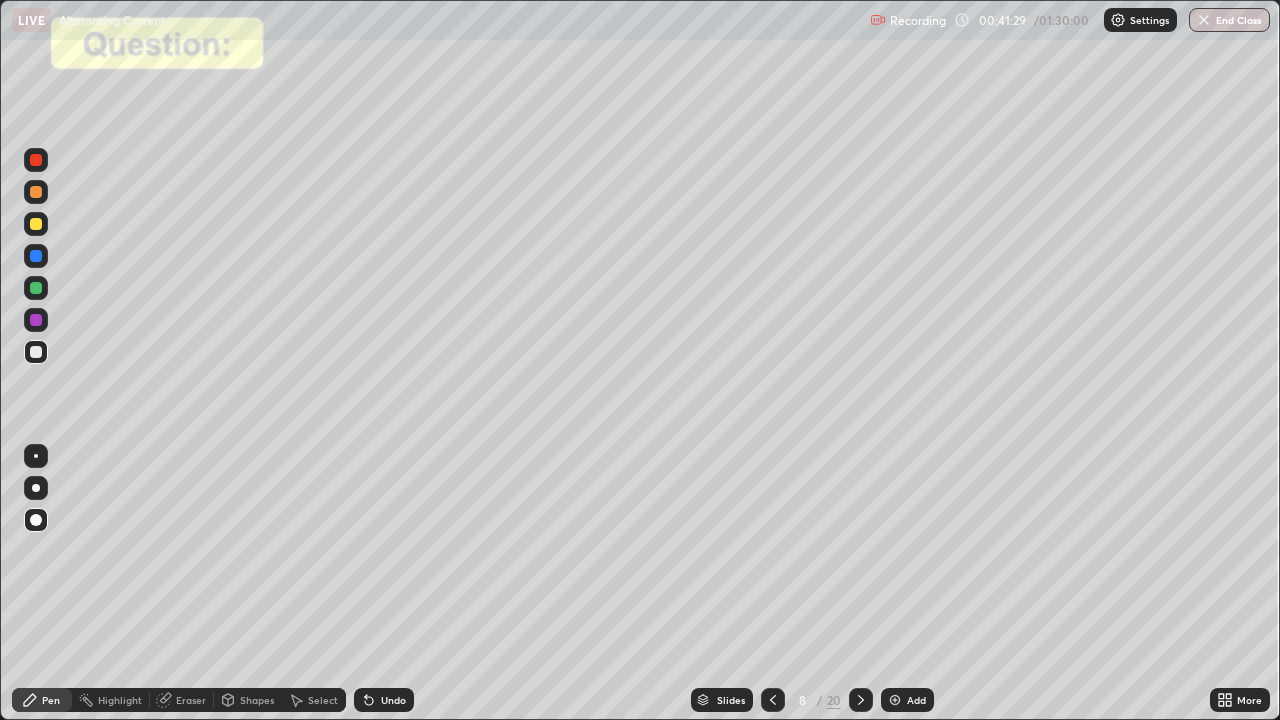 click 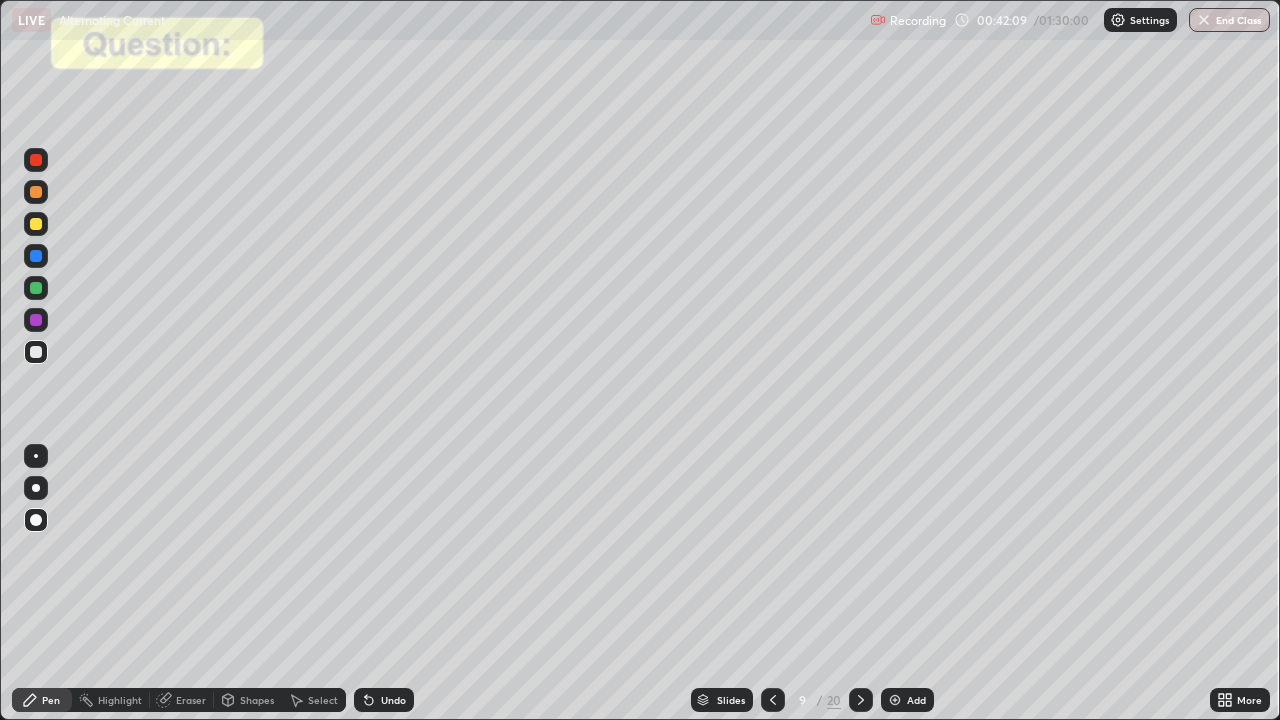 click at bounding box center [36, 352] 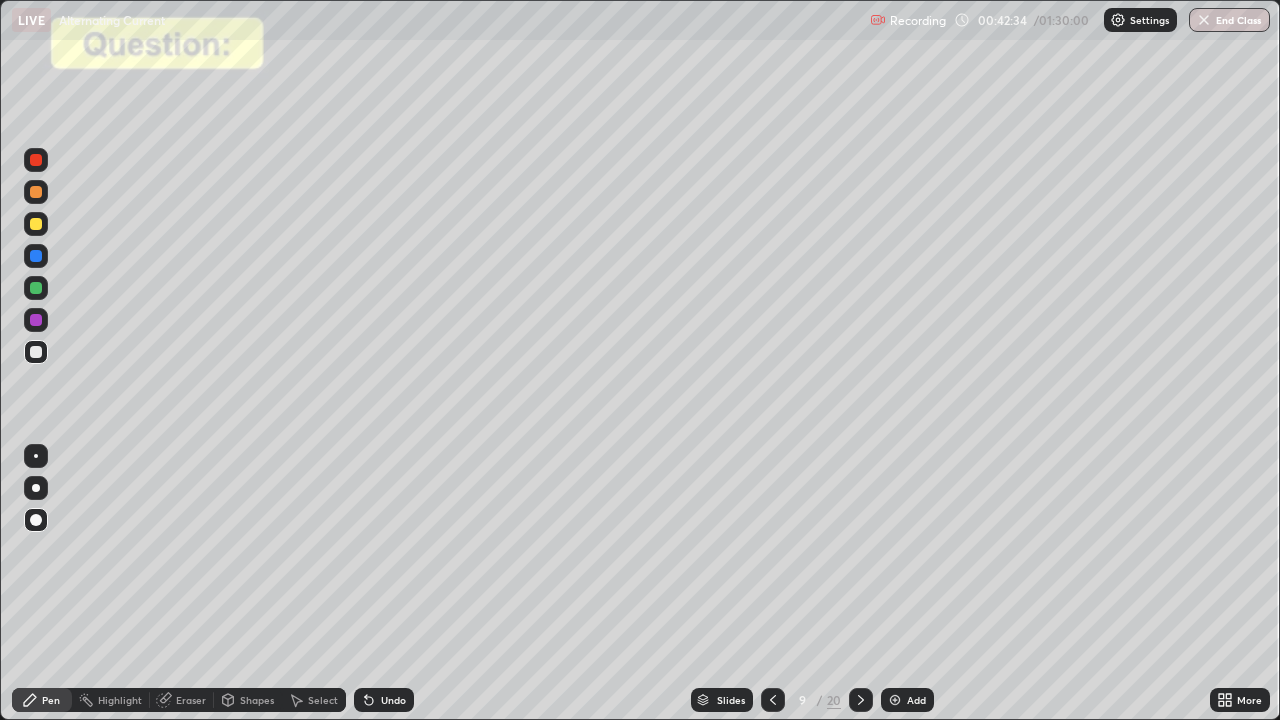 click 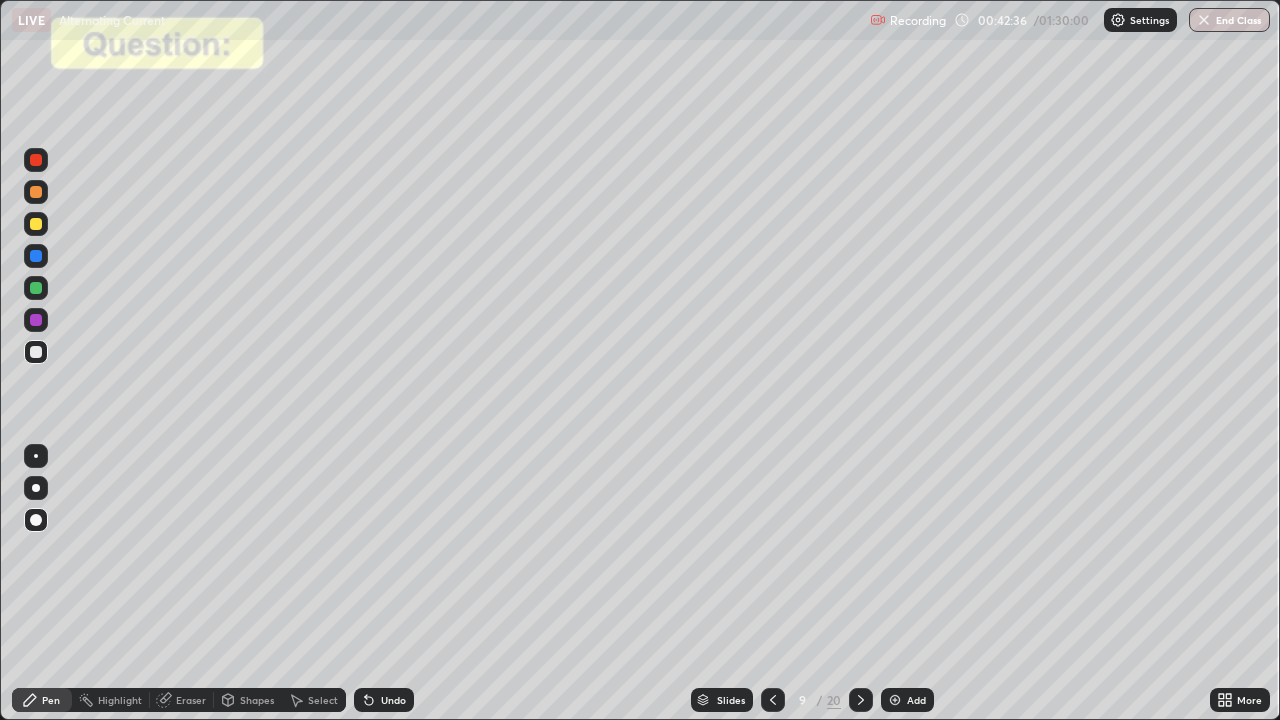 click 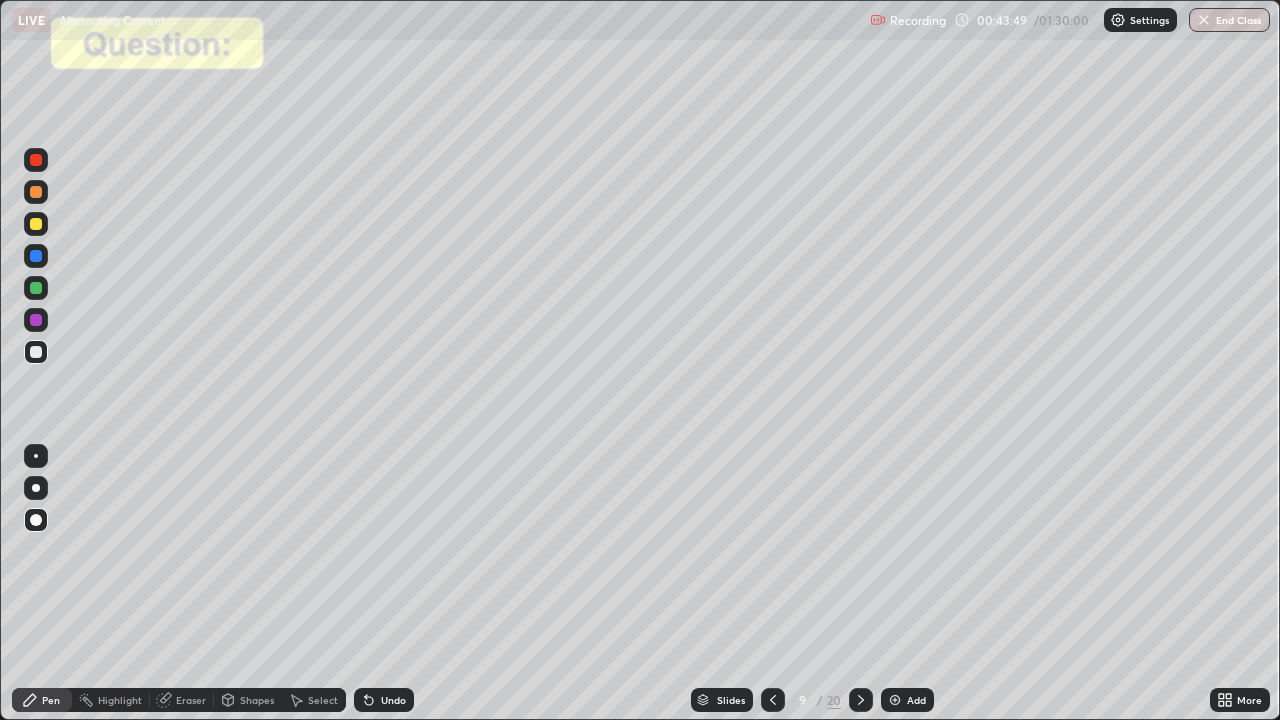 click 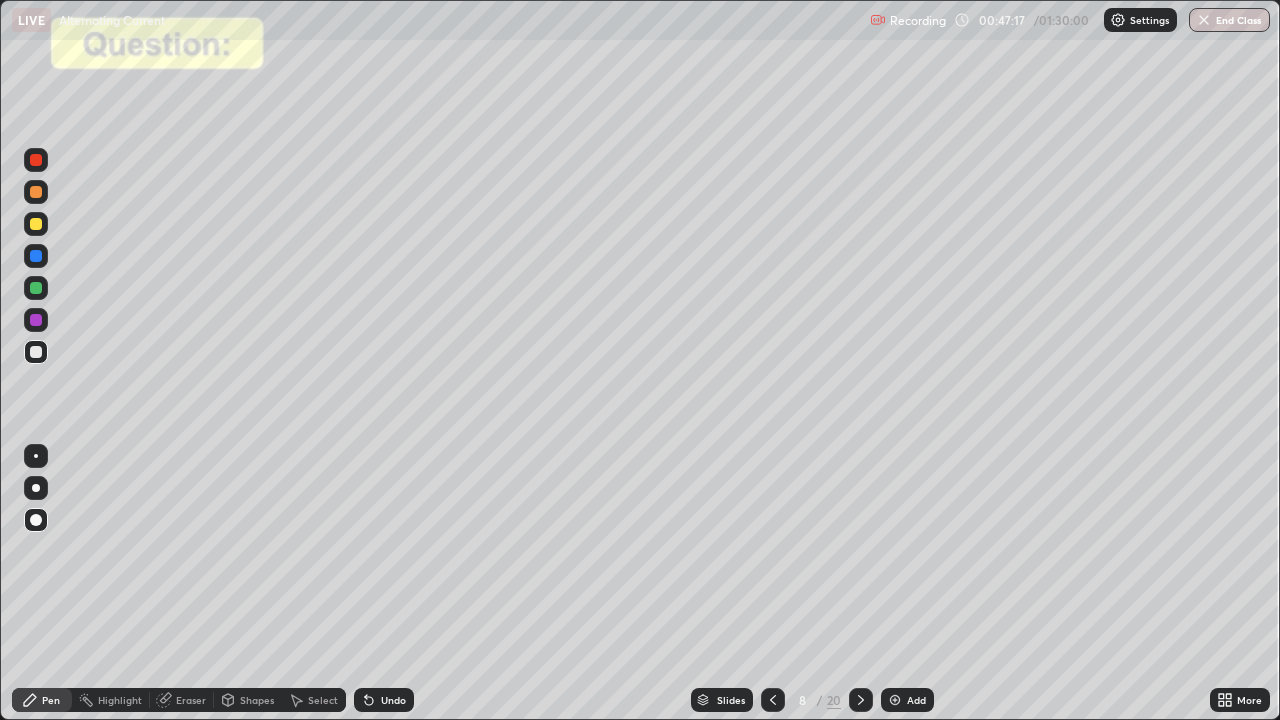 click 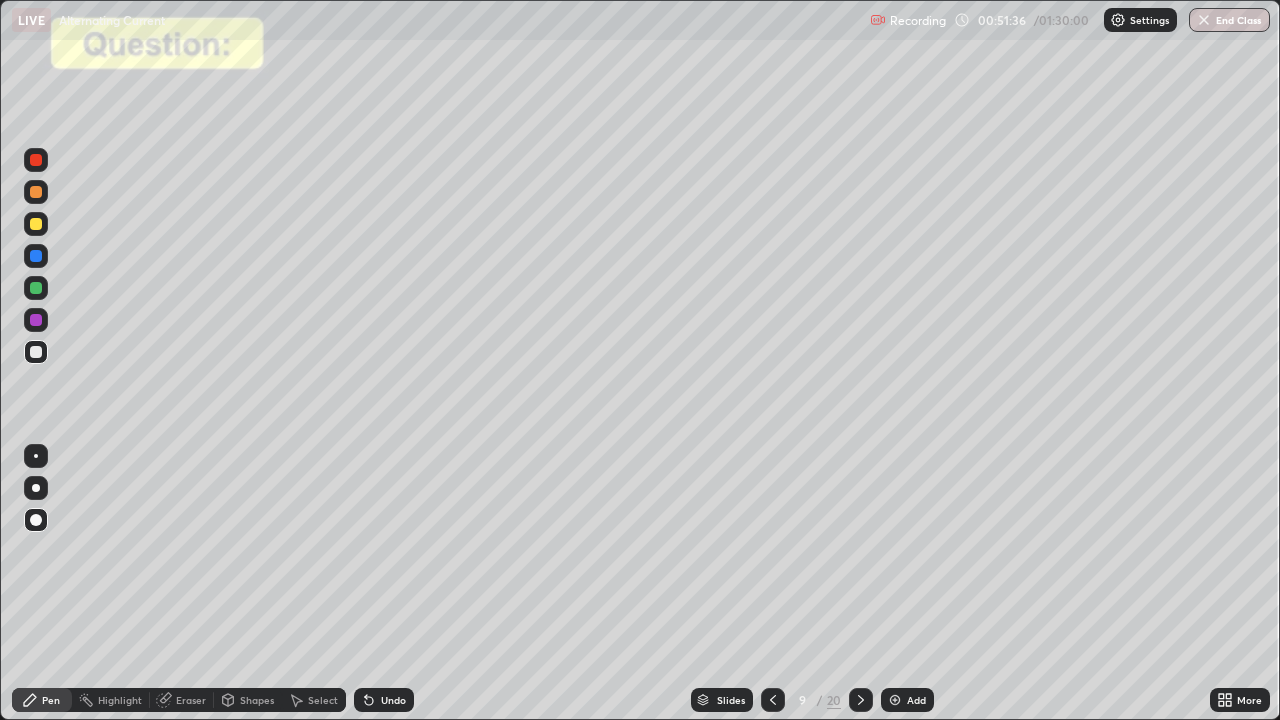 click 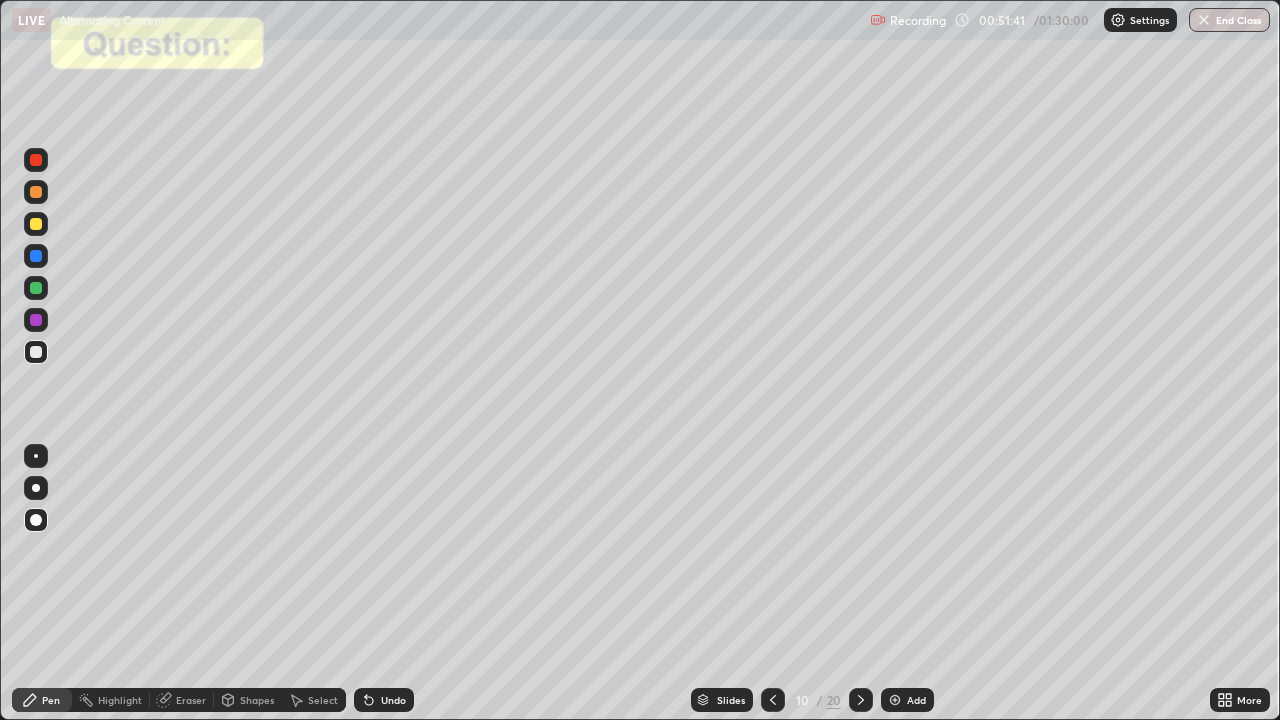 click at bounding box center [36, 192] 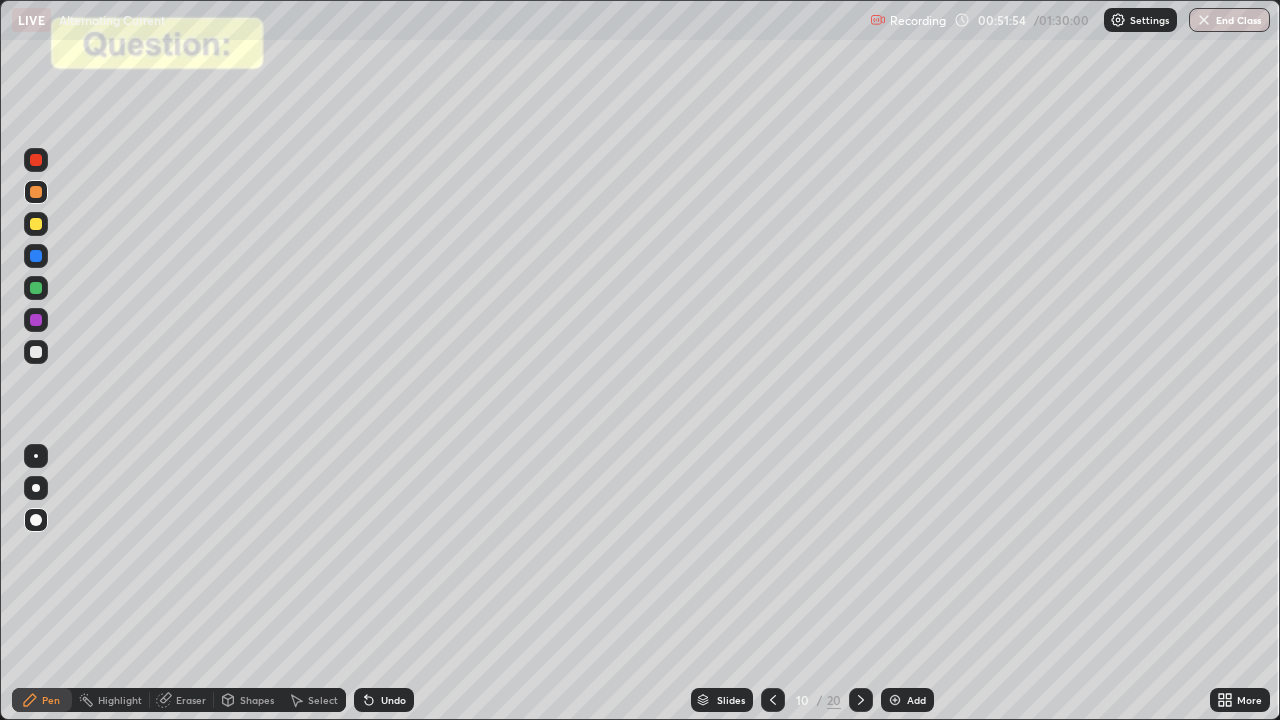 click at bounding box center [36, 320] 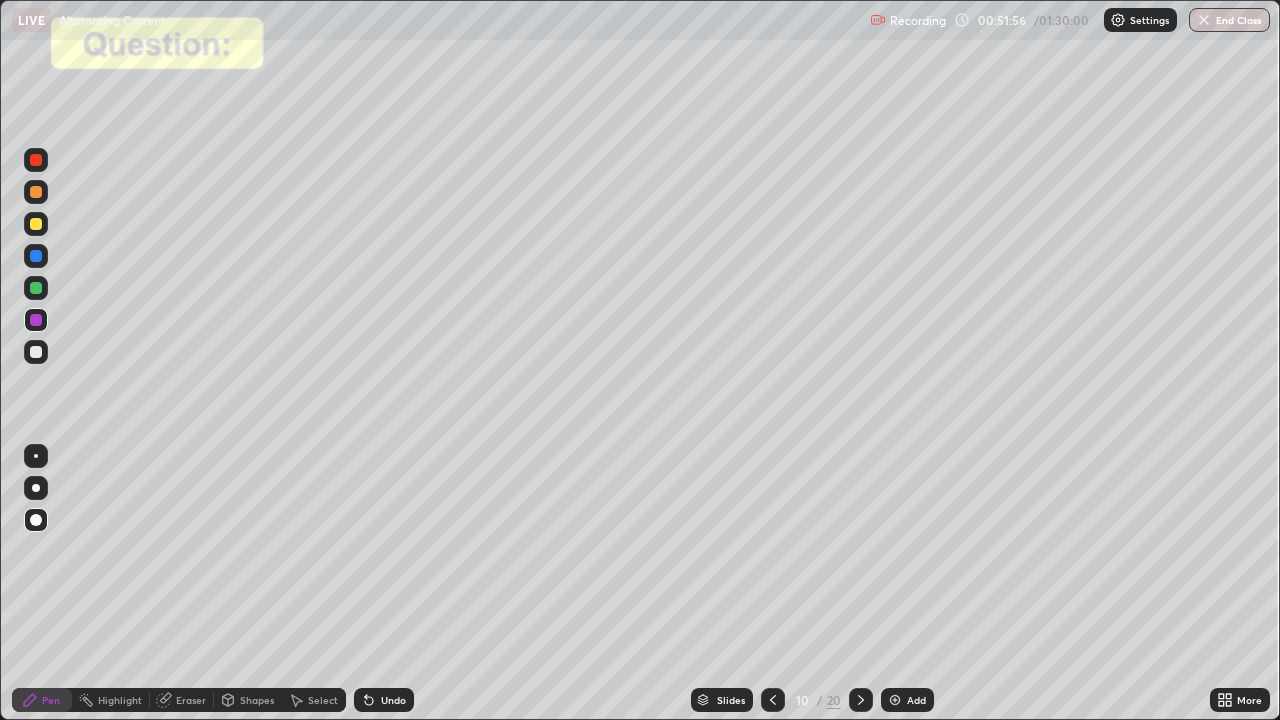 click at bounding box center [36, 352] 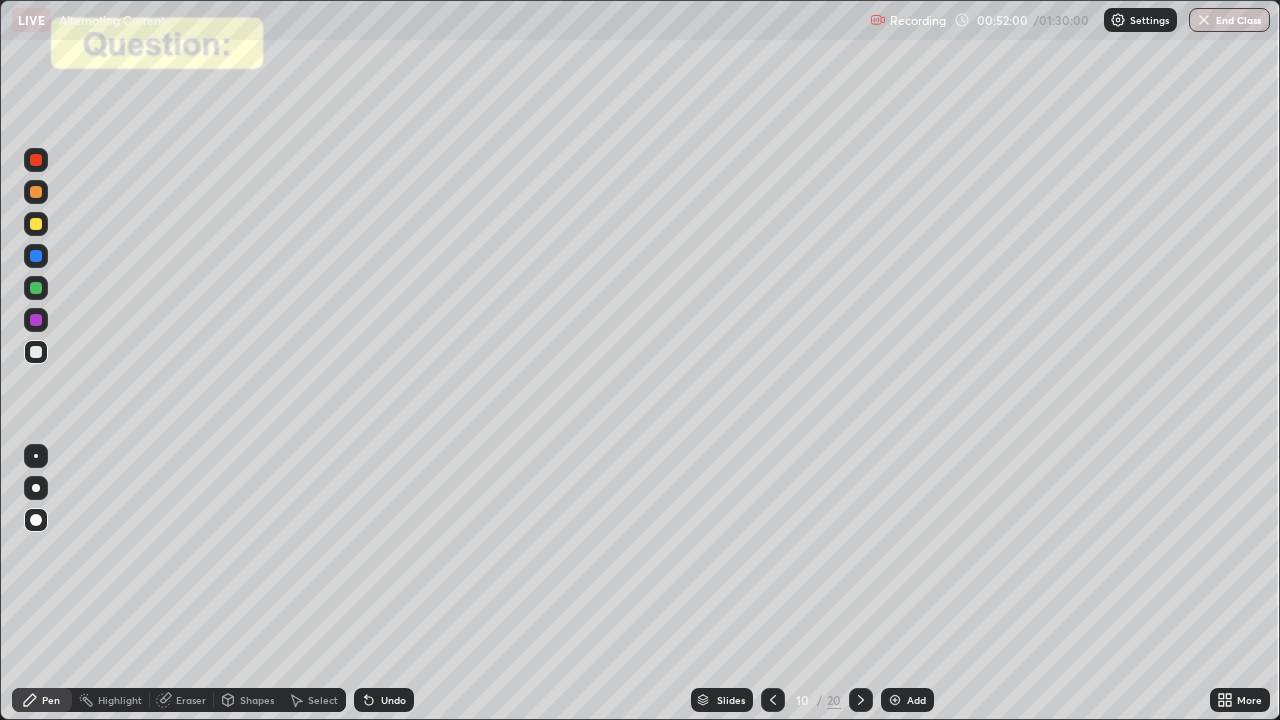 click on "Undo" at bounding box center [393, 700] 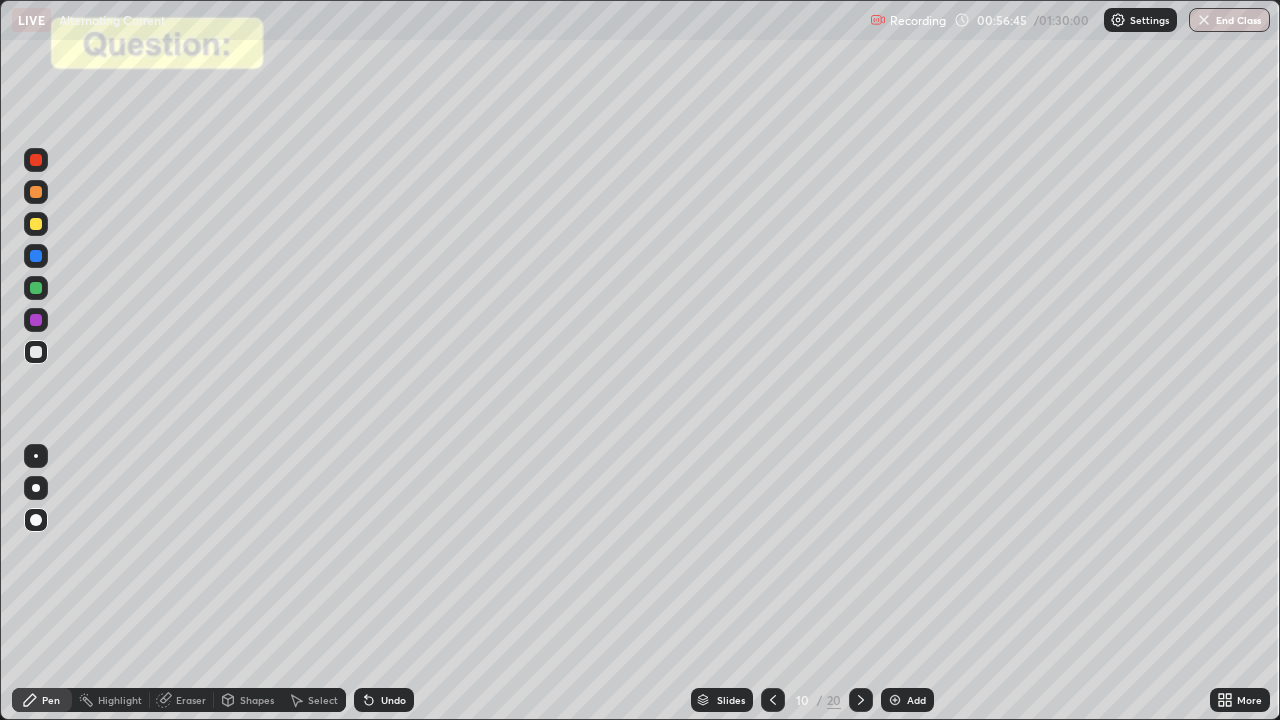 click 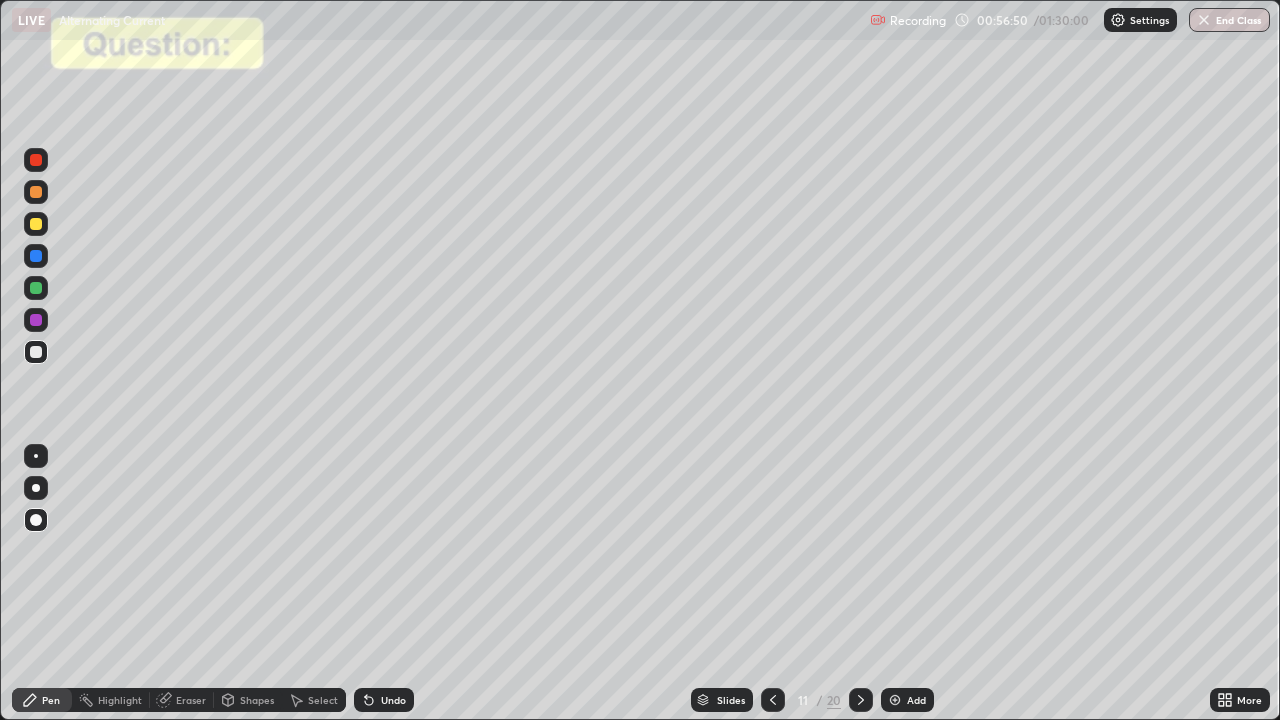 click 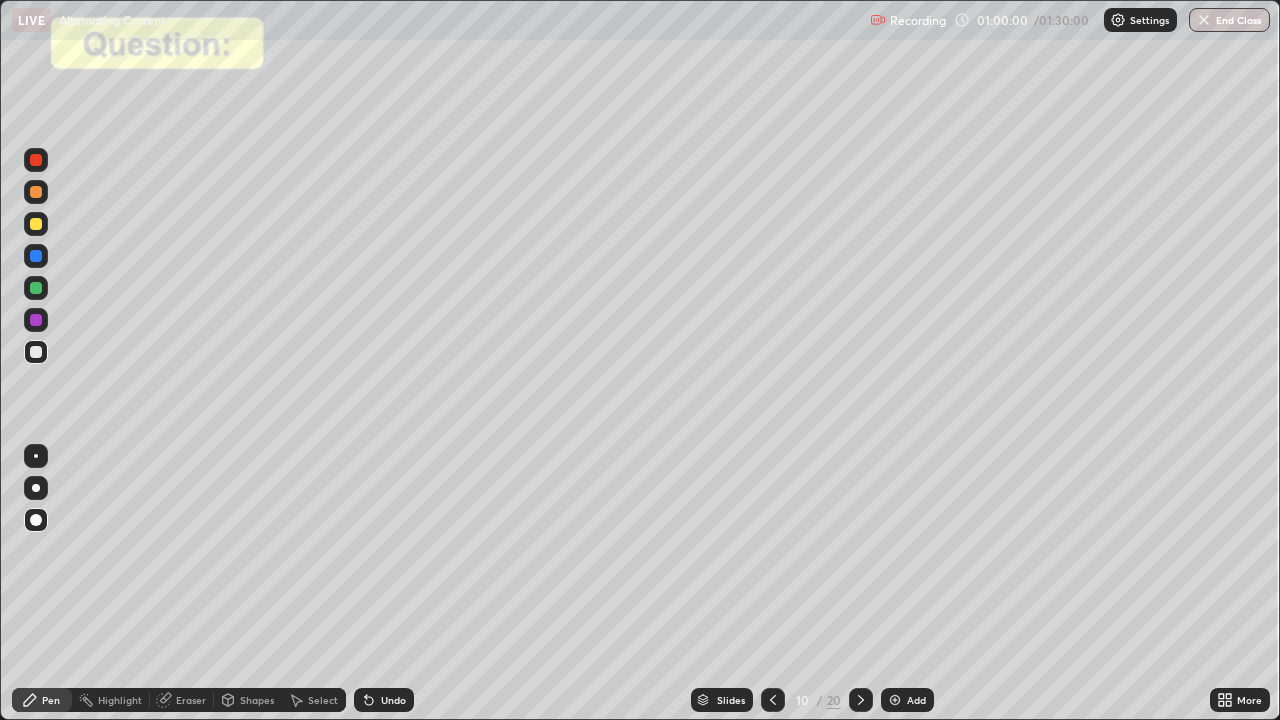 click 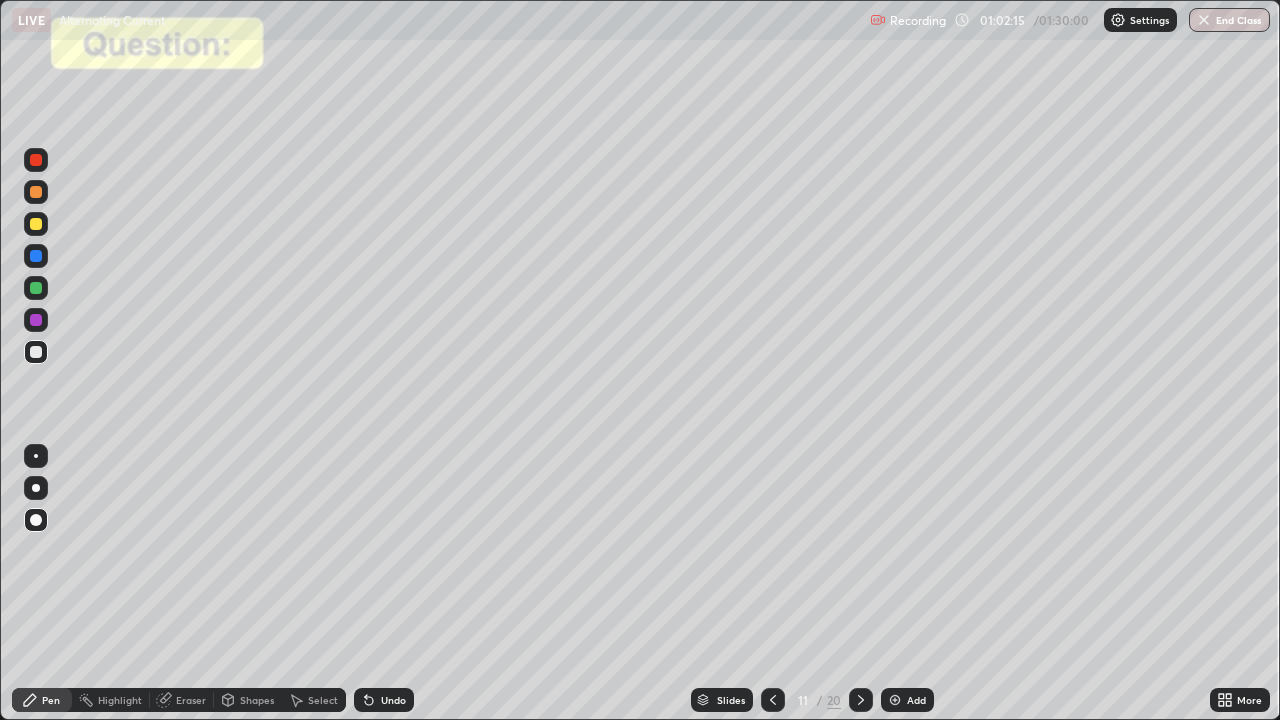 click 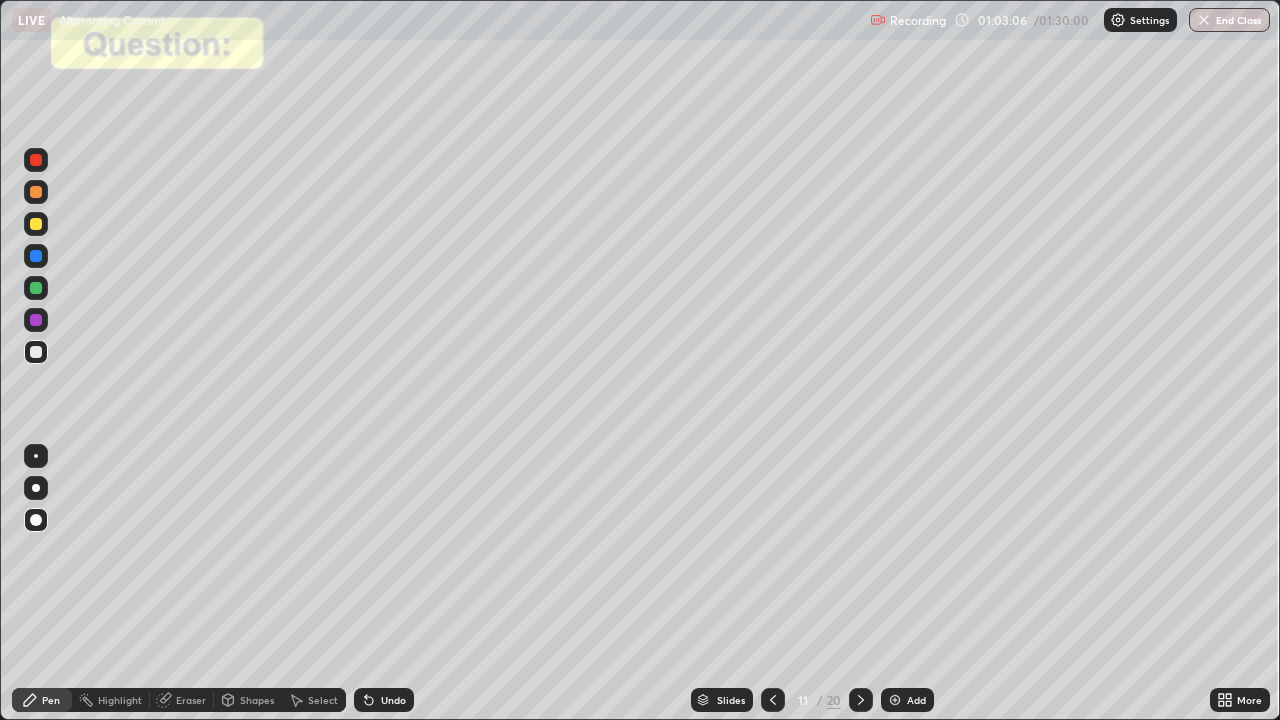 click 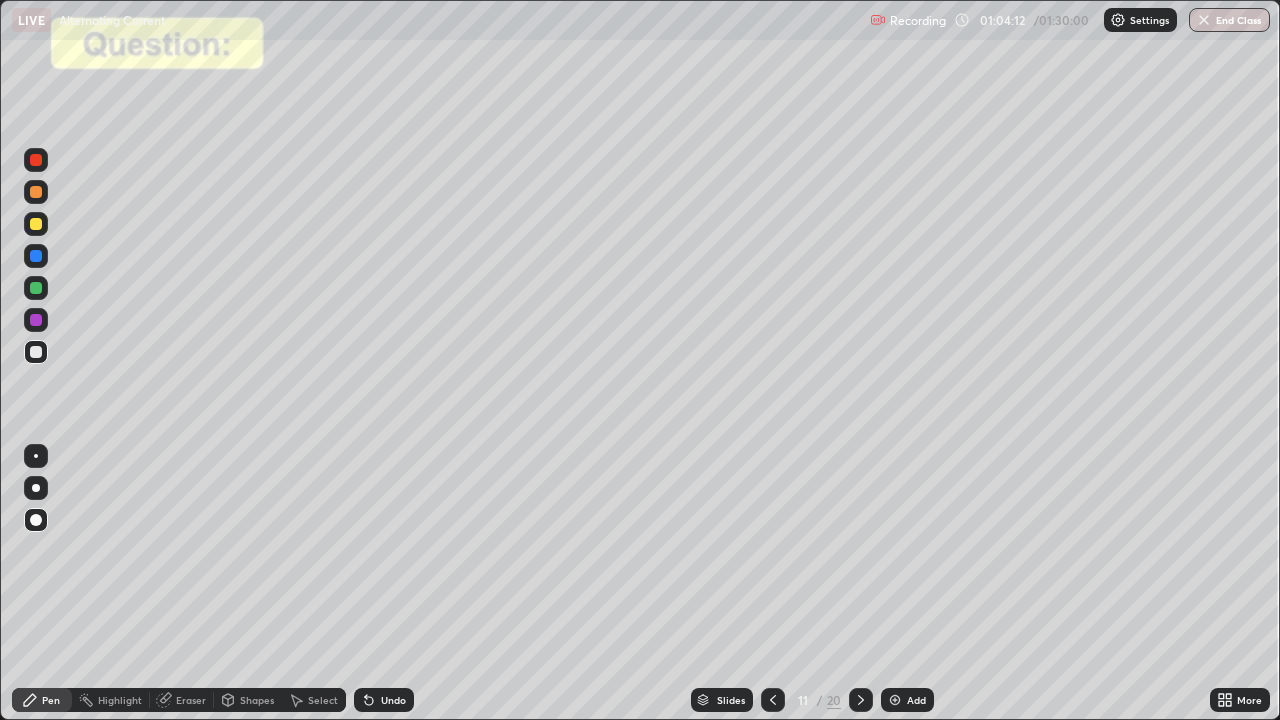 click on "Undo" at bounding box center (384, 700) 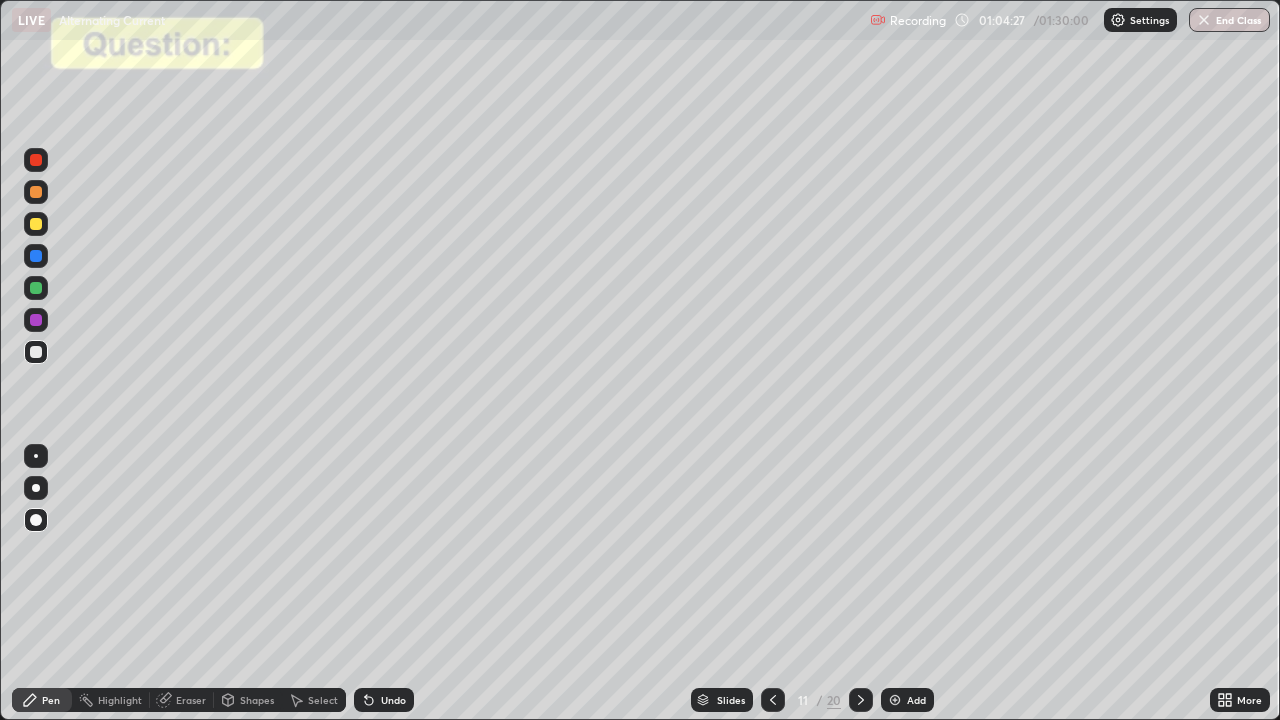 click 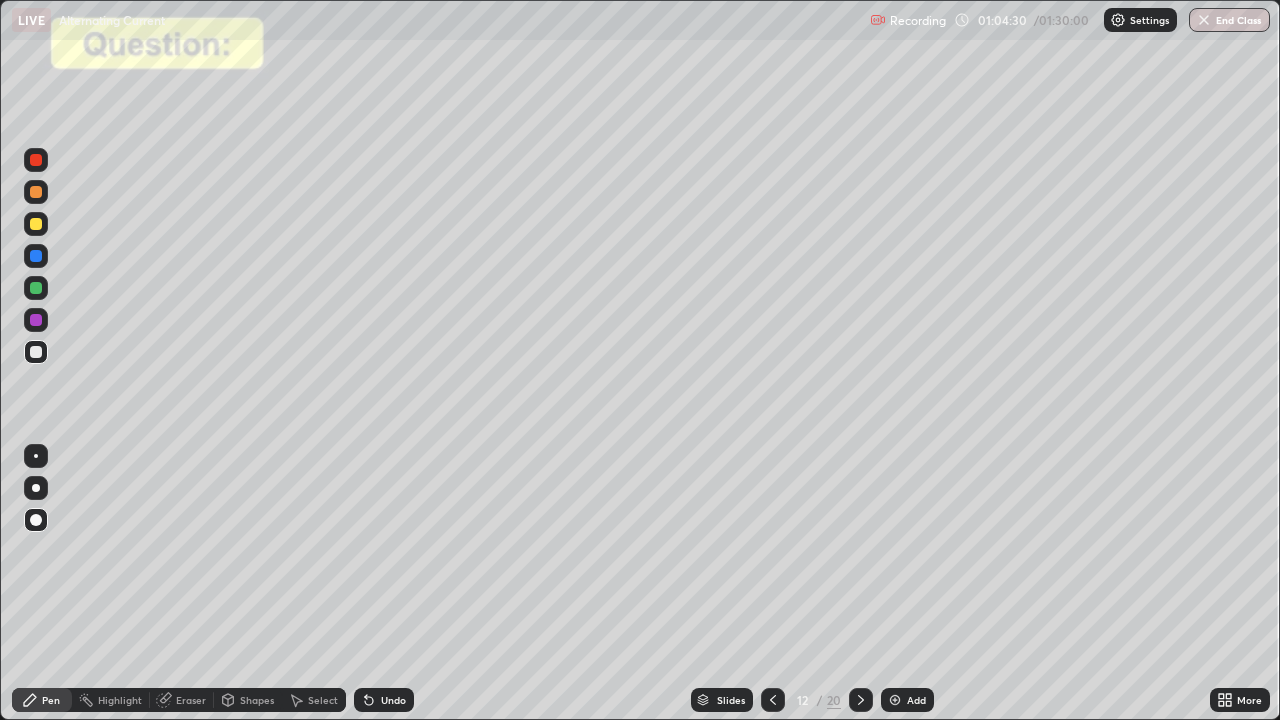 click at bounding box center (36, 224) 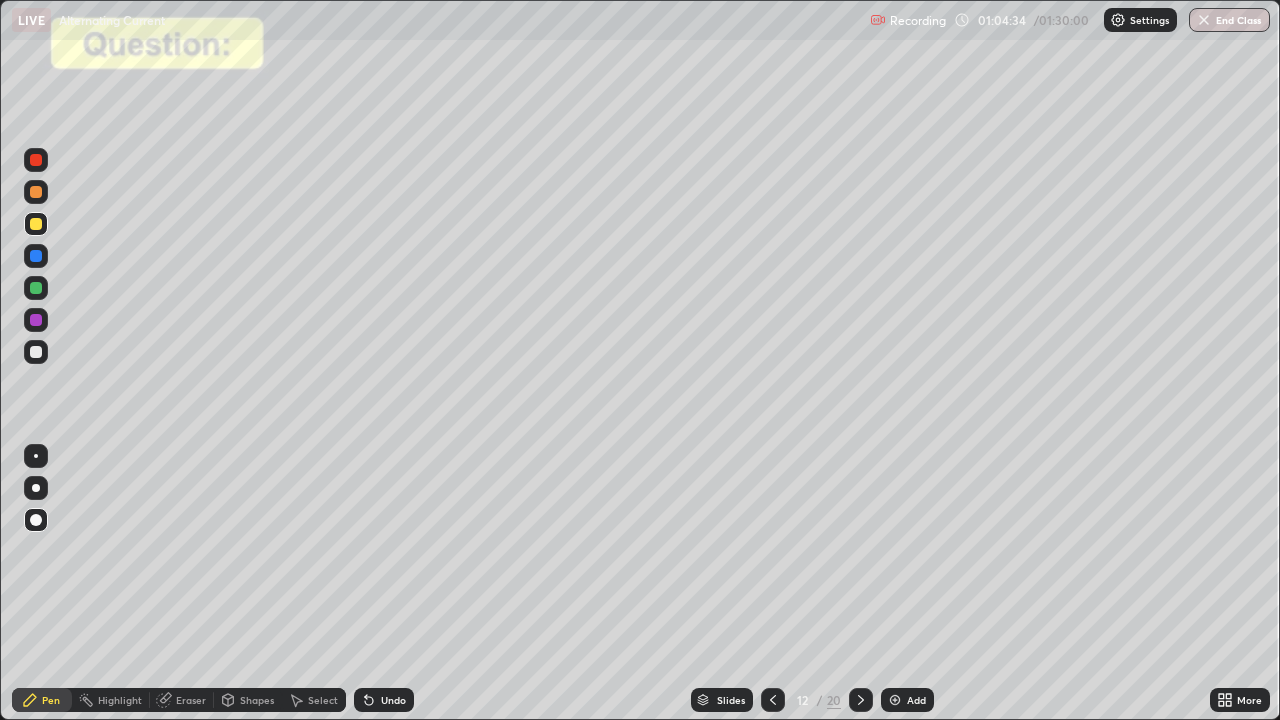 click 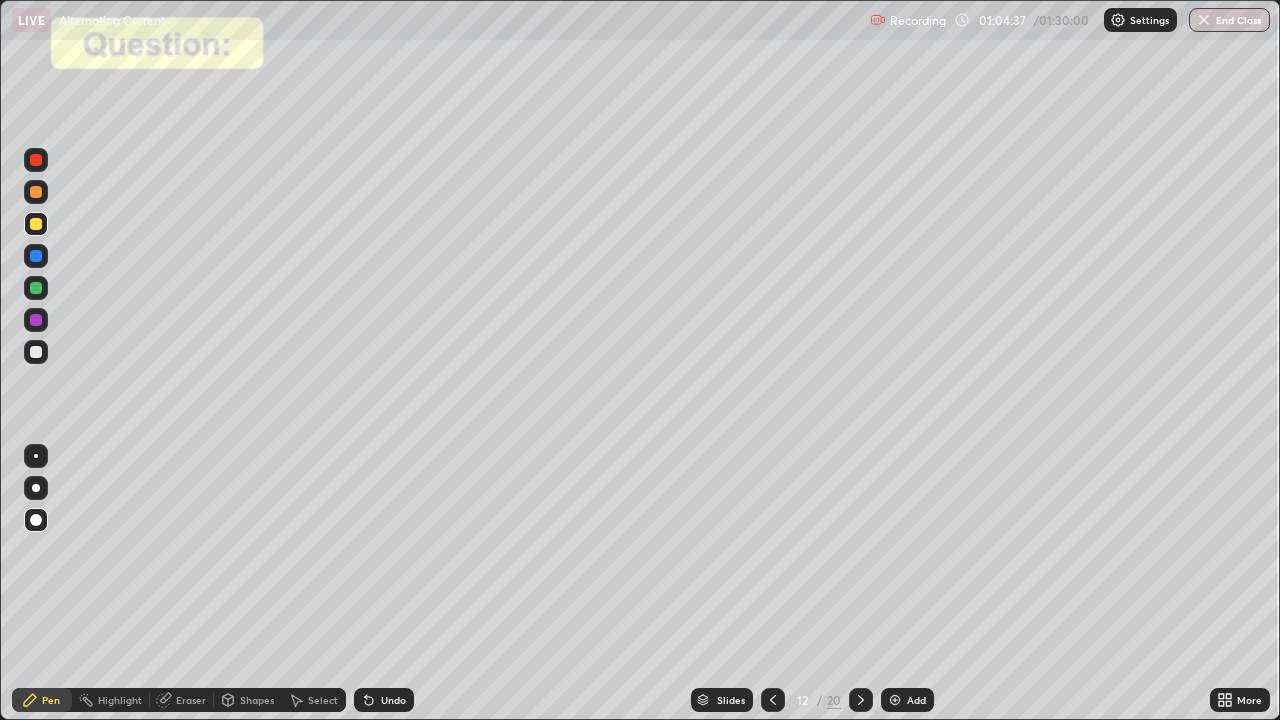 click at bounding box center [36, 352] 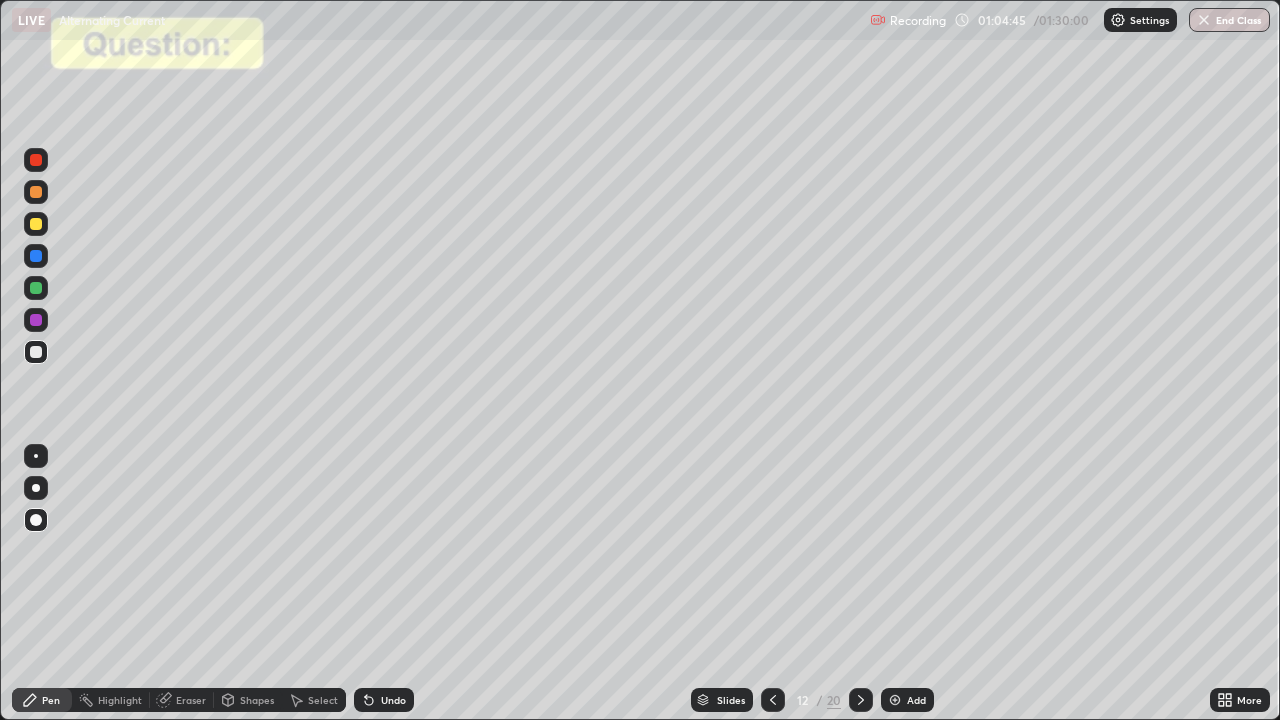 click 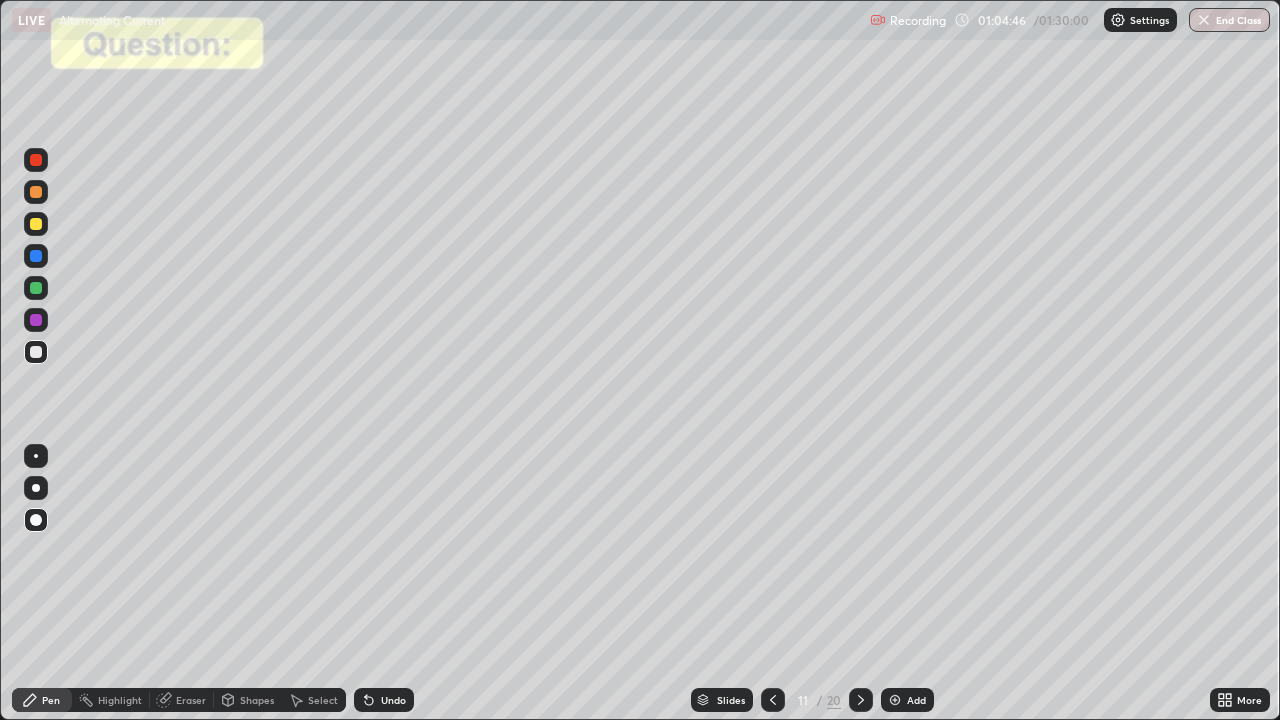 click 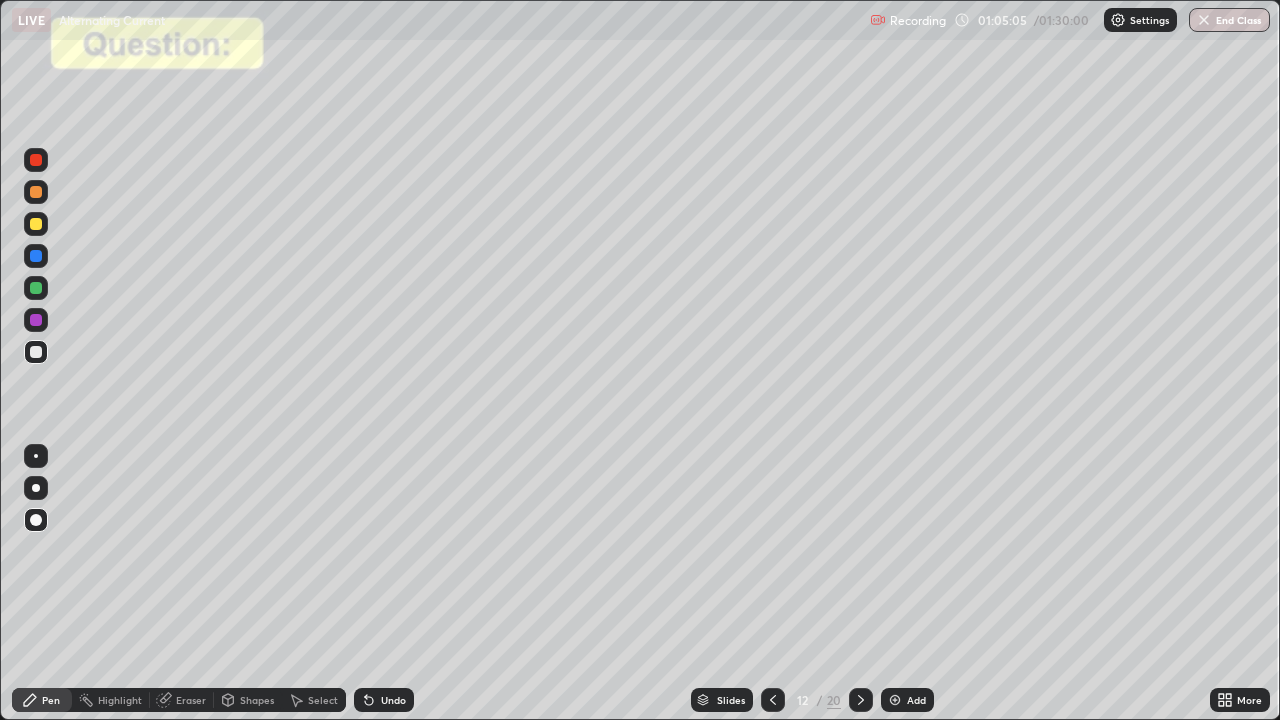 click 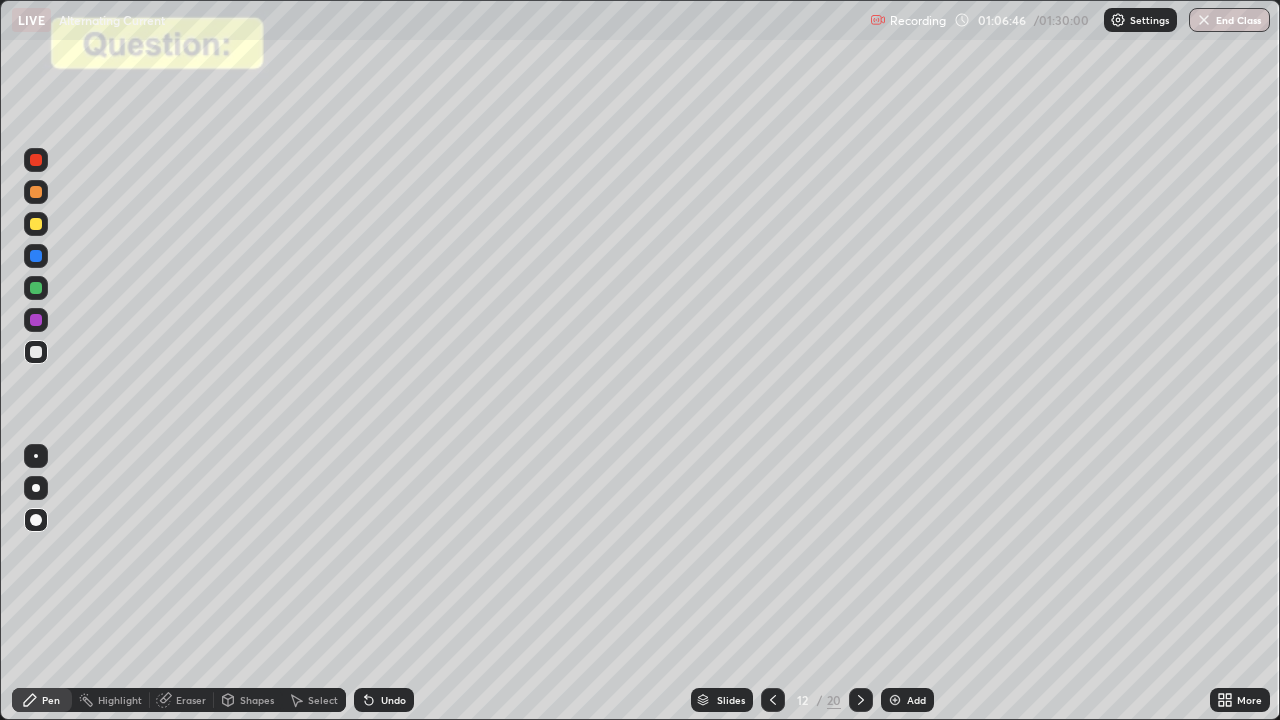 click 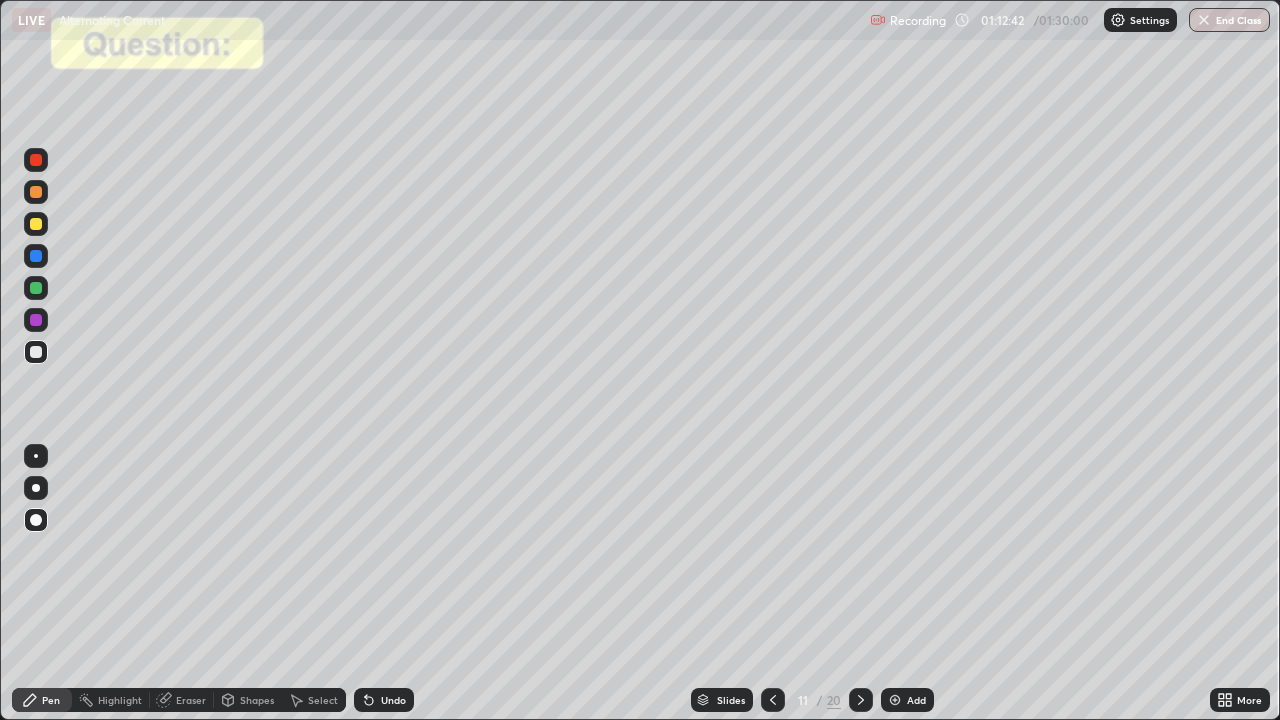 click 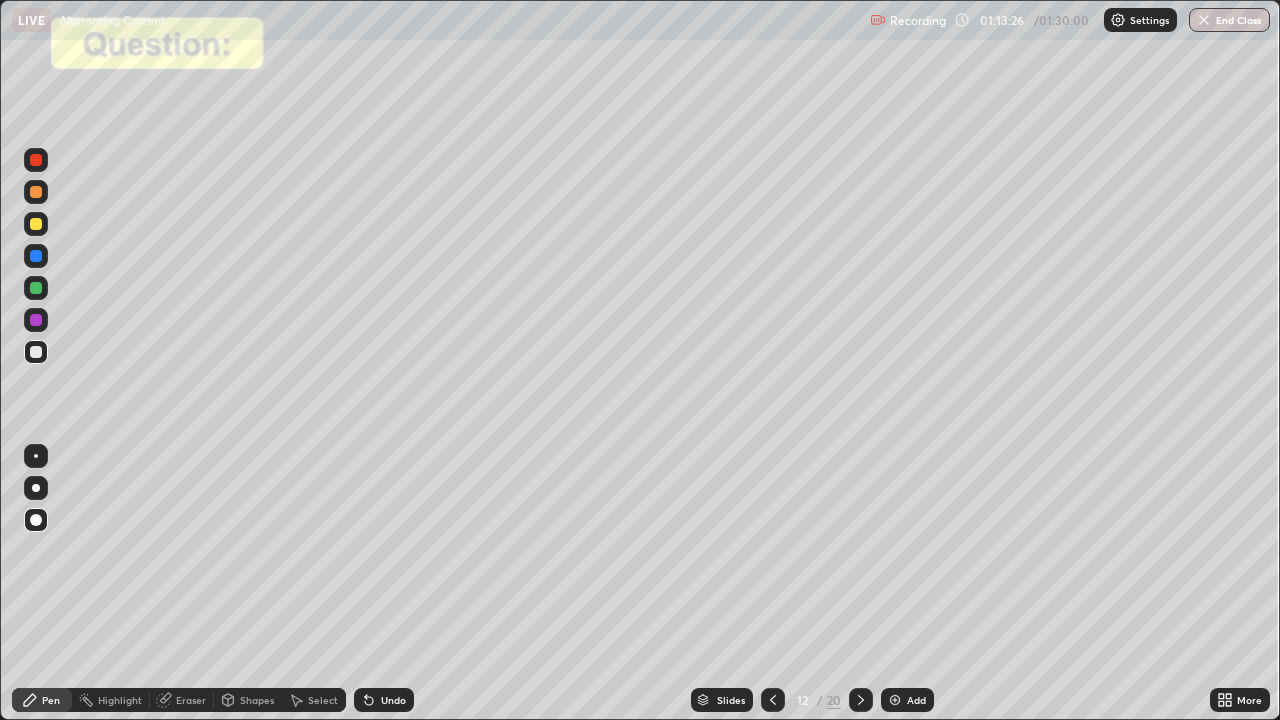 click at bounding box center [861, 700] 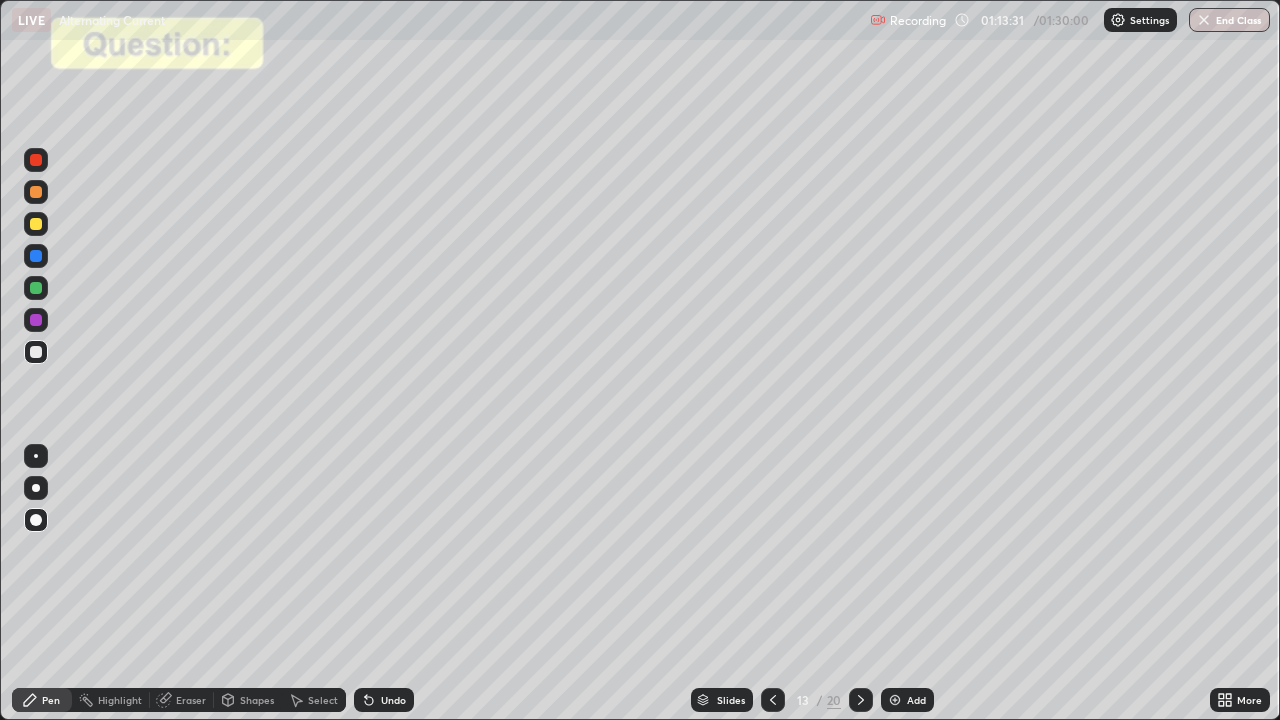 click 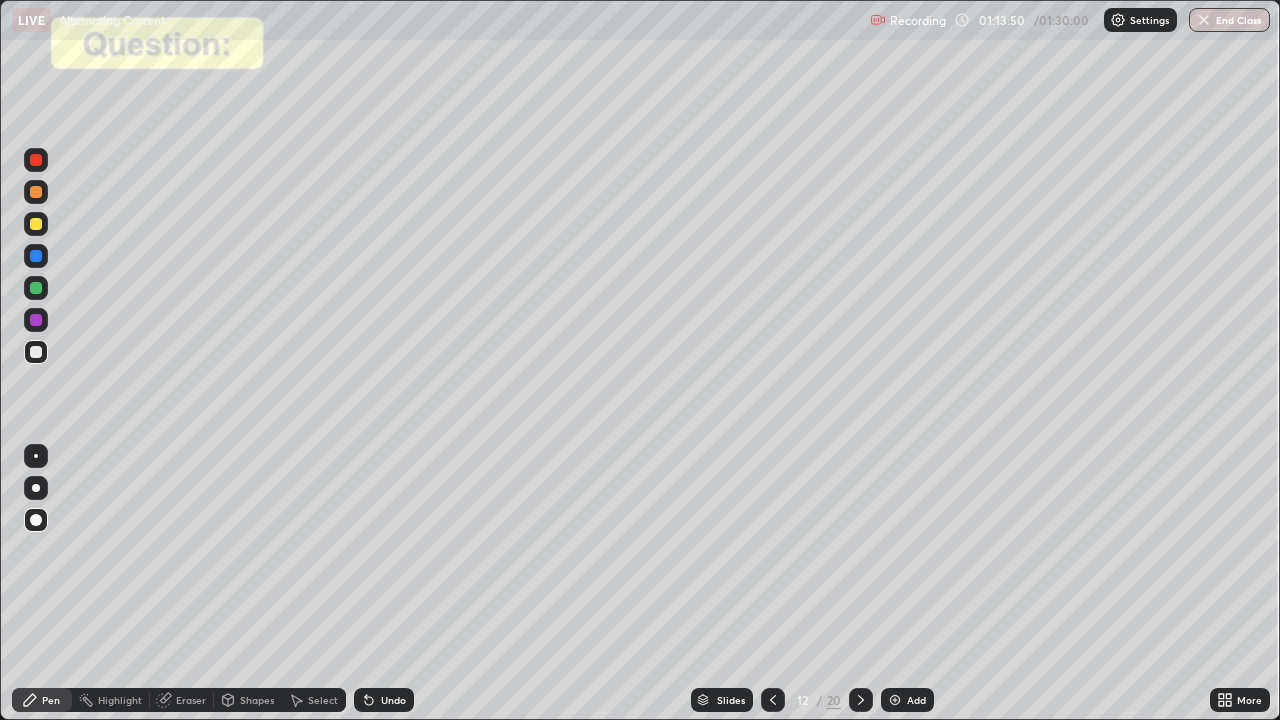 click 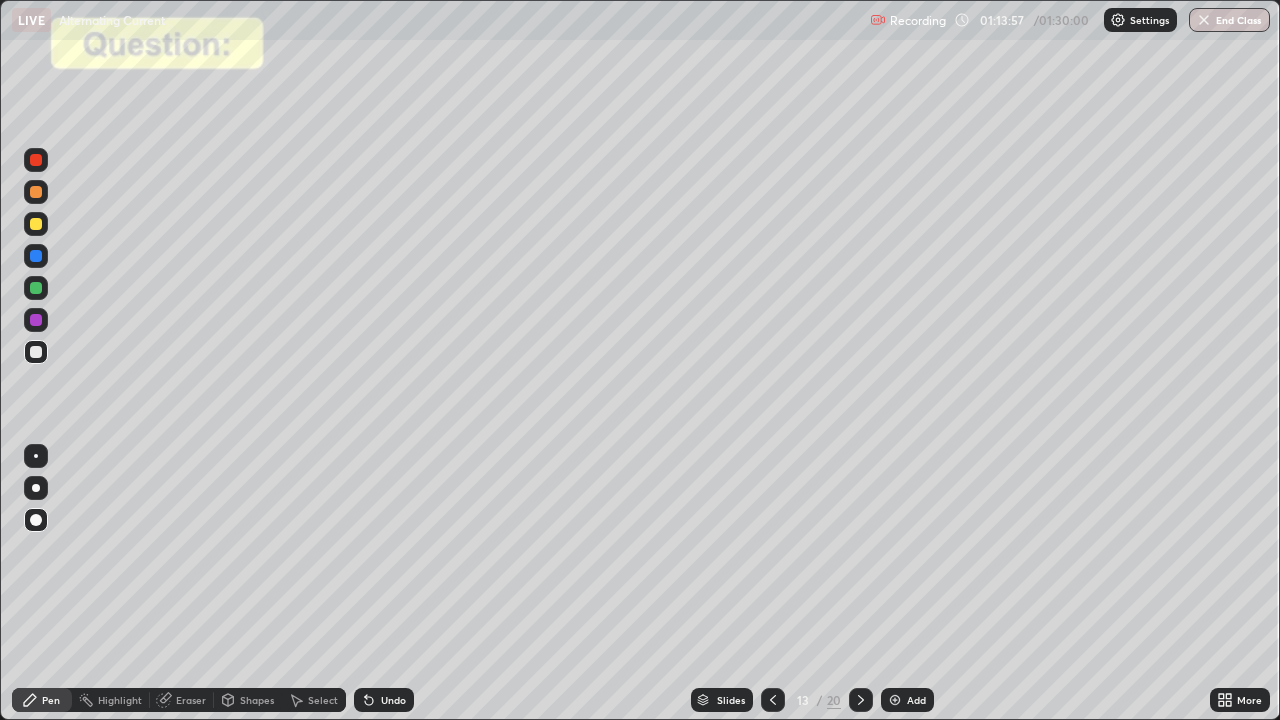 click at bounding box center (36, 224) 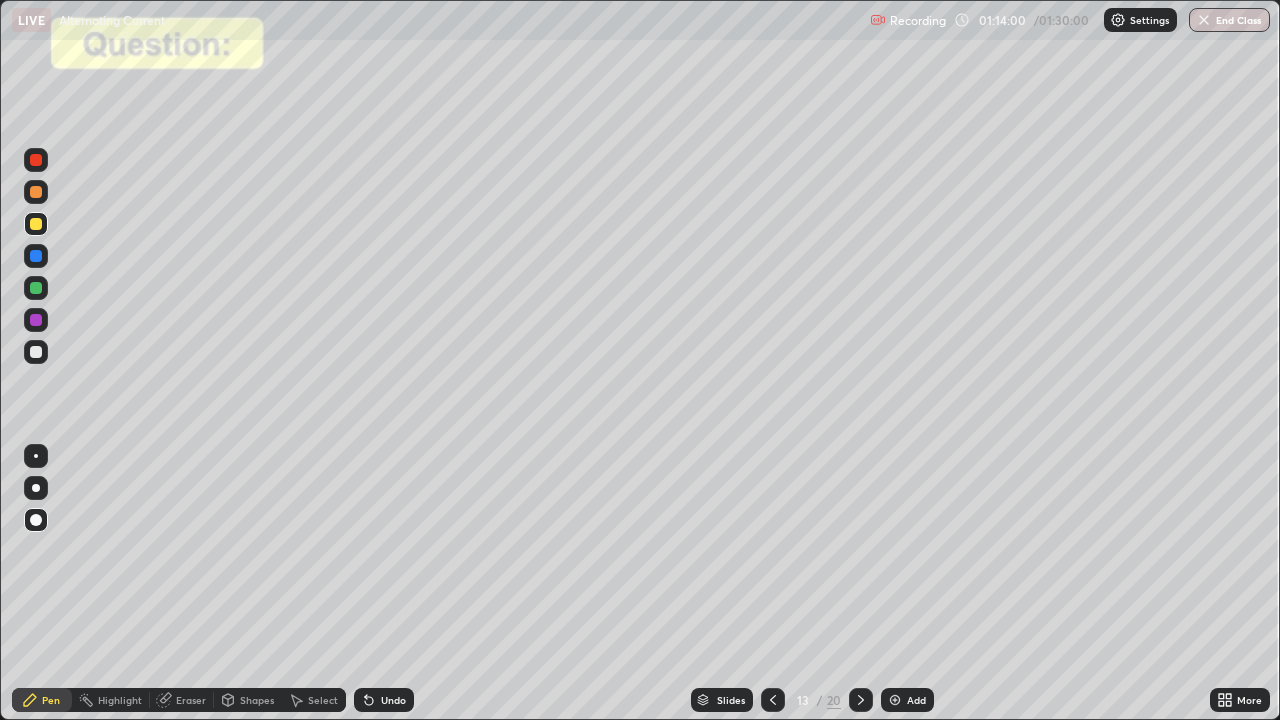 click at bounding box center [36, 320] 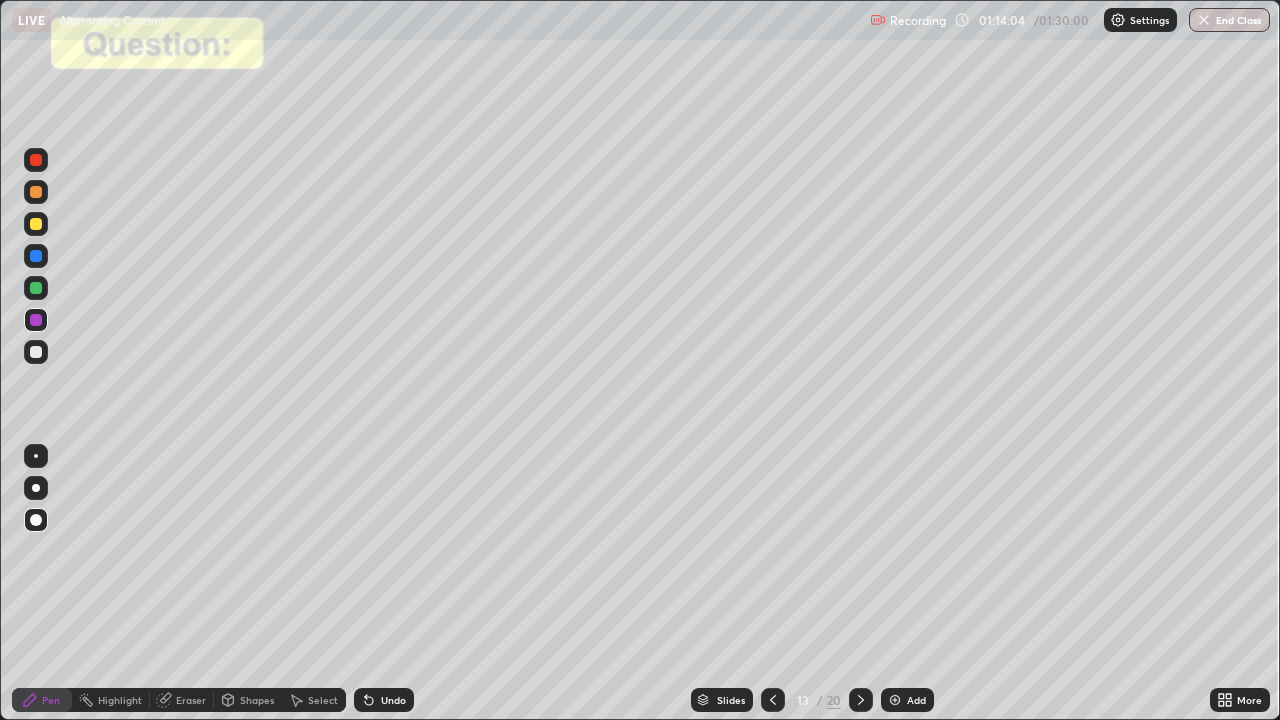 click at bounding box center [36, 352] 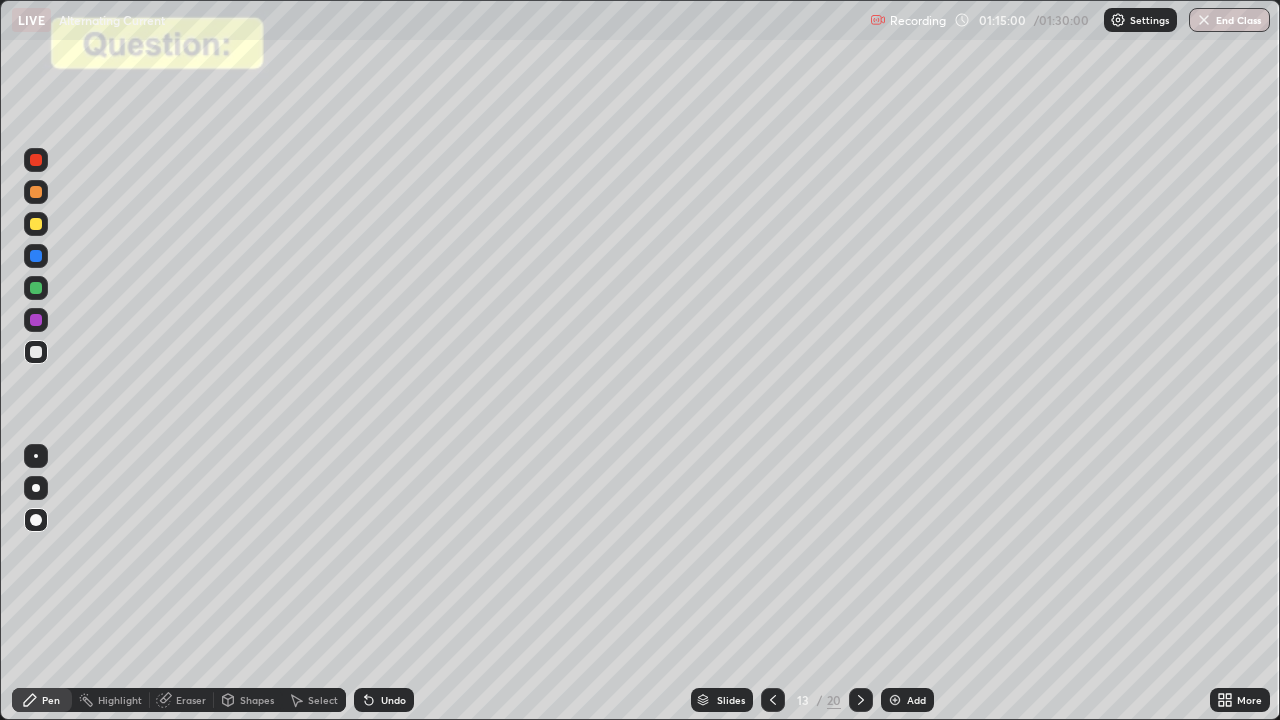 click 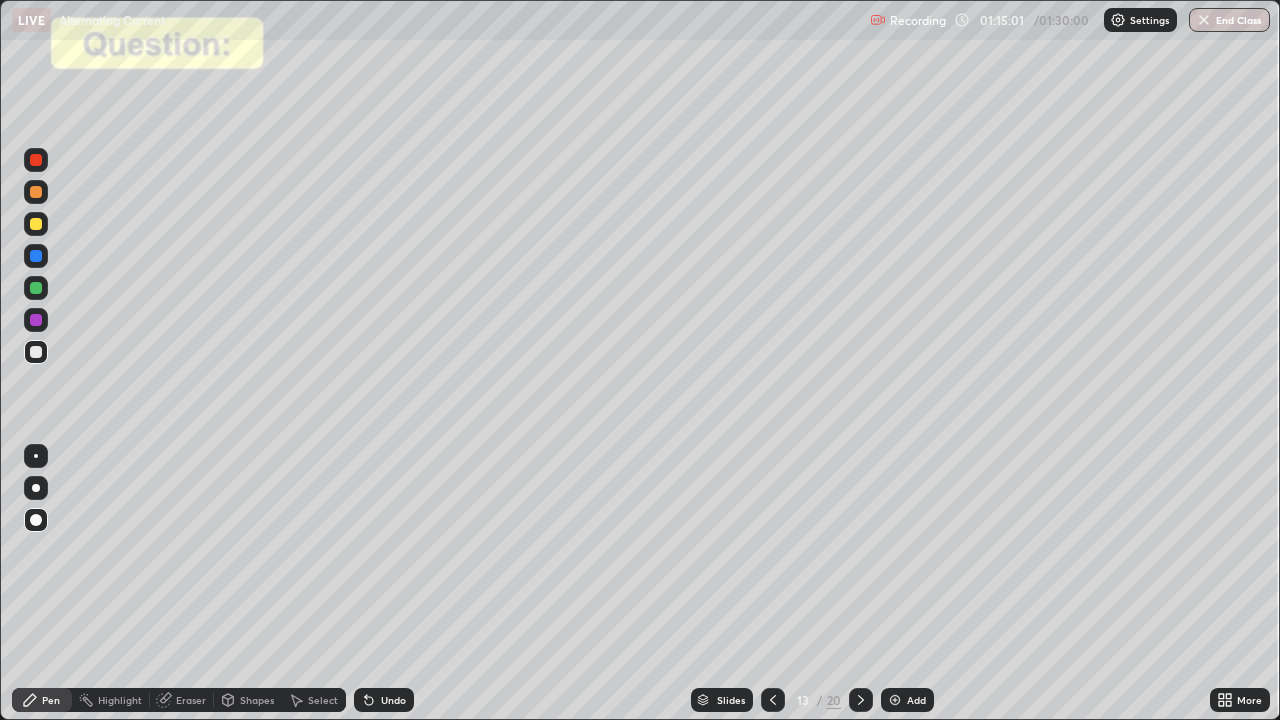 click 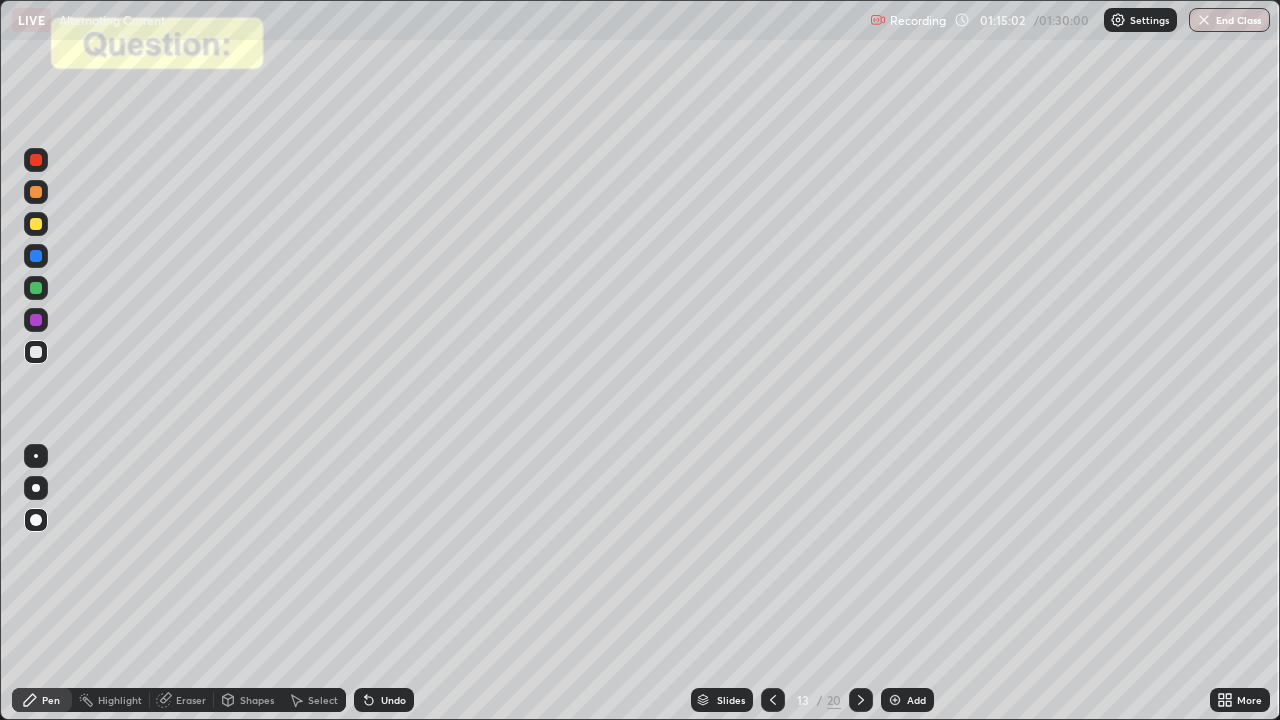 click 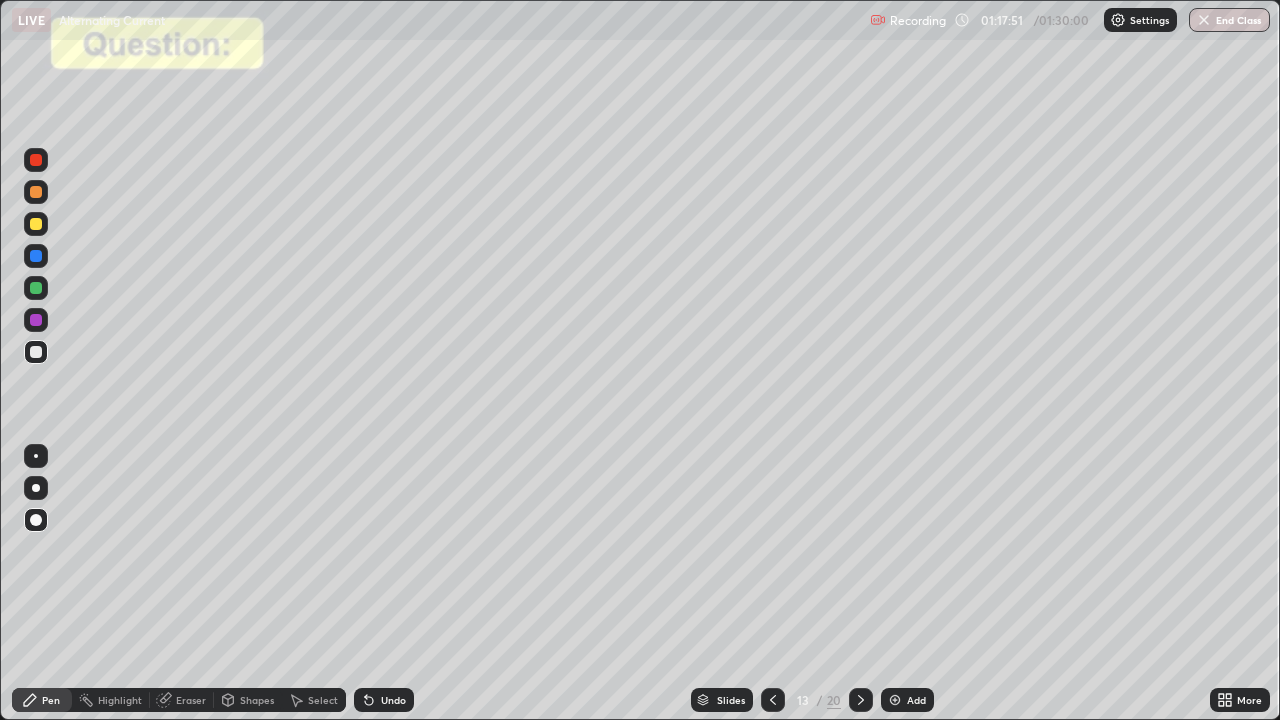 click 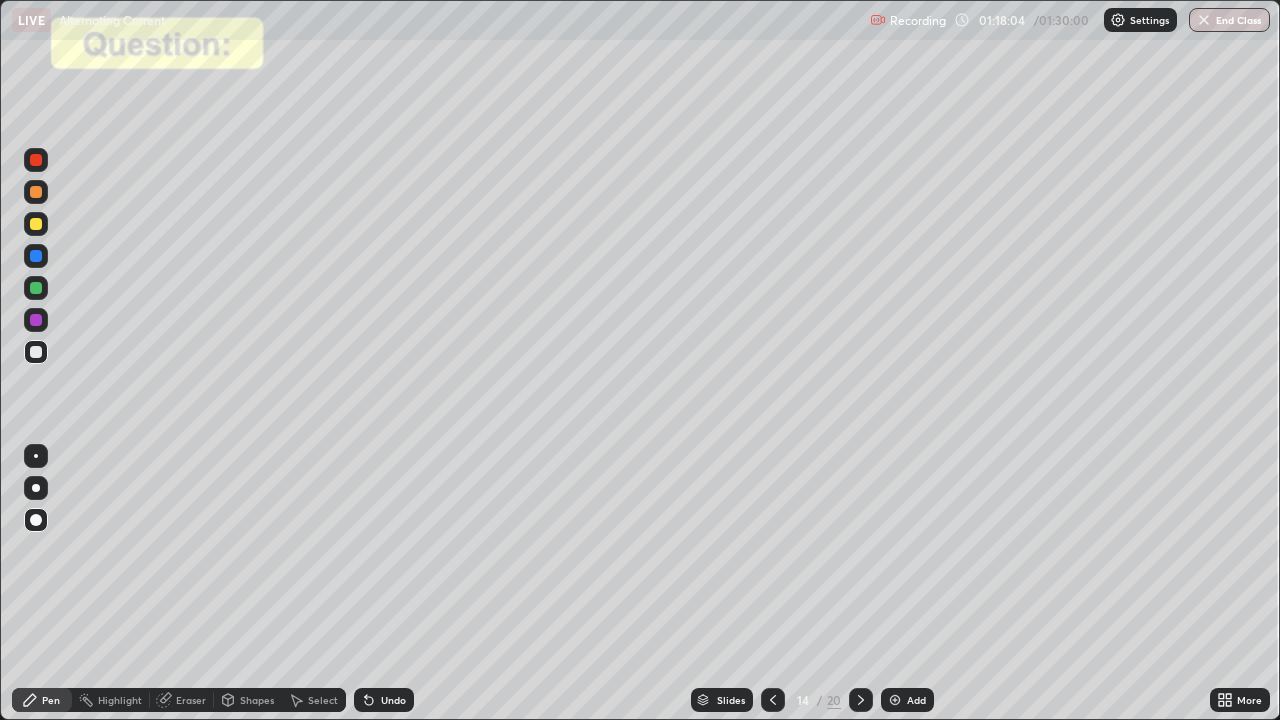 click on "Undo" at bounding box center [393, 700] 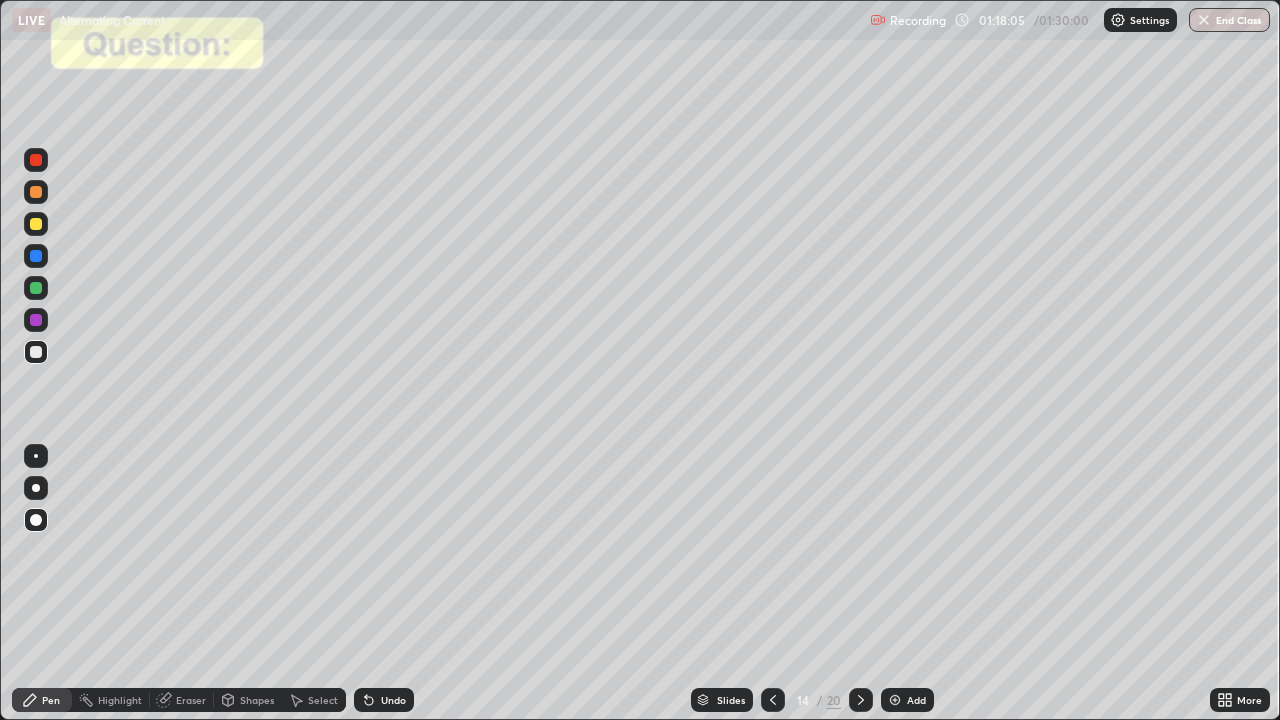 click on "Undo" at bounding box center [393, 700] 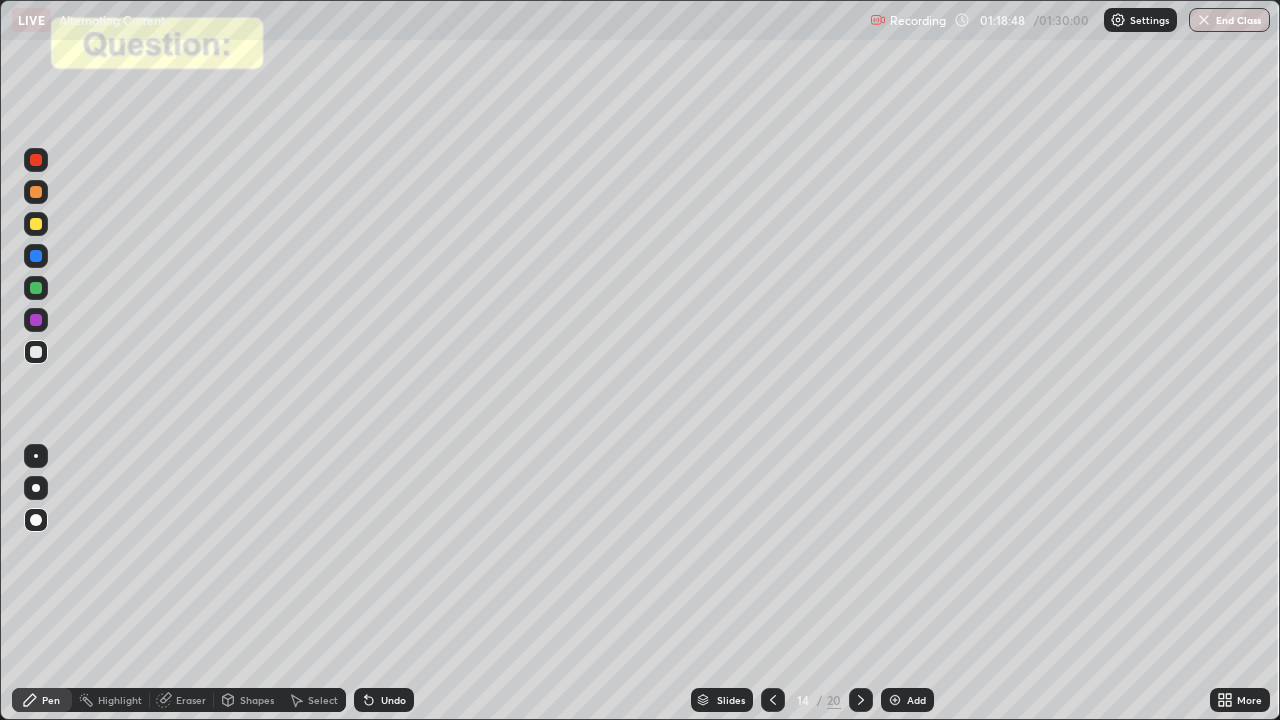 click 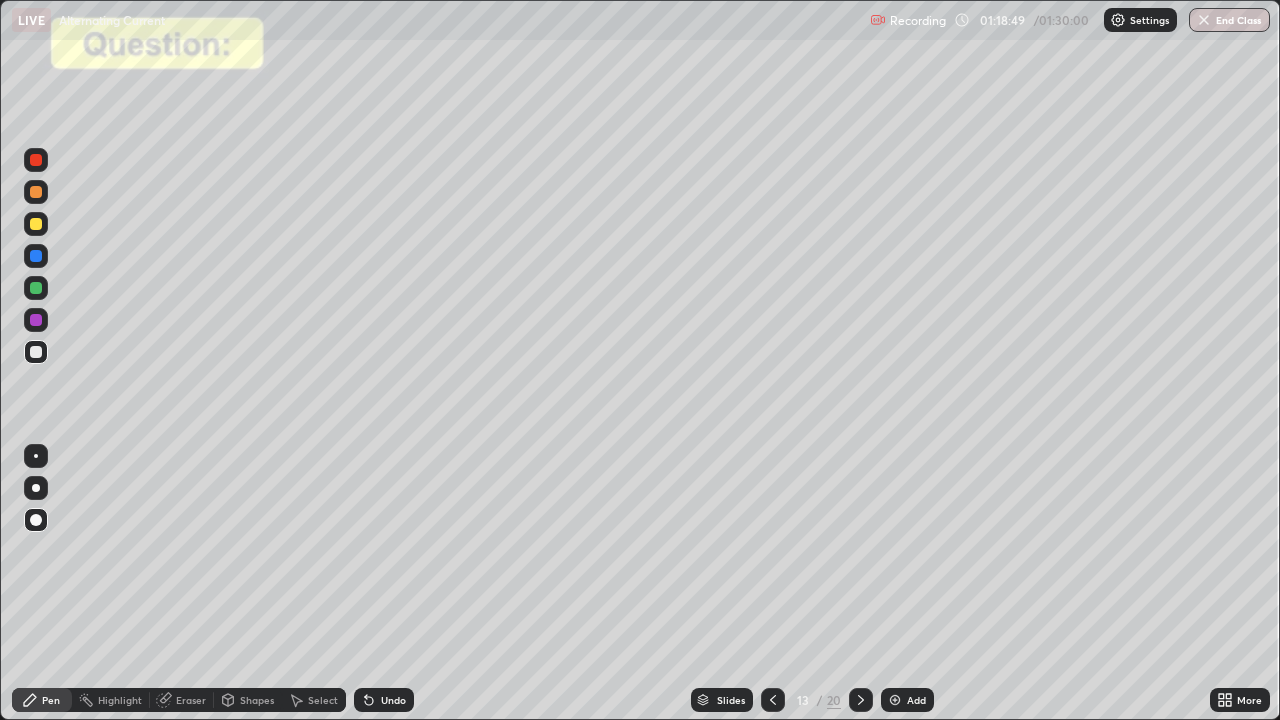 click 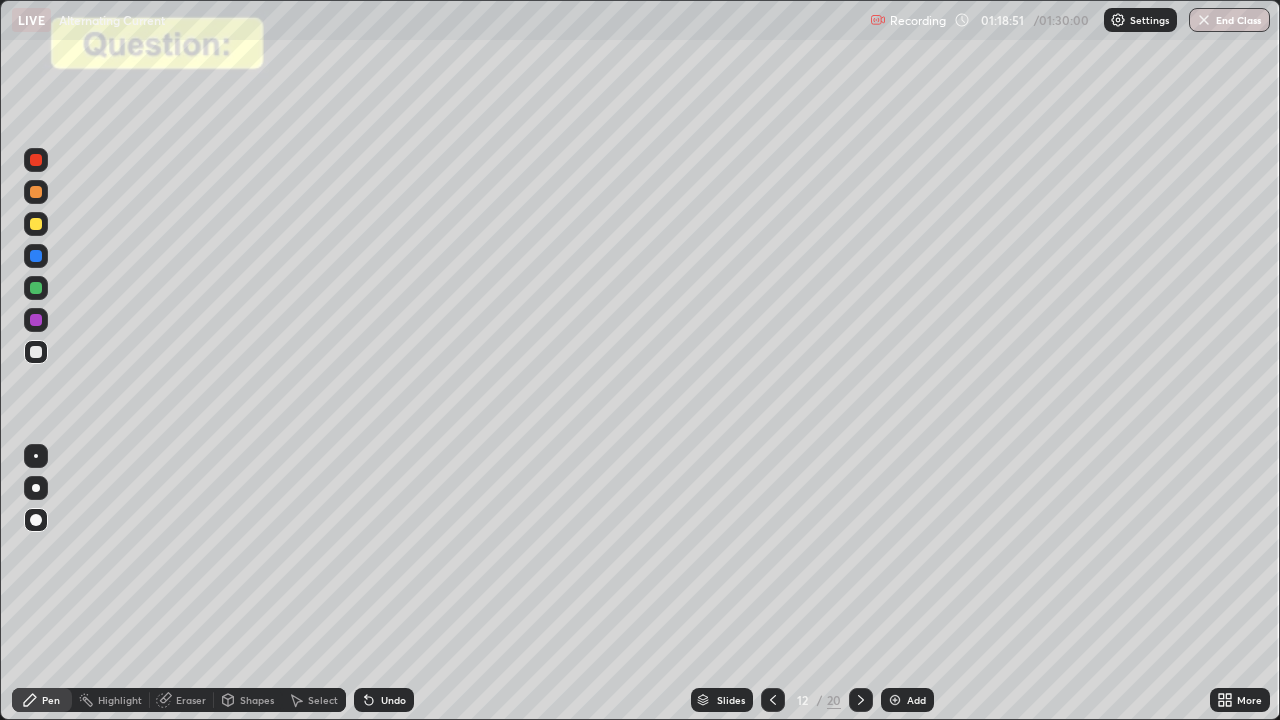 click 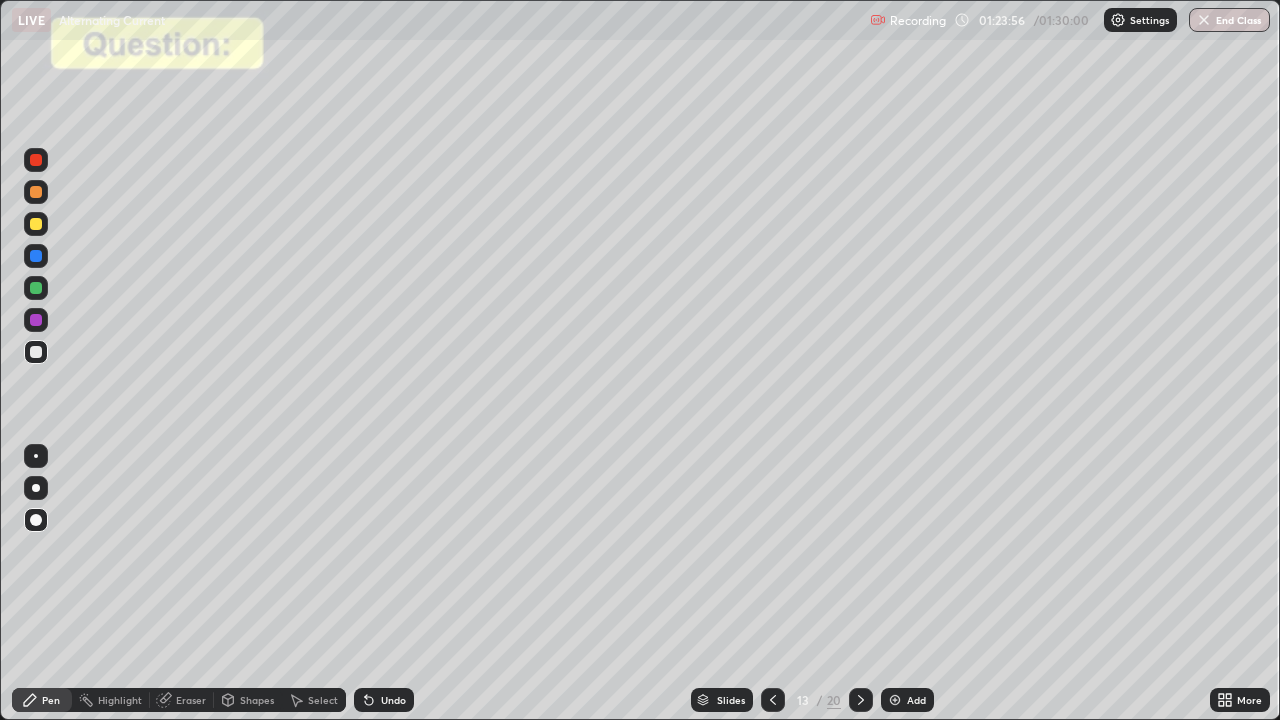 click 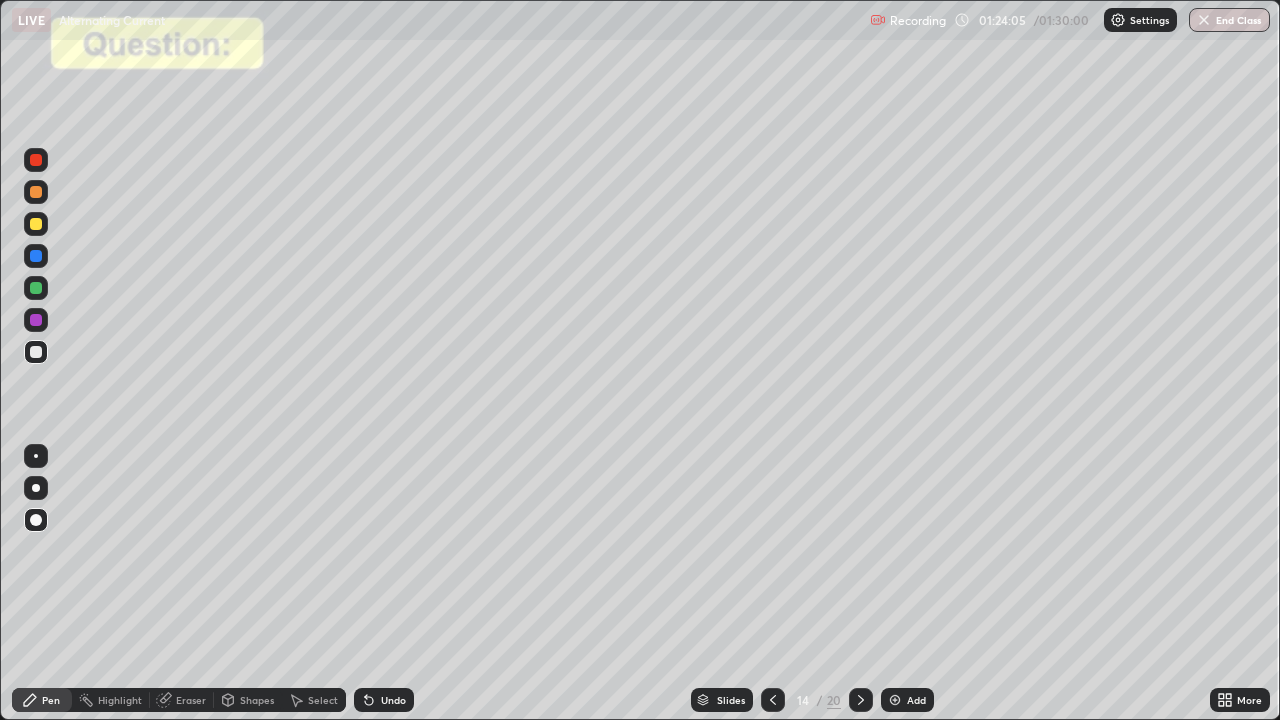 click 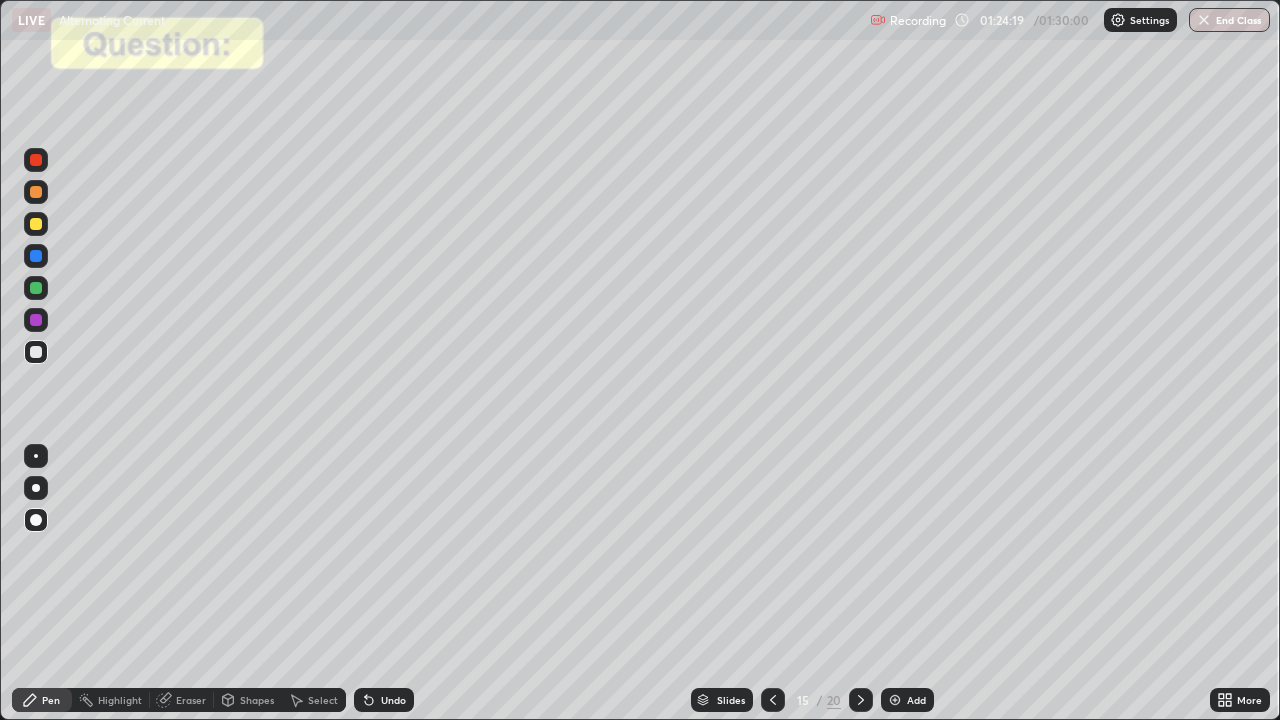 click at bounding box center [36, 192] 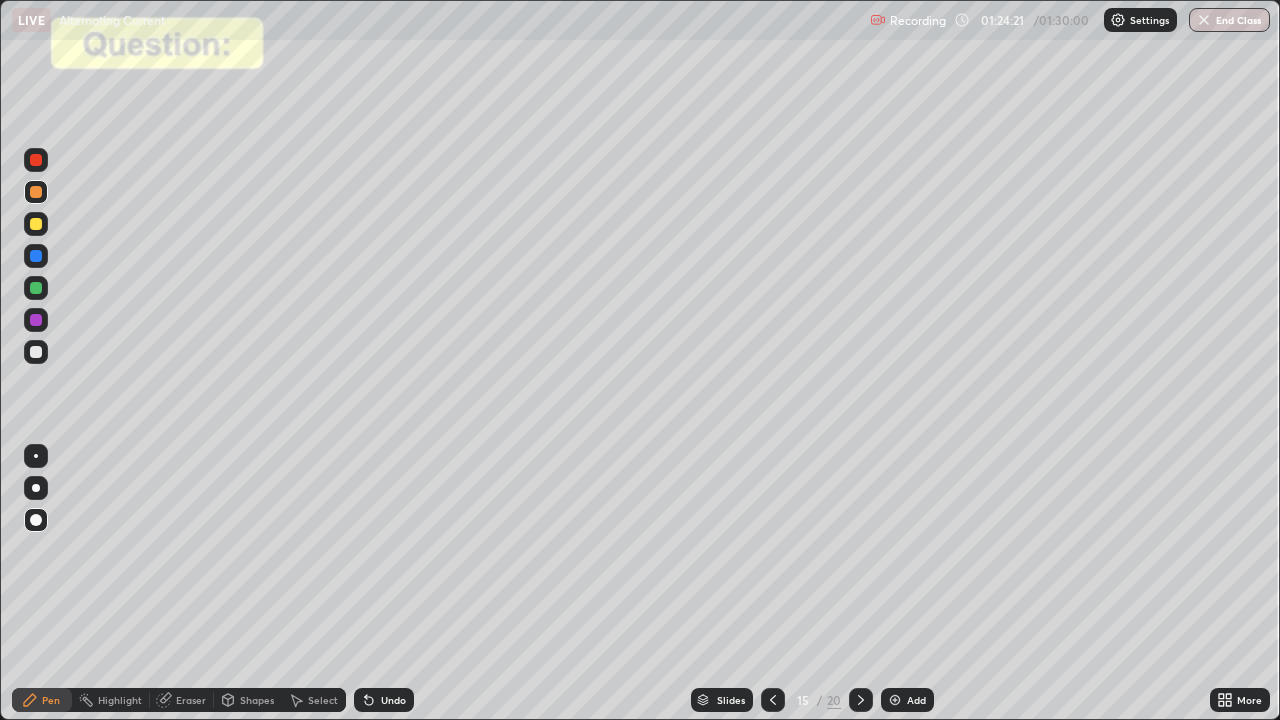 click at bounding box center (36, 224) 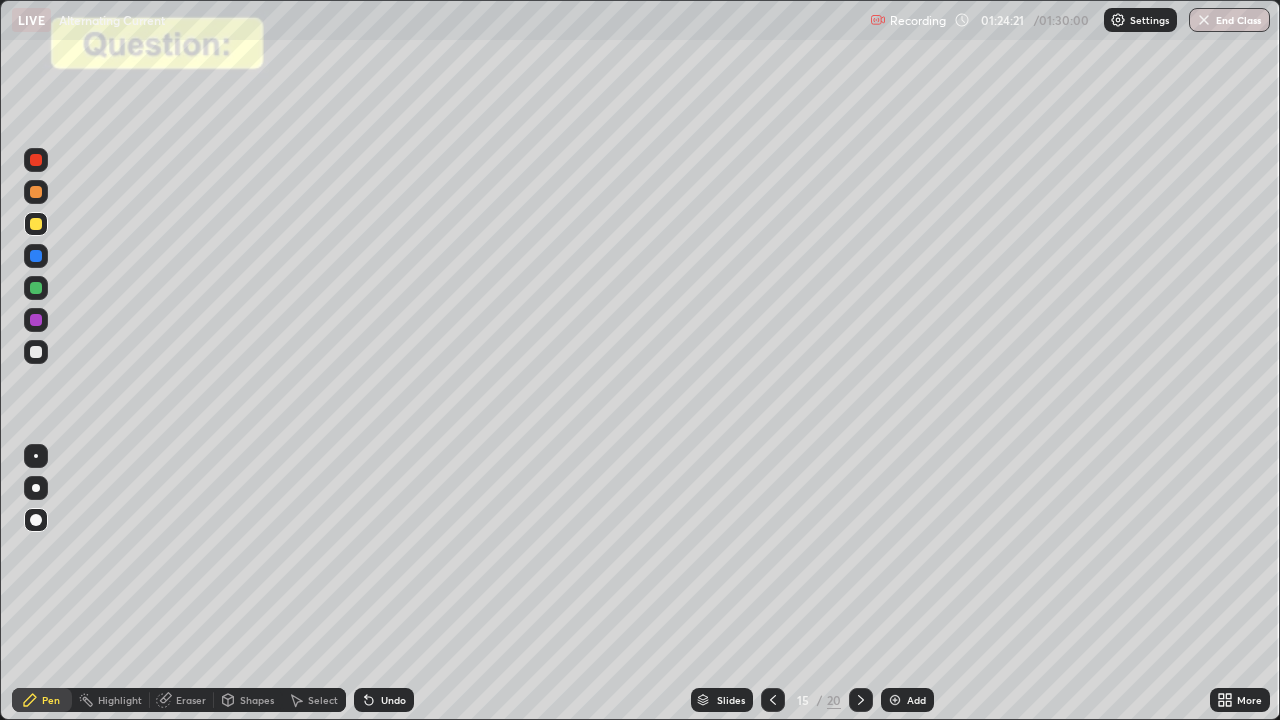 click at bounding box center (36, 192) 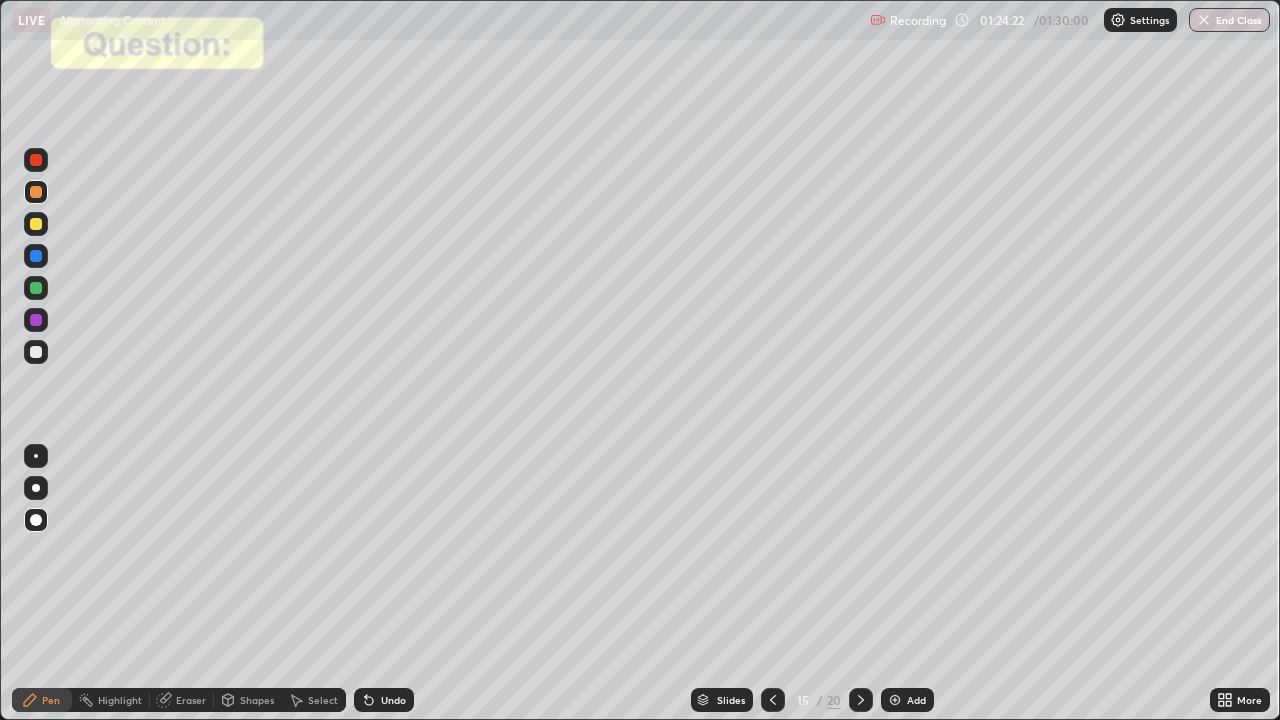 click at bounding box center (36, 352) 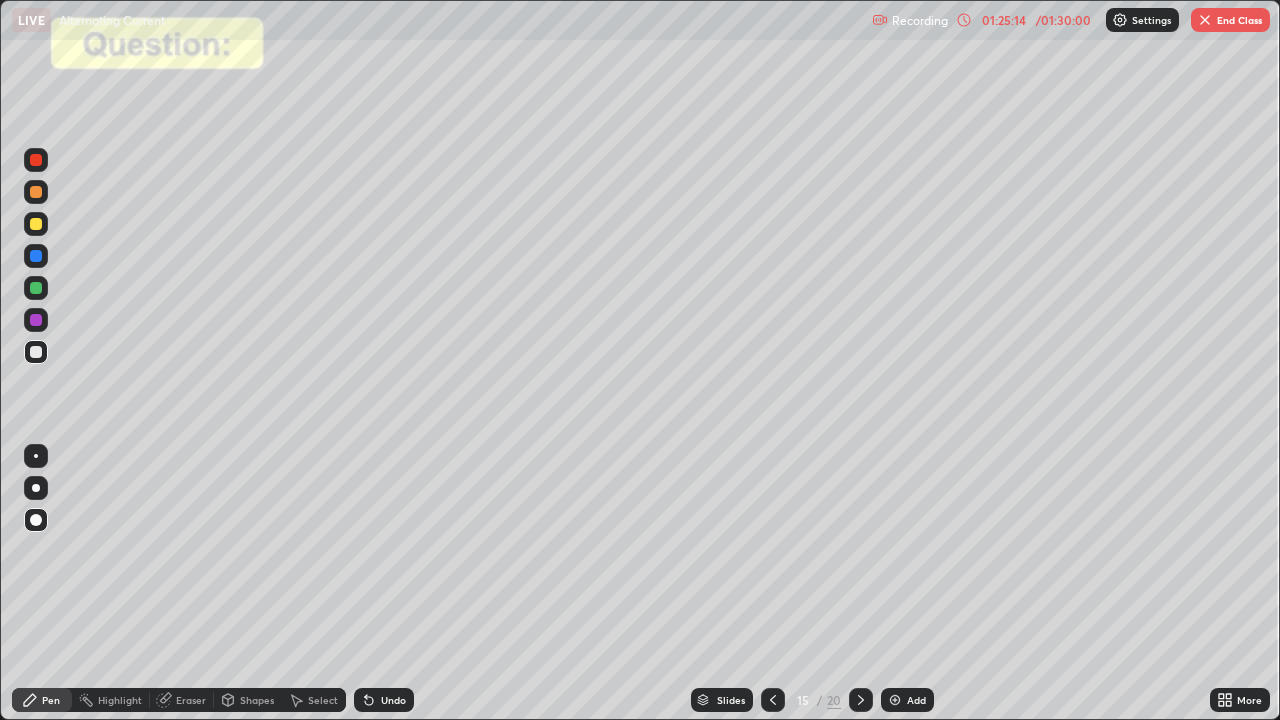 click on "Eraser" at bounding box center [191, 700] 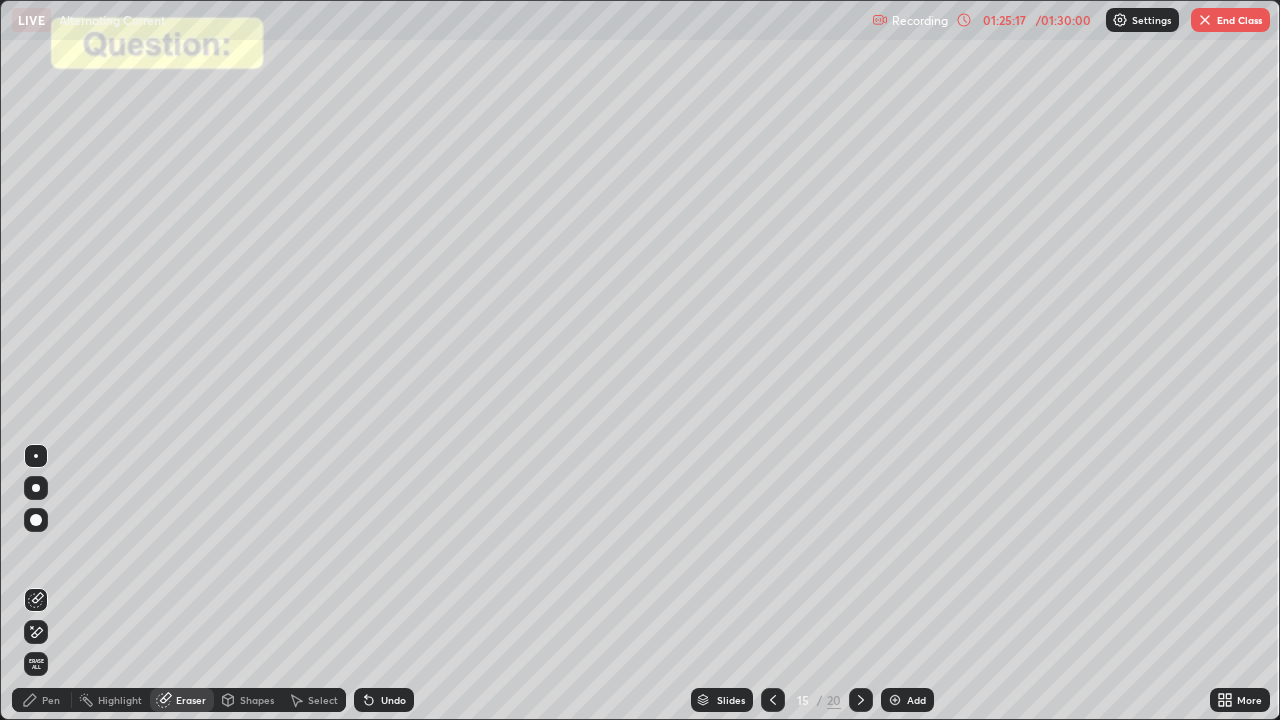 click on "Pen" at bounding box center [51, 700] 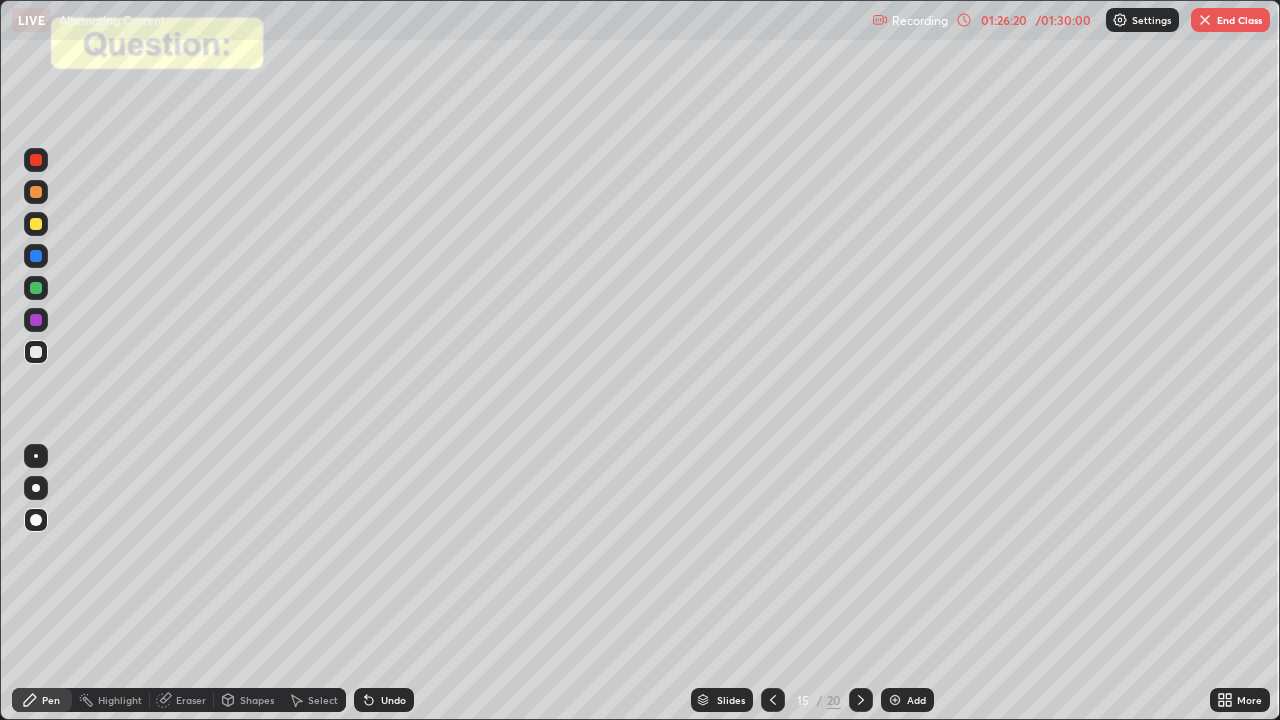 click on "Eraser" at bounding box center (191, 700) 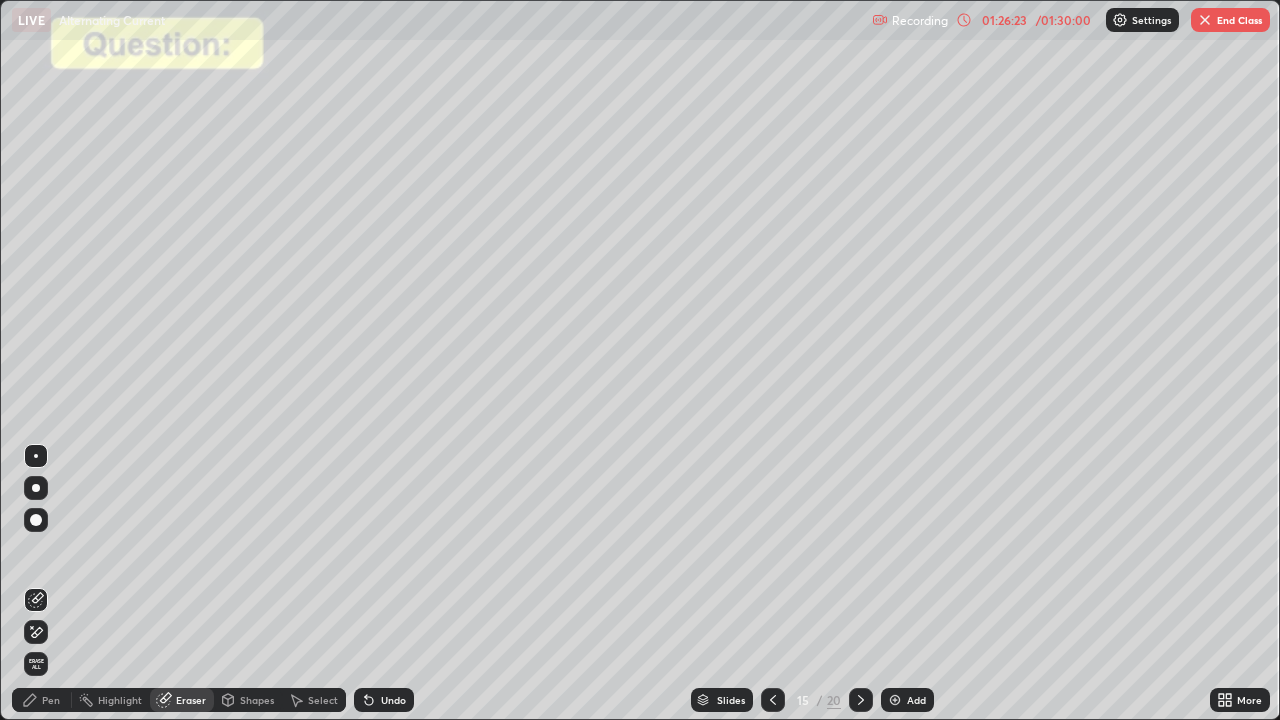 click on "Pen" at bounding box center [51, 700] 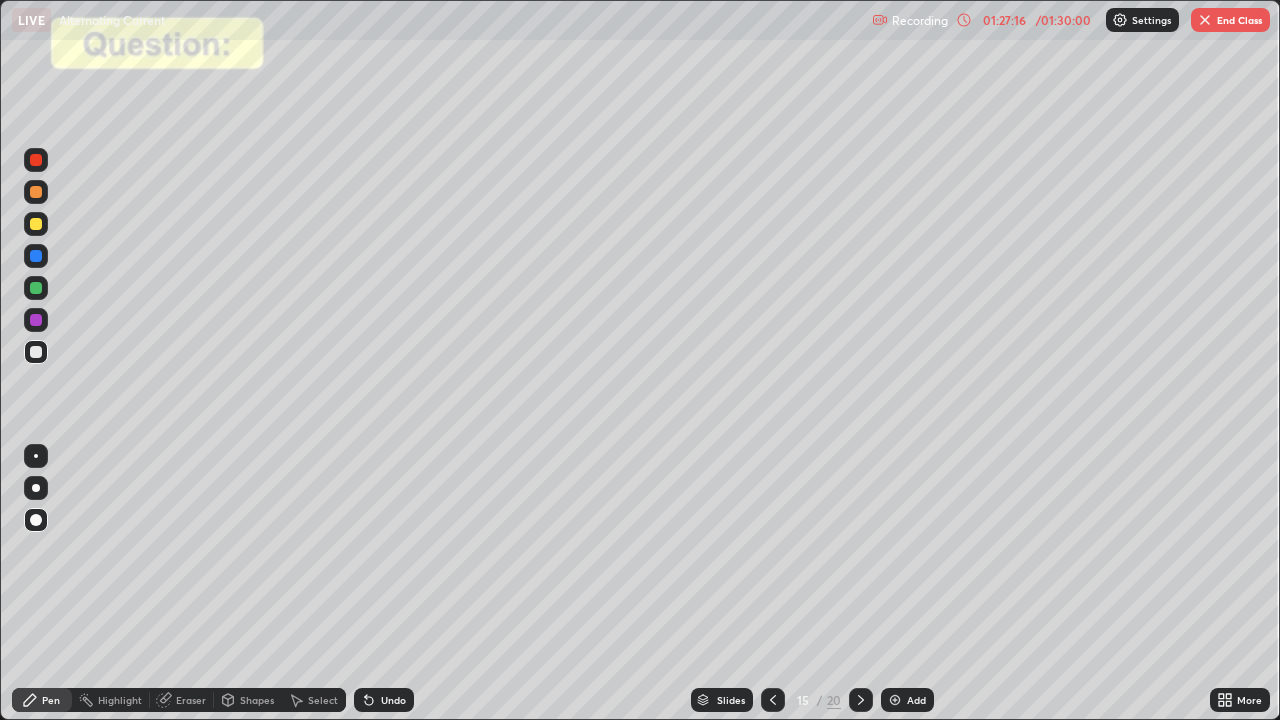 click at bounding box center [1205, 20] 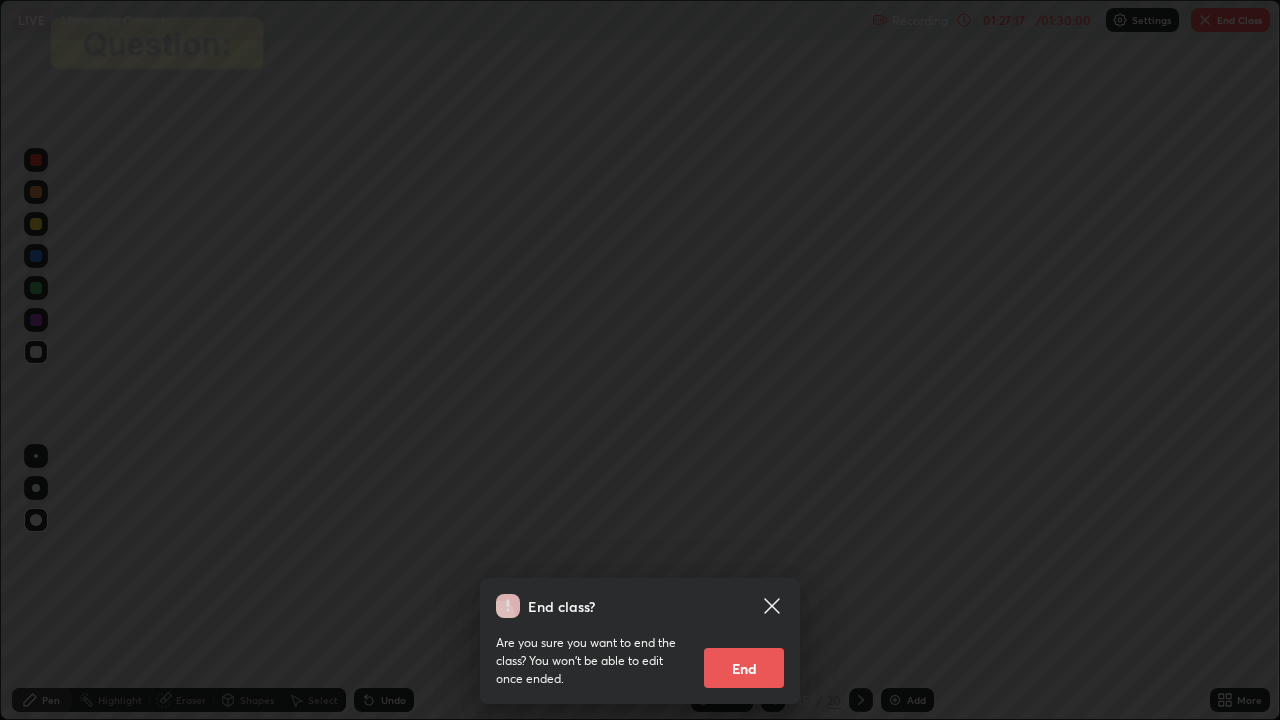 click on "End" at bounding box center [744, 668] 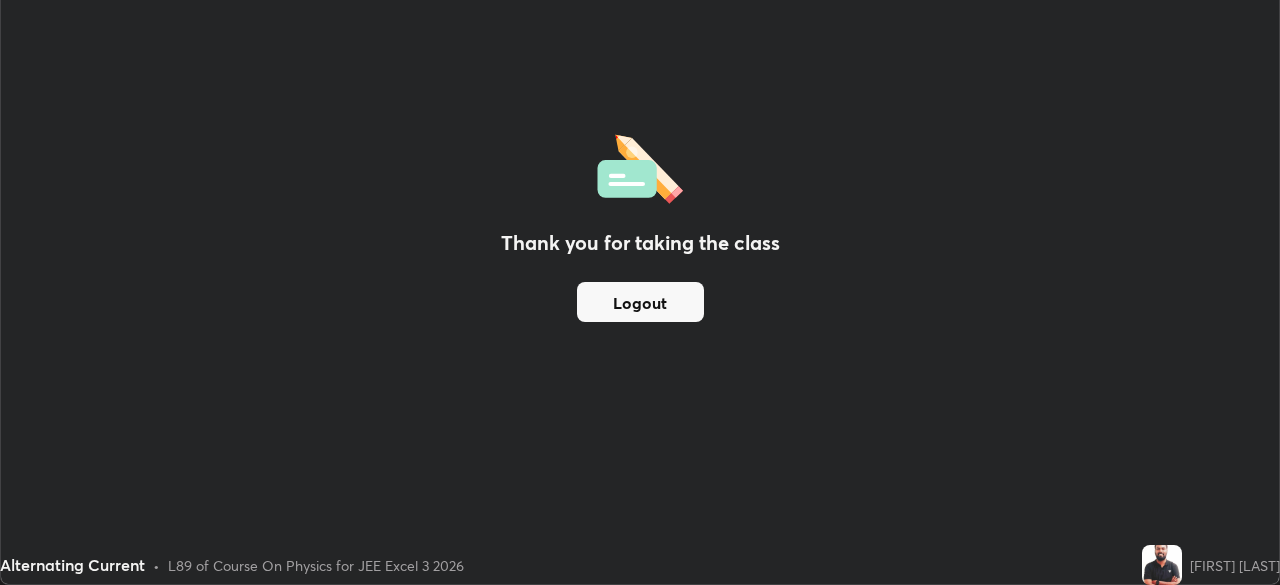 scroll, scrollTop: 585, scrollLeft: 1280, axis: both 